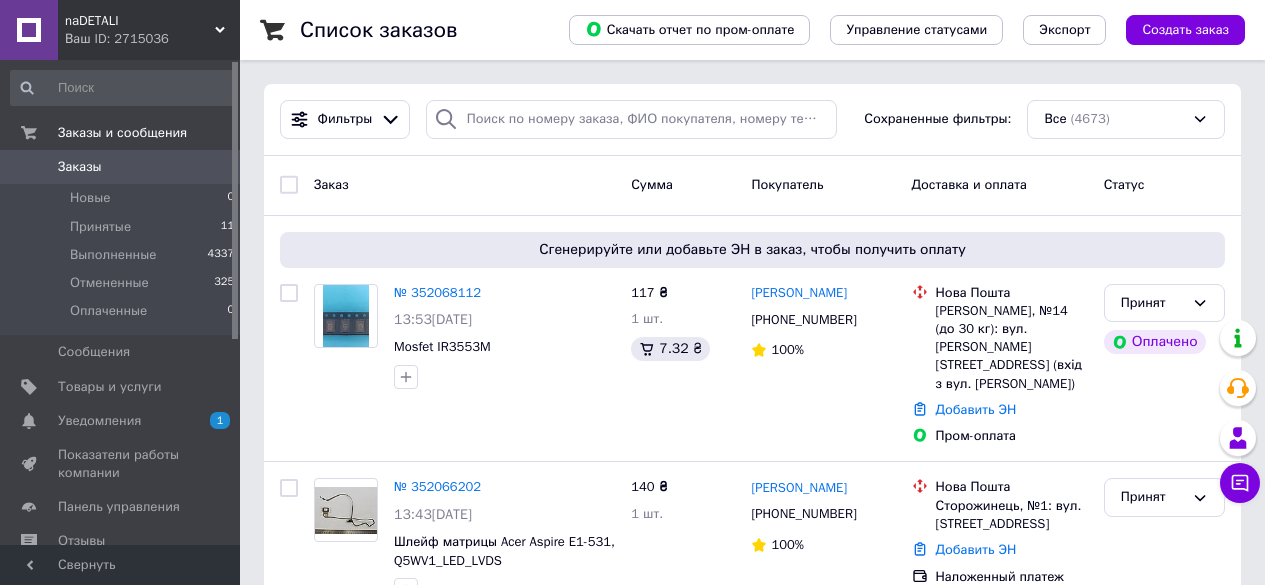 scroll, scrollTop: 0, scrollLeft: 0, axis: both 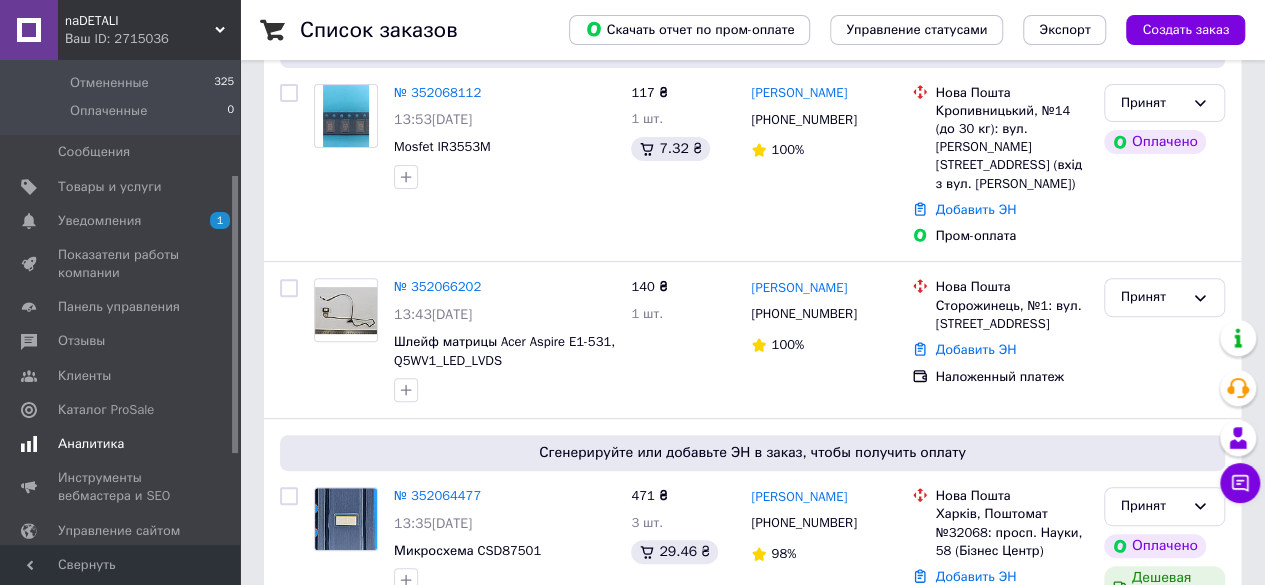 click on "Аналитика" at bounding box center [91, 444] 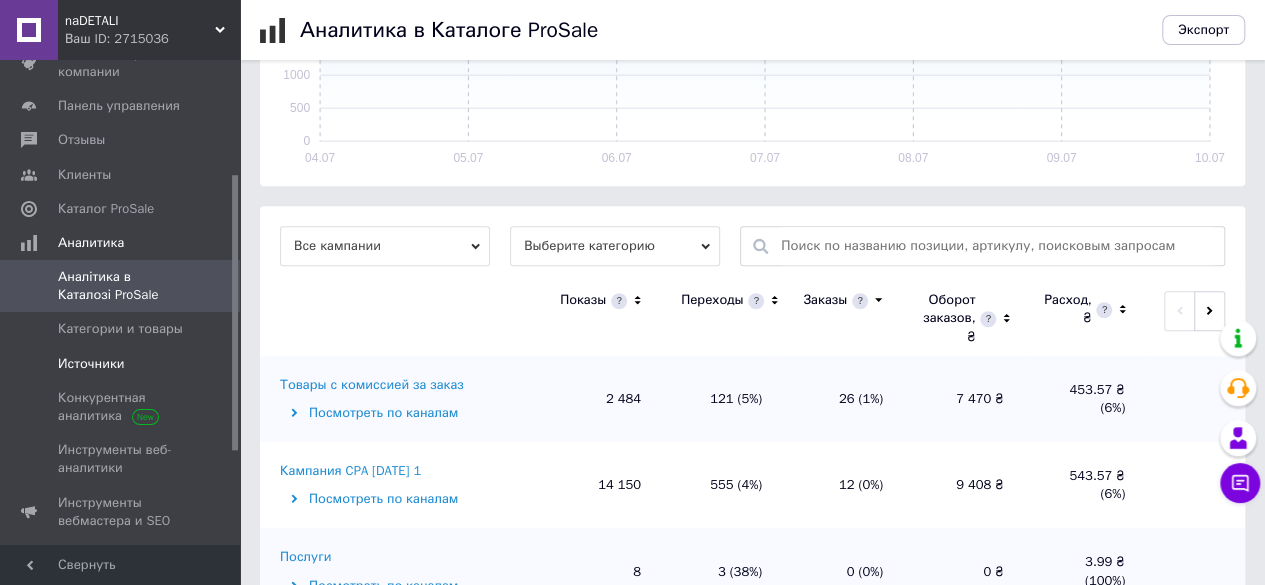 scroll, scrollTop: 506, scrollLeft: 0, axis: vertical 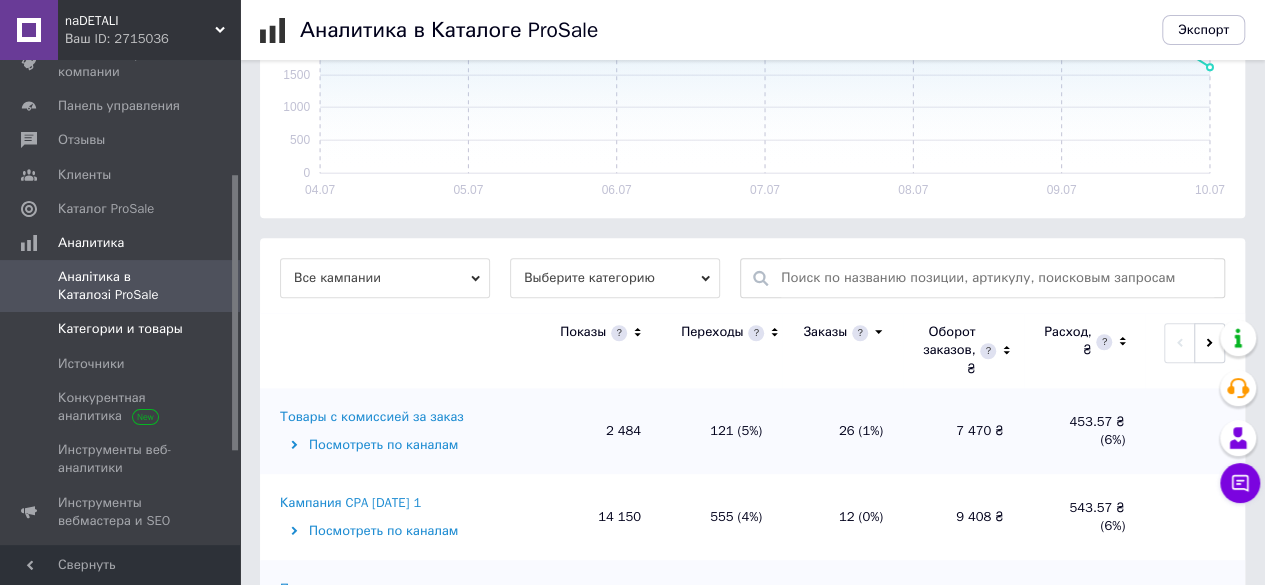 click on "Категории и товары" at bounding box center (120, 329) 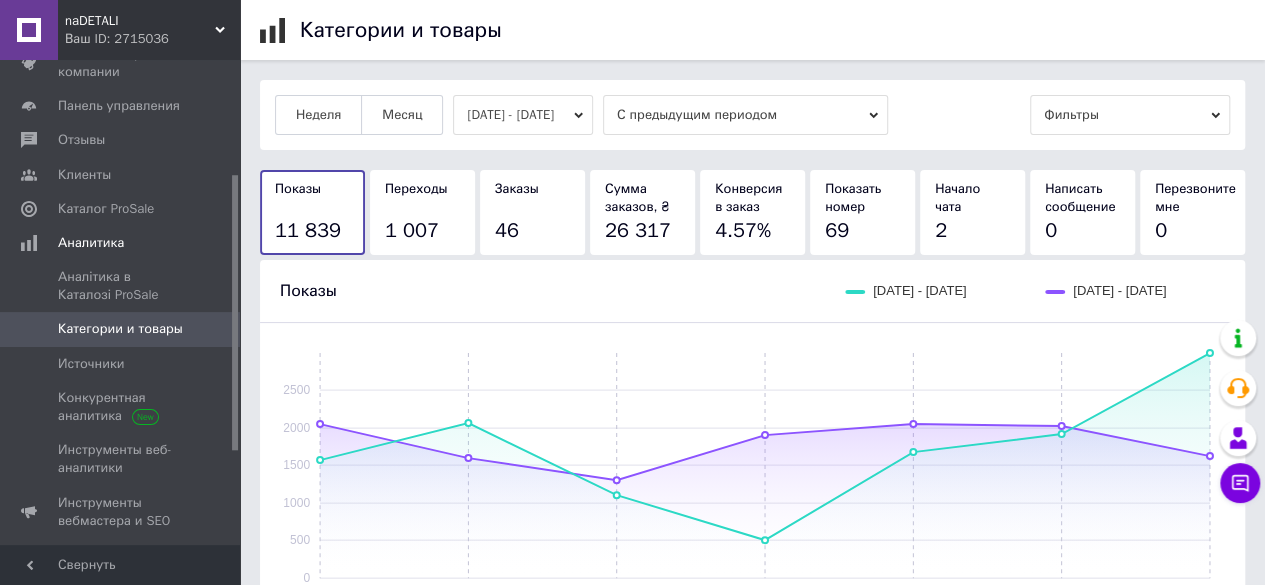 click on "03.07.2025 - 09.07.2025" at bounding box center [523, 115] 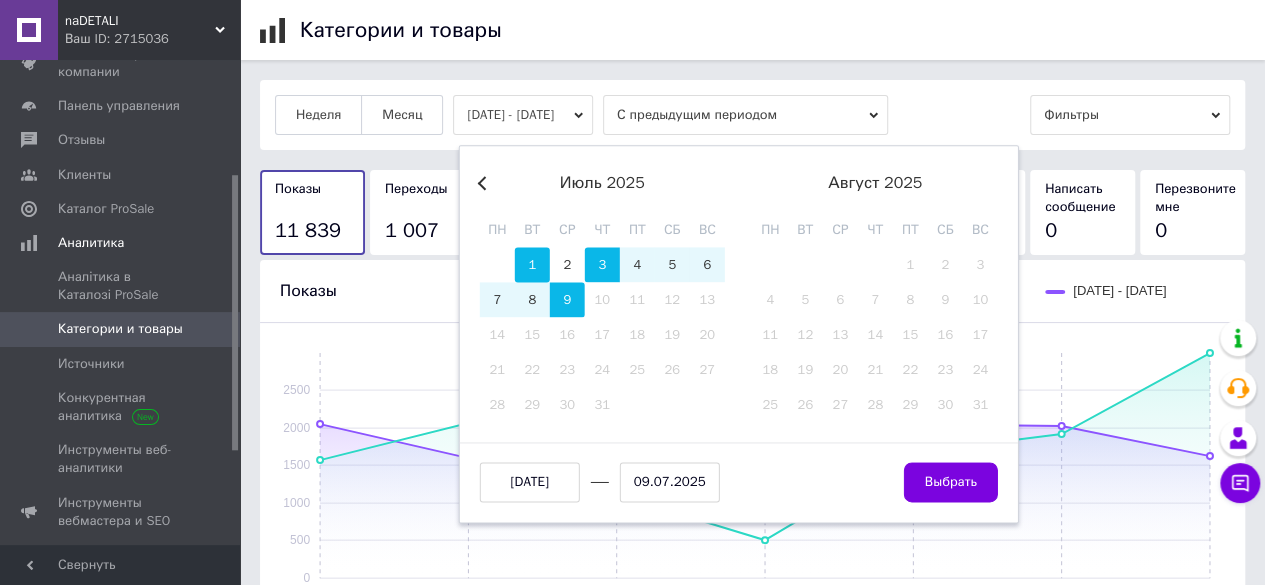 click on "1" at bounding box center [532, 264] 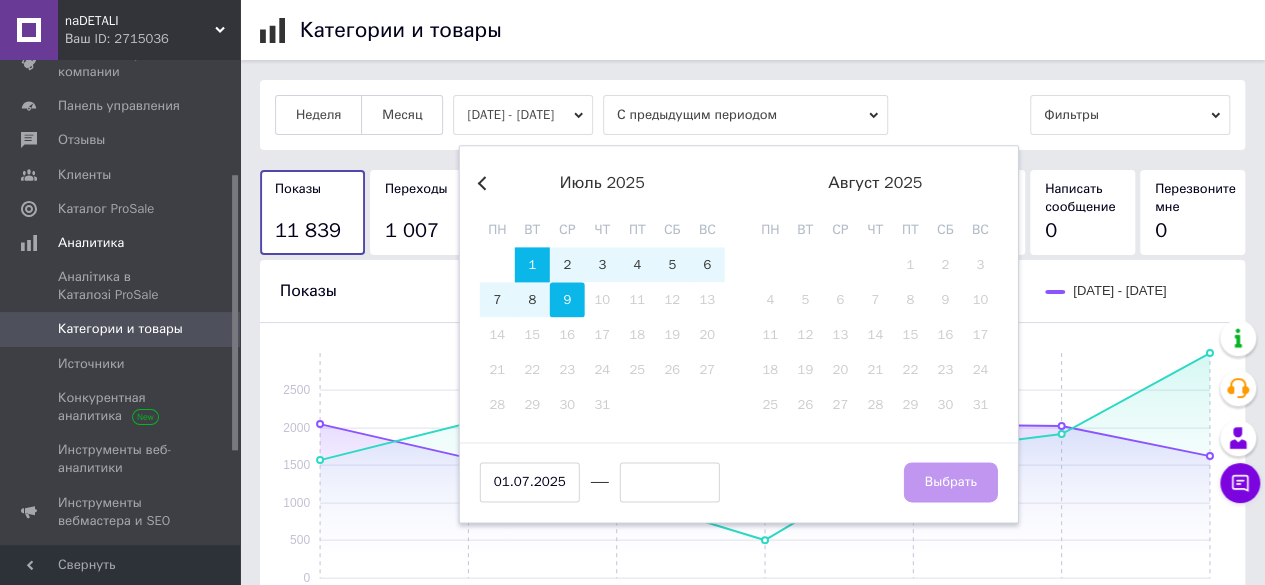 click on "9" at bounding box center (567, 299) 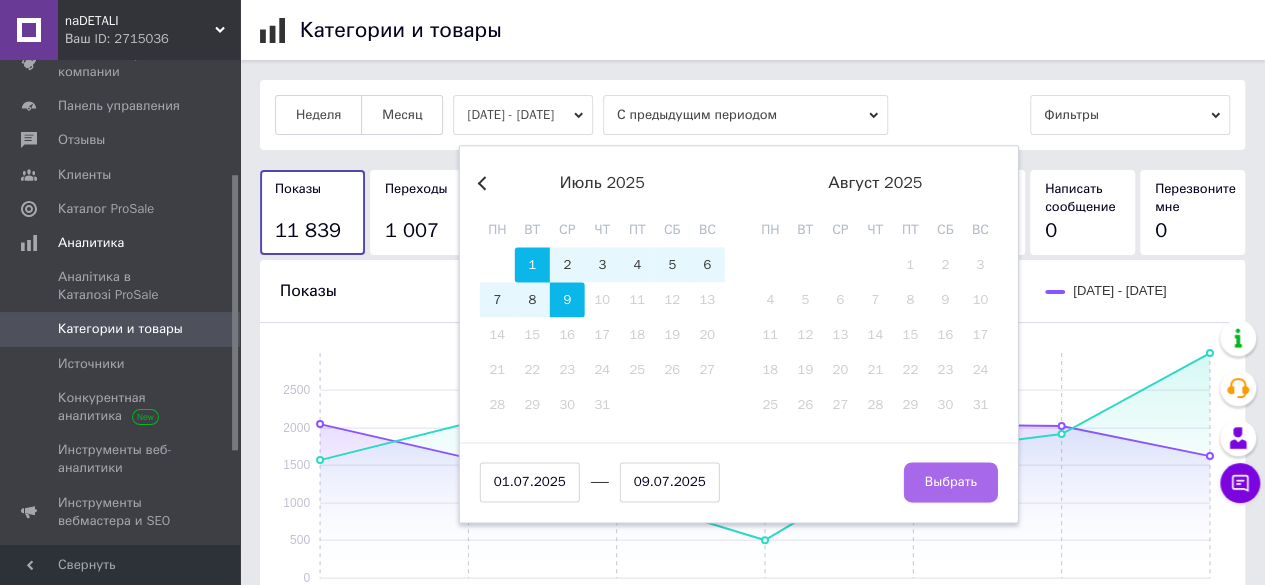 click on "Выбрать" at bounding box center [951, 482] 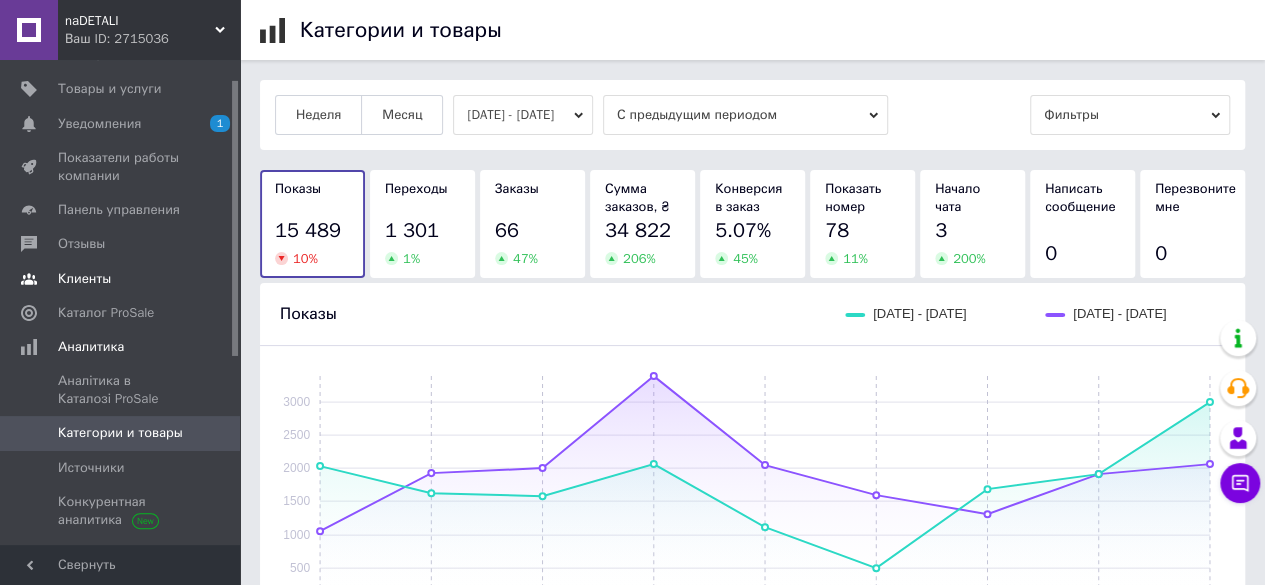 scroll, scrollTop: 0, scrollLeft: 0, axis: both 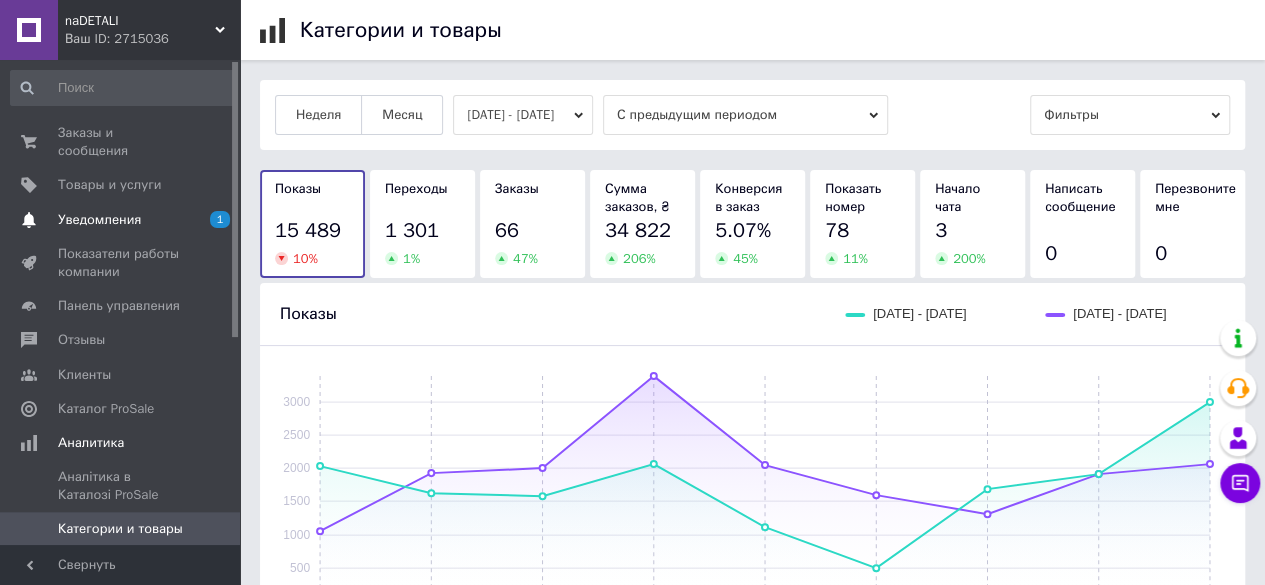 click on "Уведомления" at bounding box center (99, 220) 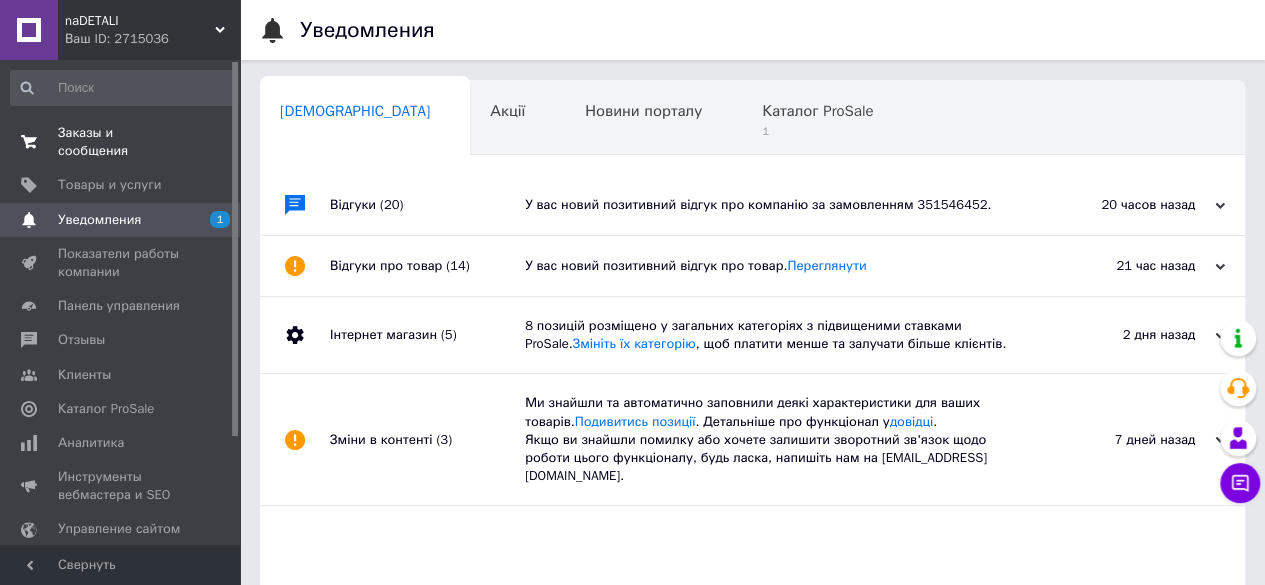 click on "Заказы и сообщения" at bounding box center (121, 142) 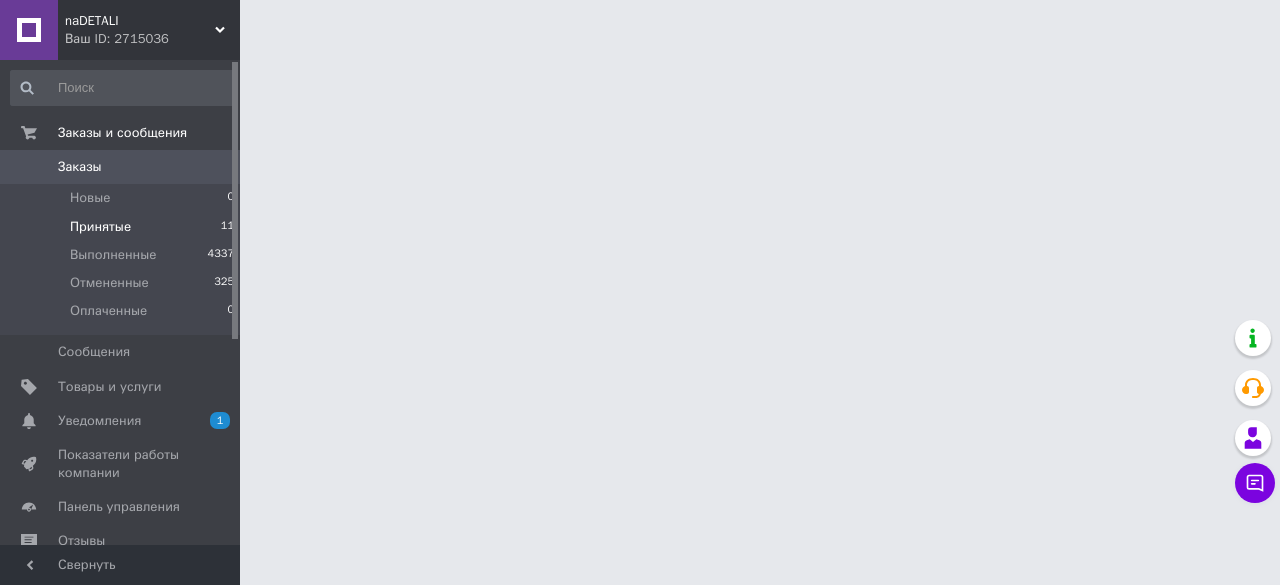 click on "Принятые" at bounding box center [100, 227] 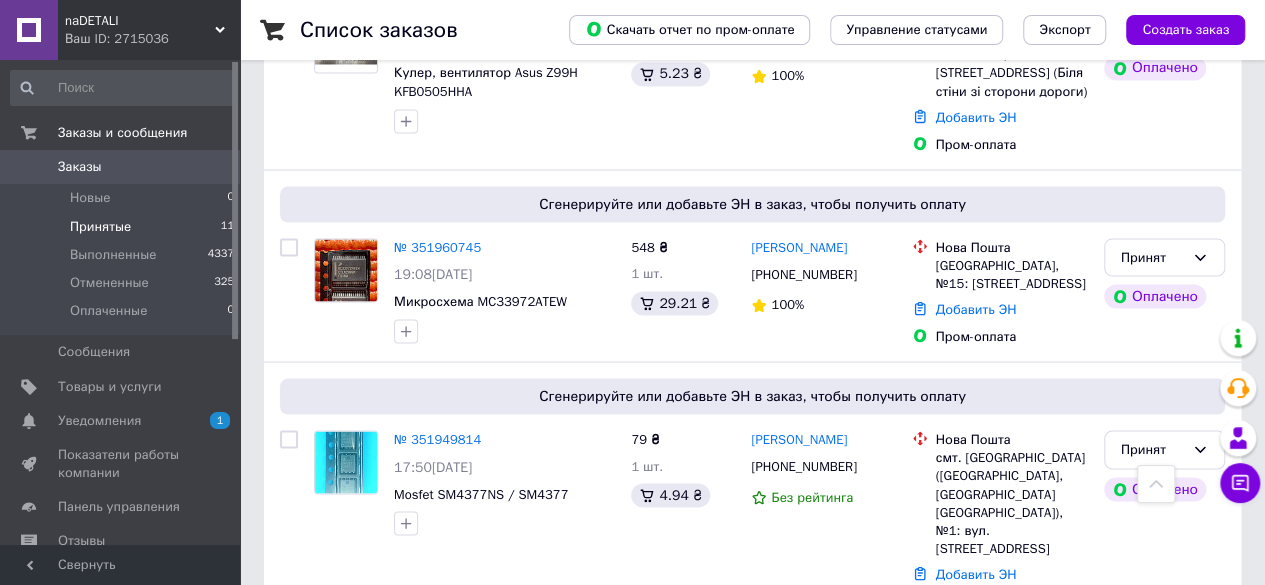 scroll, scrollTop: 1874, scrollLeft: 0, axis: vertical 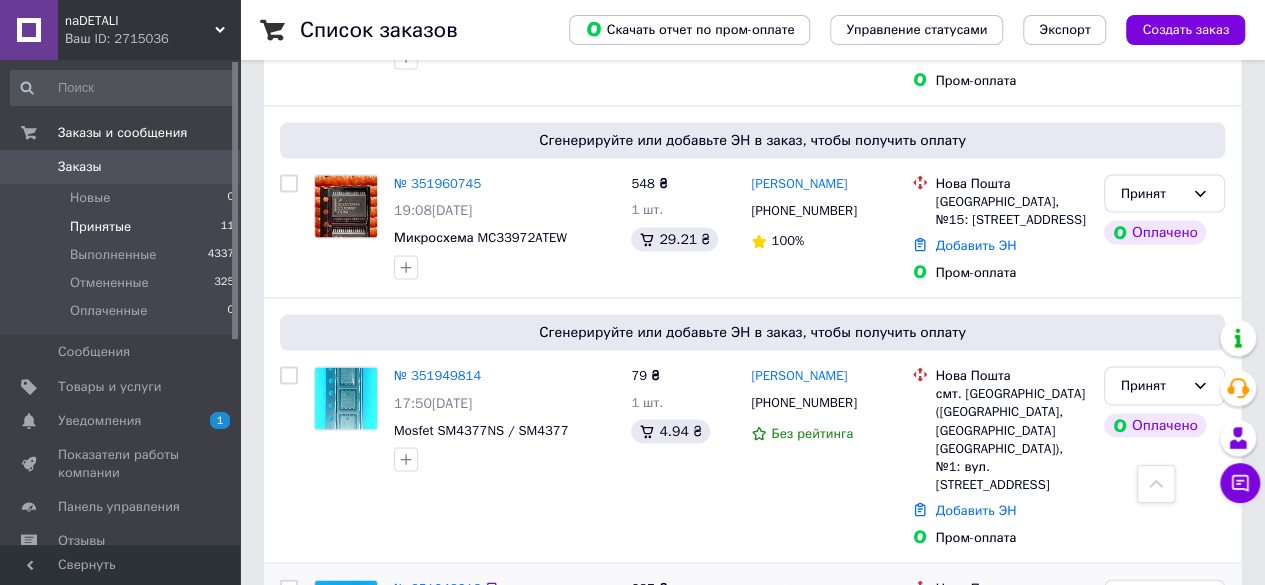 click on "№ 351948218" at bounding box center (437, 587) 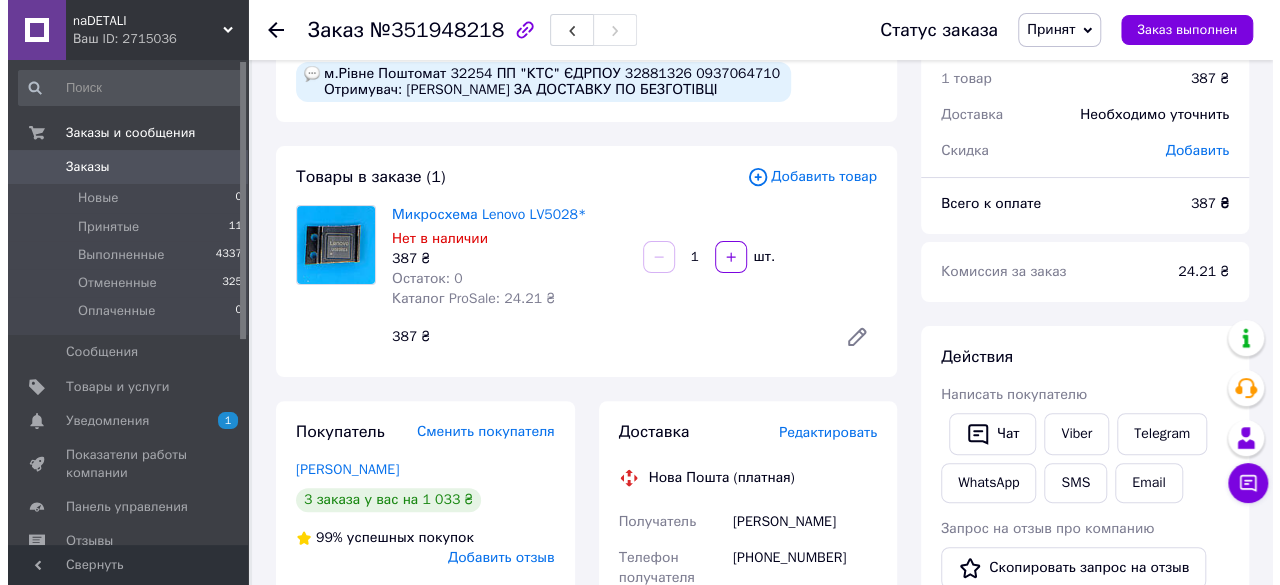 scroll, scrollTop: 0, scrollLeft: 0, axis: both 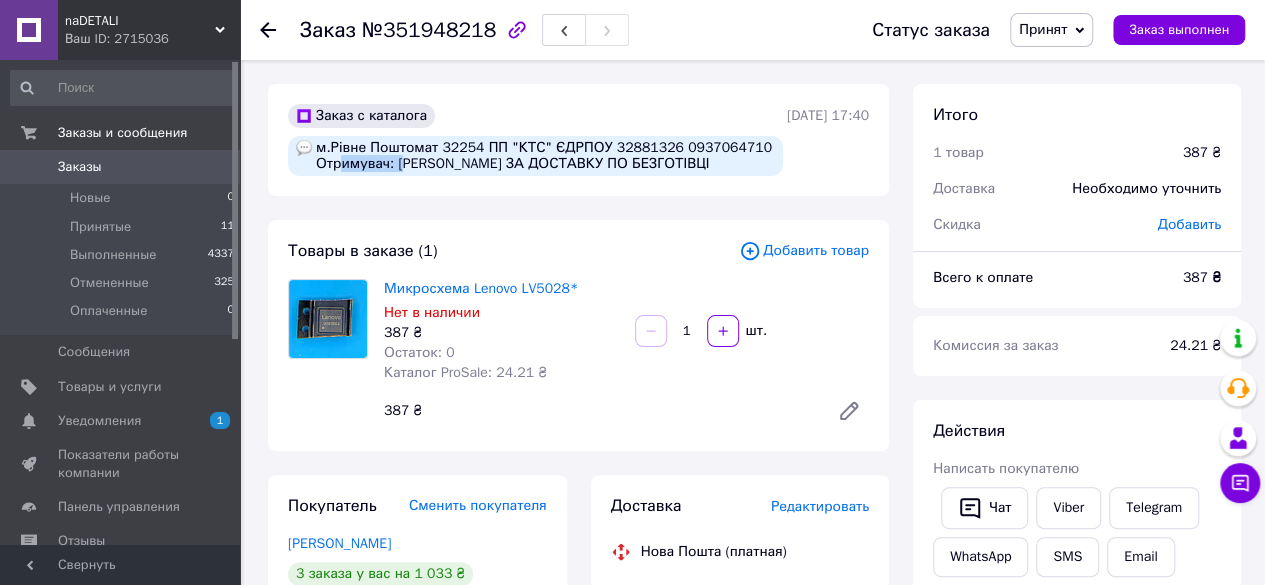 drag, startPoint x: 398, startPoint y: 170, endPoint x: 338, endPoint y: 169, distance: 60.00833 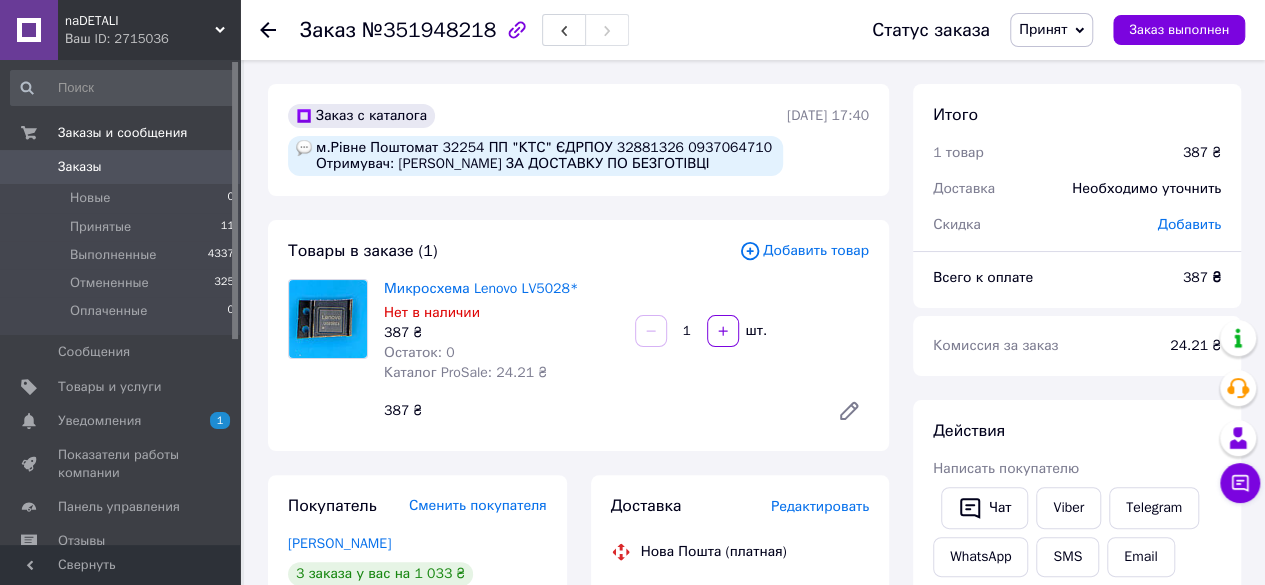 click on "м.Рівне
Поштомат 32254
ПП "КТС"     ЄДРПОУ 32881326
0937064710
Отримувач: [PERSON_NAME] ЗА ДОСТАВКУ ПО БЕЗГОТІВЦІ" at bounding box center [535, 156] 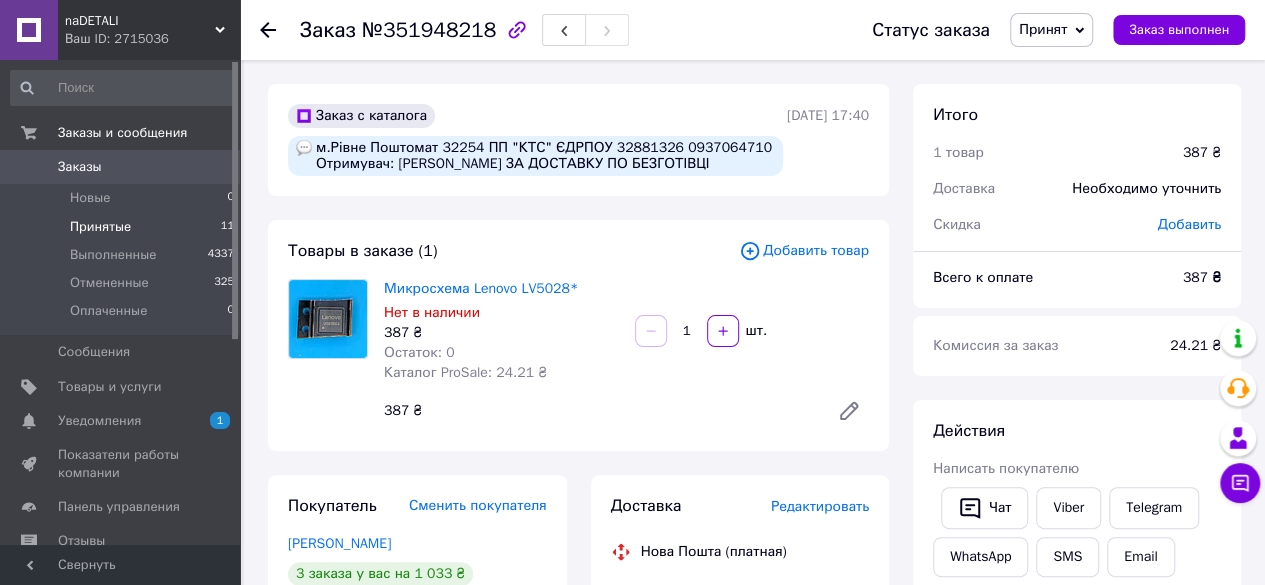 click on "Принятые" at bounding box center (100, 227) 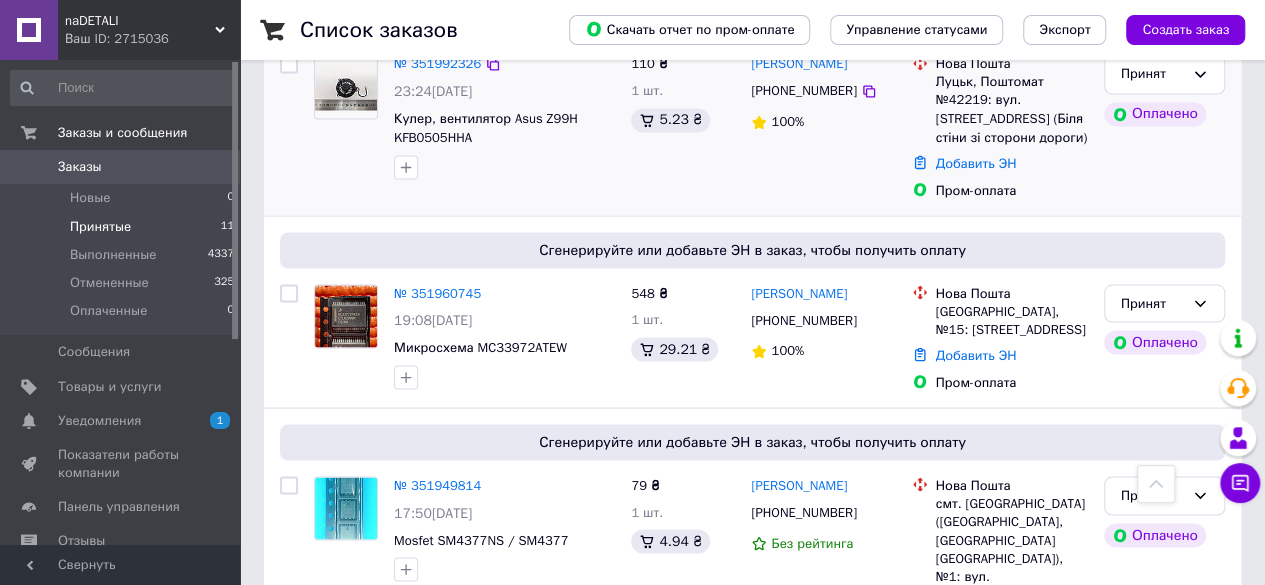 scroll, scrollTop: 1874, scrollLeft: 0, axis: vertical 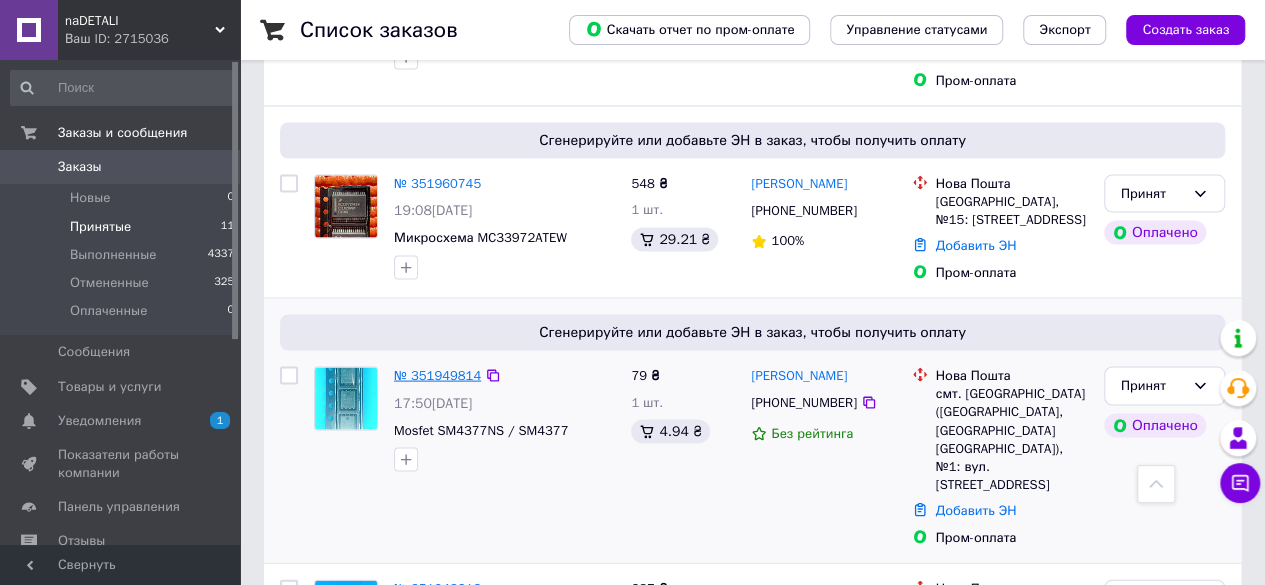 click on "№ 351949814" at bounding box center (437, 374) 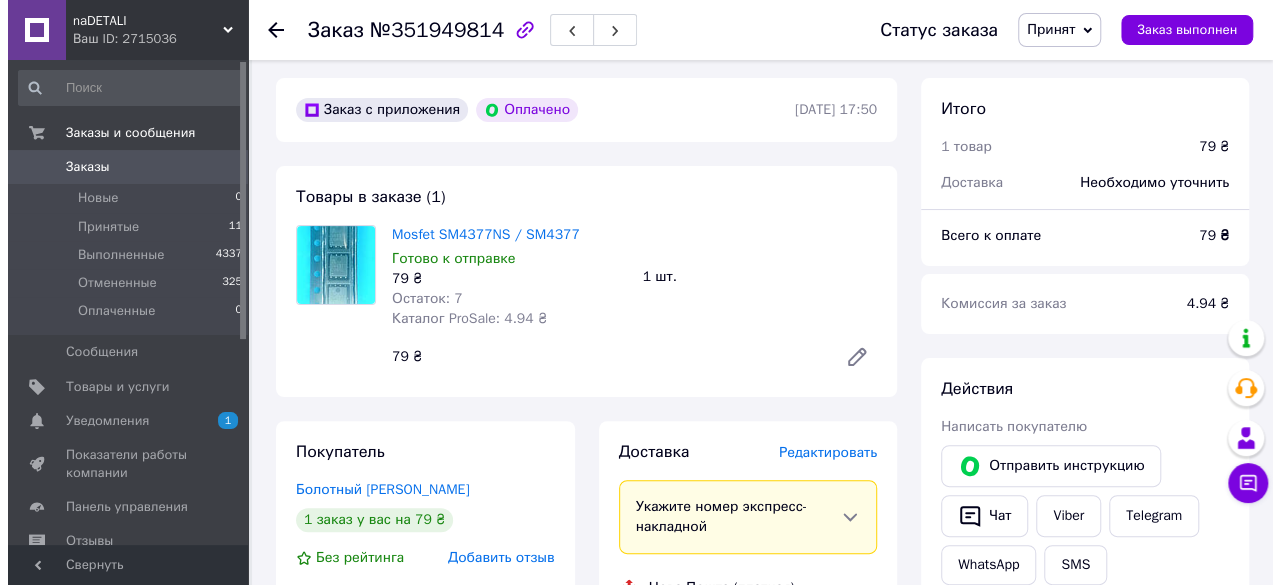 scroll, scrollTop: 0, scrollLeft: 0, axis: both 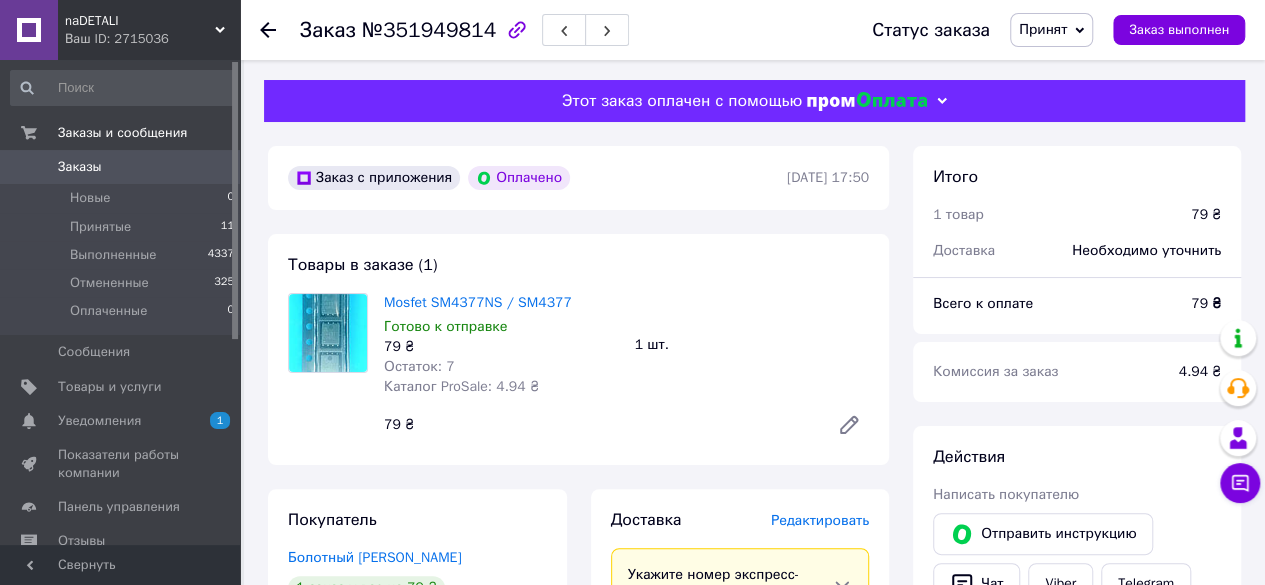 click on "Редактировать" at bounding box center [820, 520] 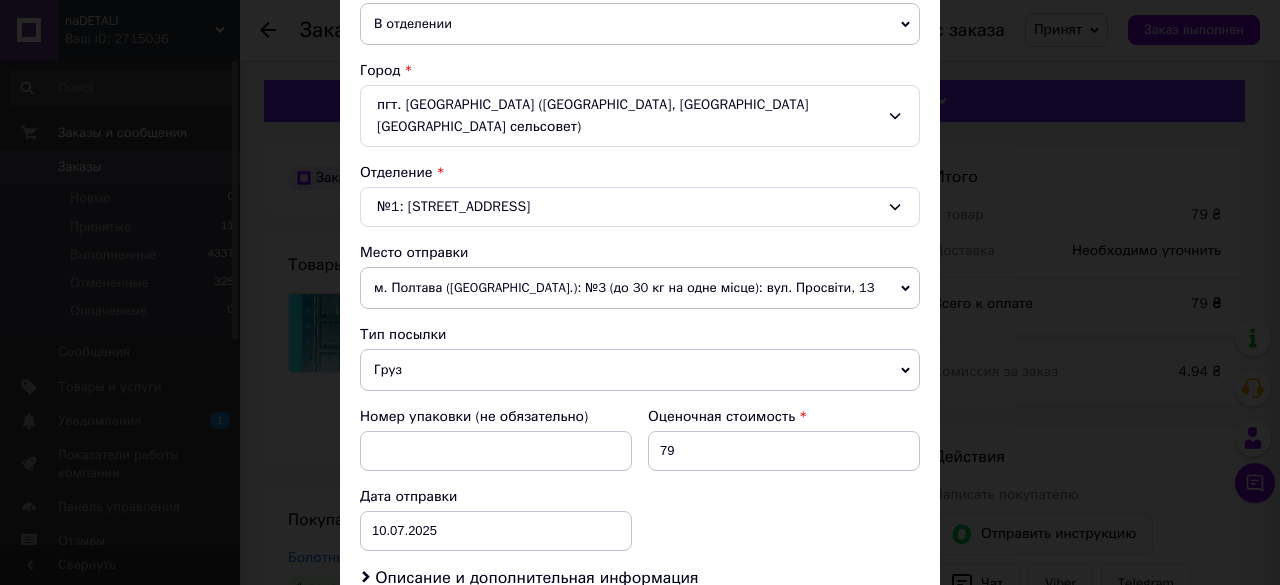 scroll, scrollTop: 600, scrollLeft: 0, axis: vertical 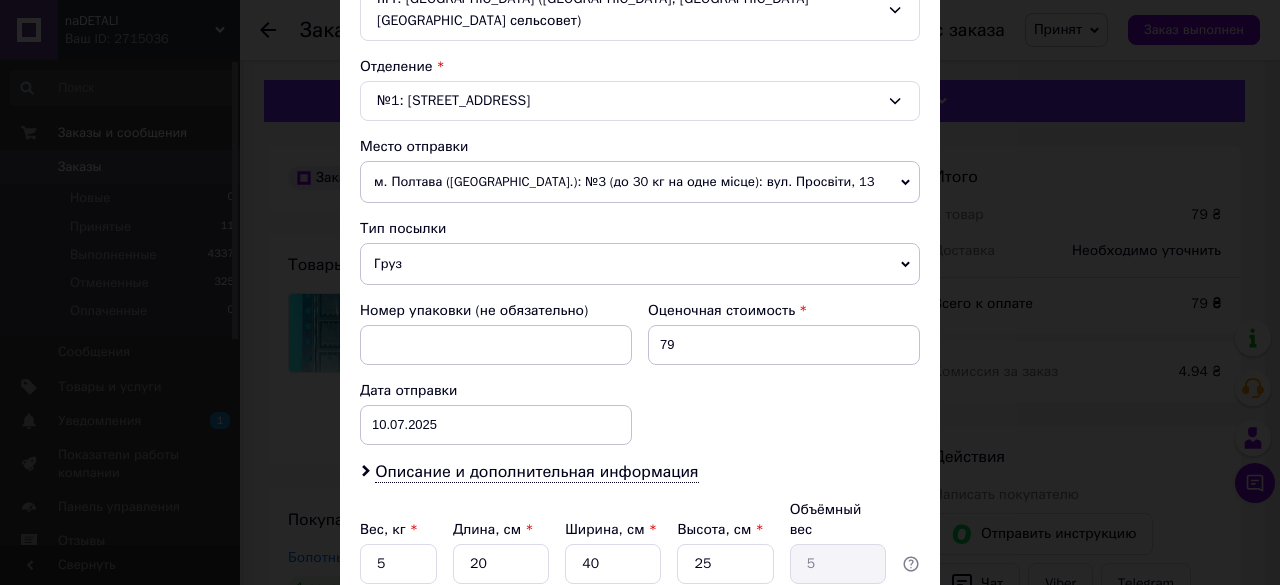 click on "Груз" at bounding box center [640, 264] 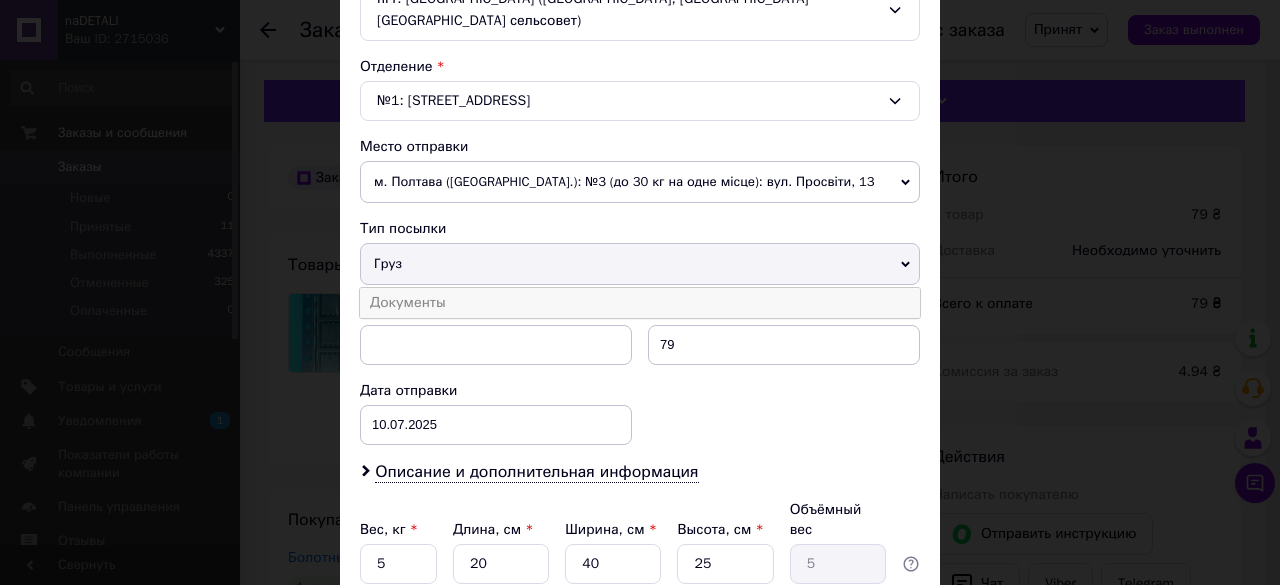 click on "Документы" at bounding box center (640, 303) 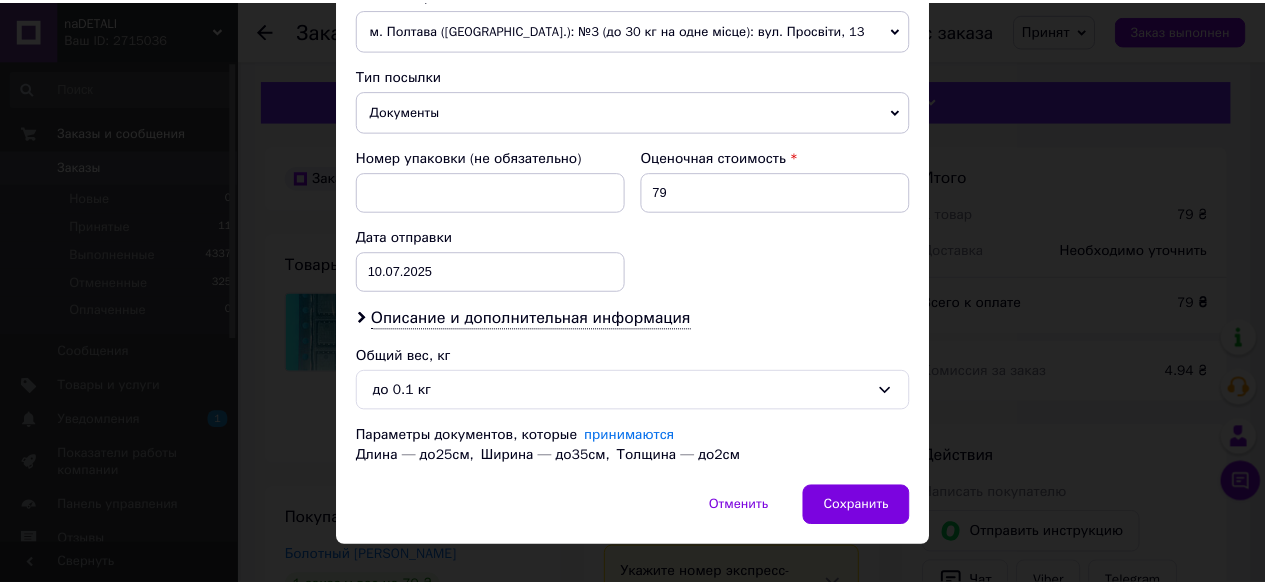 scroll, scrollTop: 754, scrollLeft: 0, axis: vertical 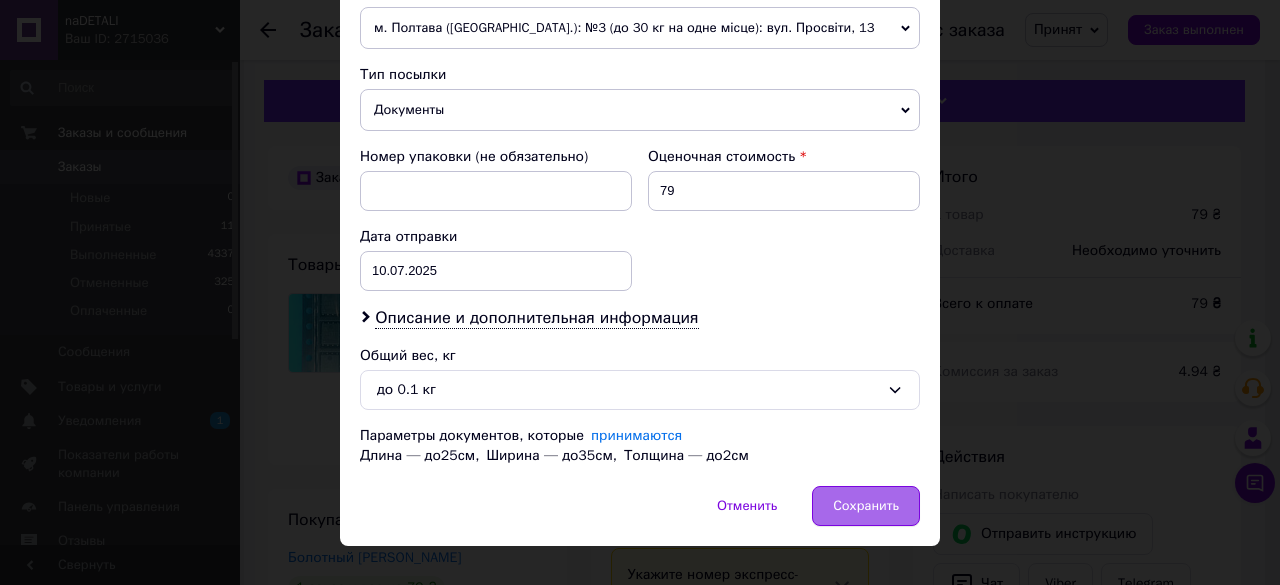 click on "Сохранить" at bounding box center [866, 506] 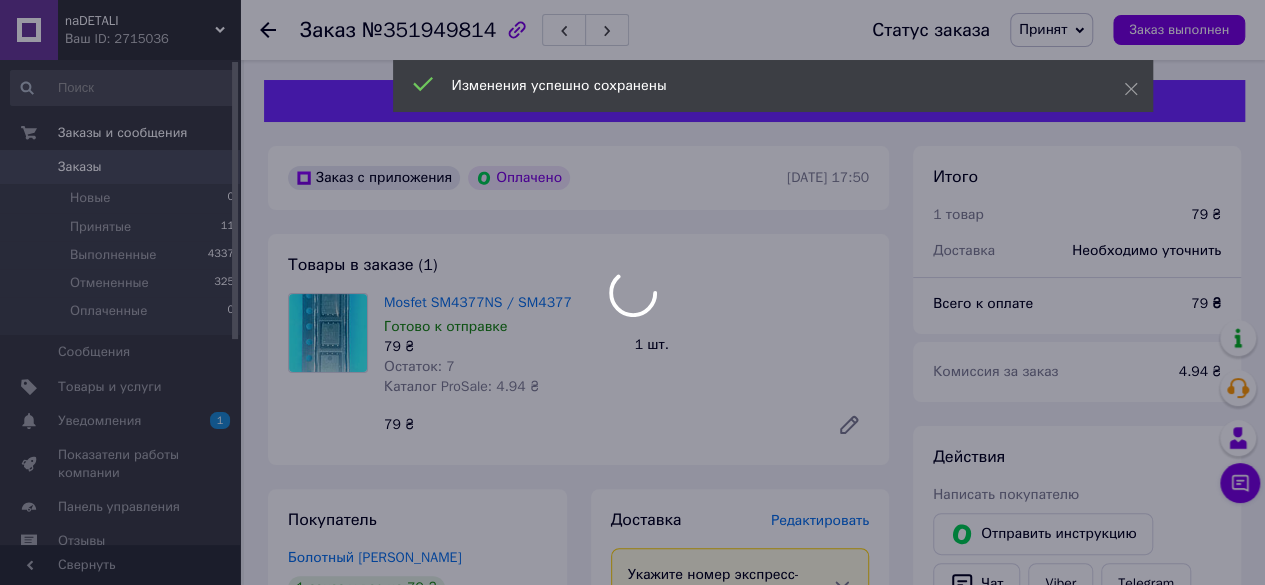 scroll, scrollTop: 48, scrollLeft: 0, axis: vertical 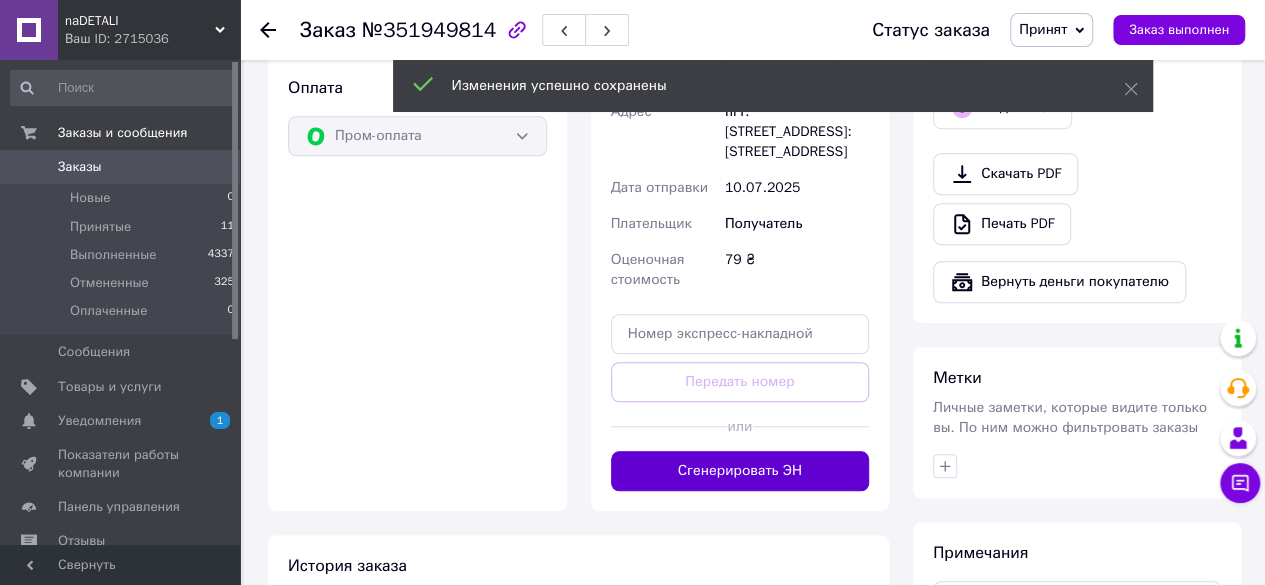 click on "Сгенерировать ЭН" at bounding box center [740, 471] 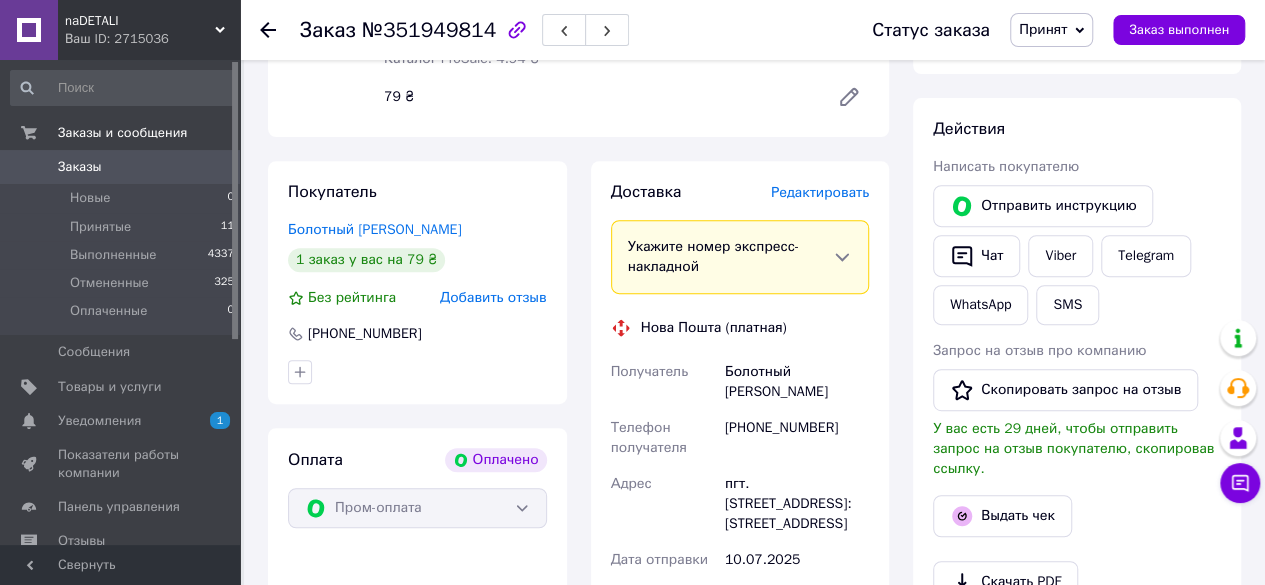 scroll, scrollTop: 300, scrollLeft: 0, axis: vertical 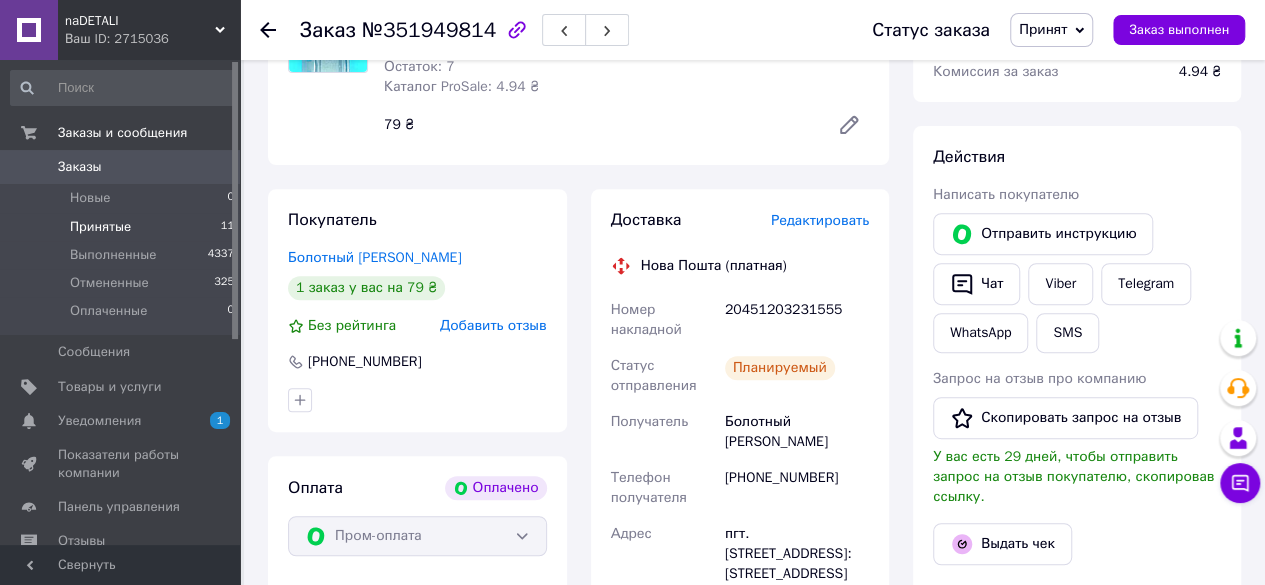 click on "Принятые" at bounding box center (100, 227) 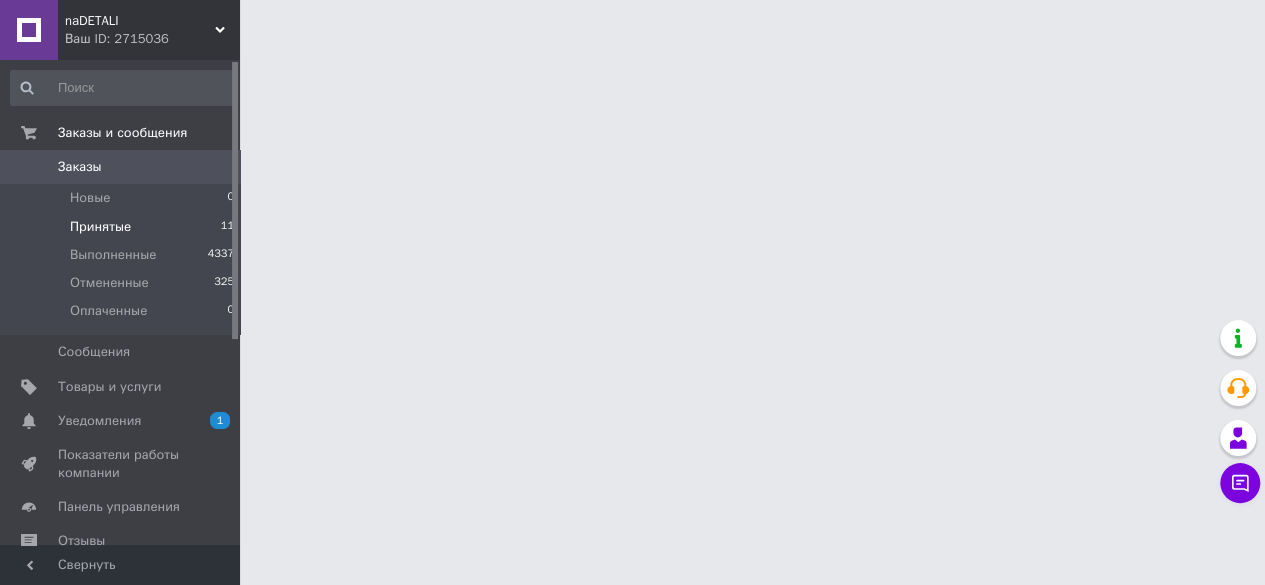 scroll, scrollTop: 0, scrollLeft: 0, axis: both 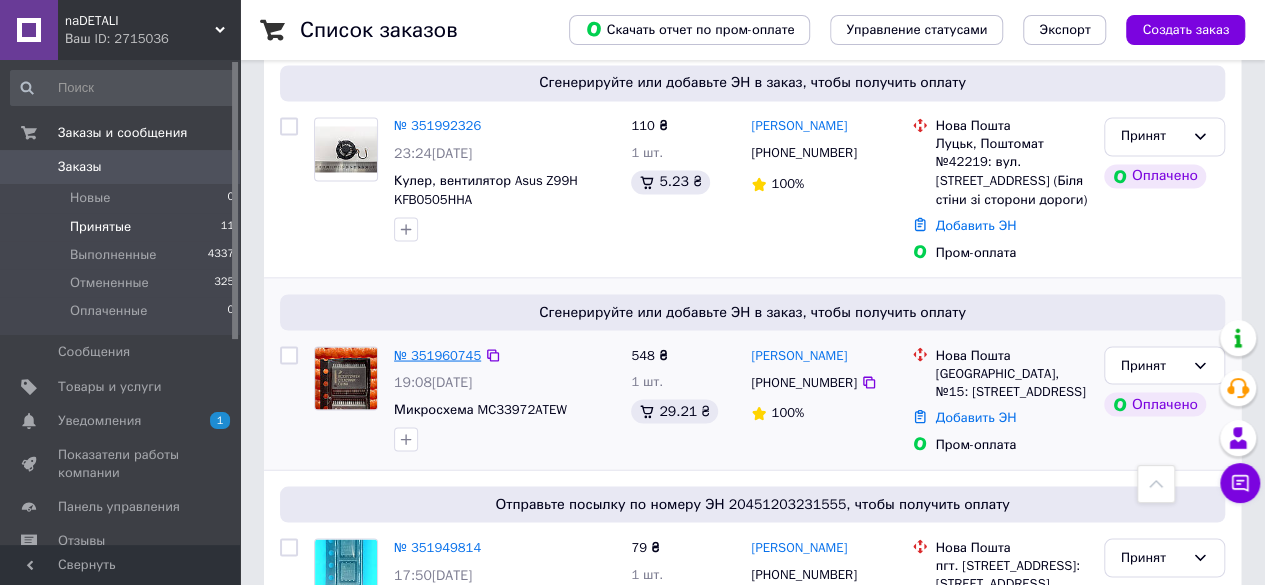 click on "№ 351960745" at bounding box center (437, 354) 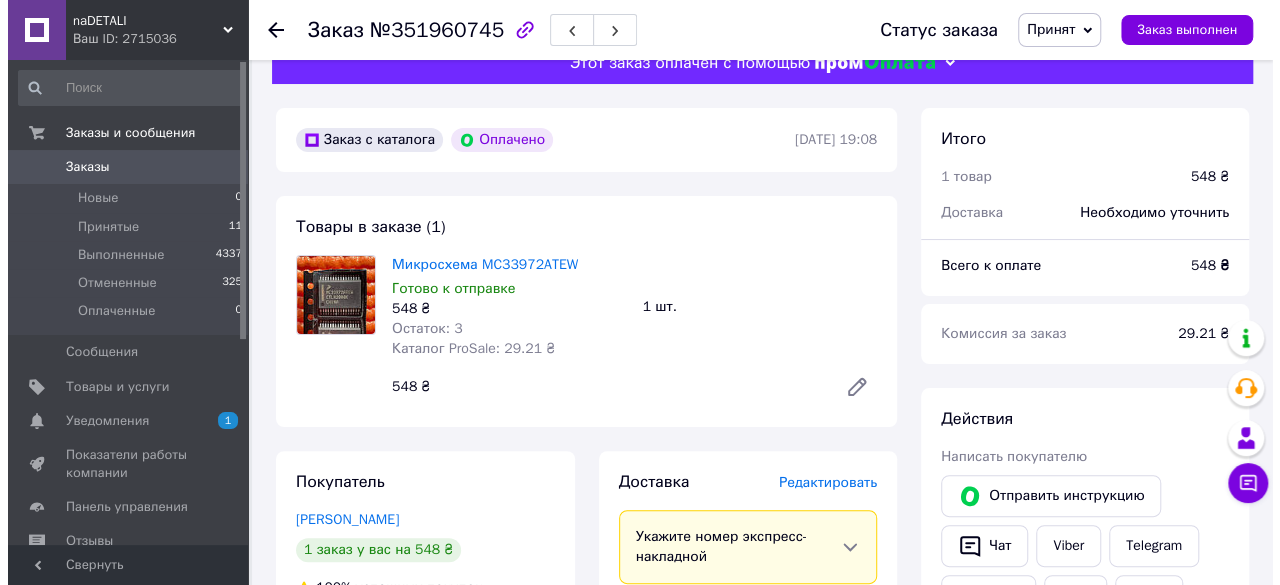 scroll, scrollTop: 0, scrollLeft: 0, axis: both 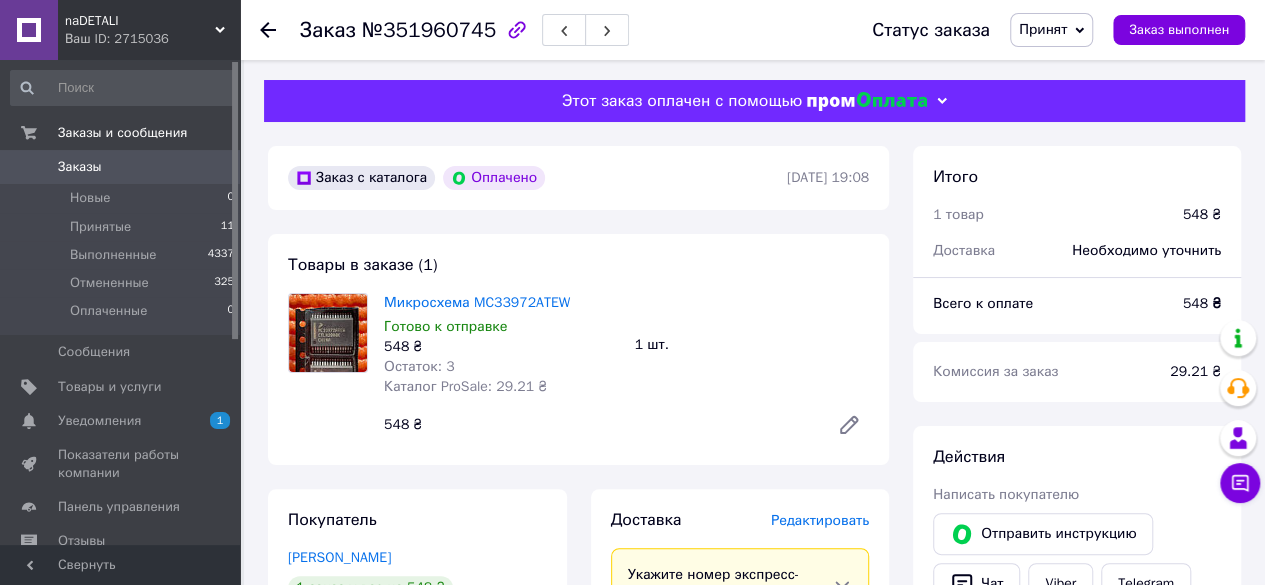 click on "Редактировать" at bounding box center (820, 520) 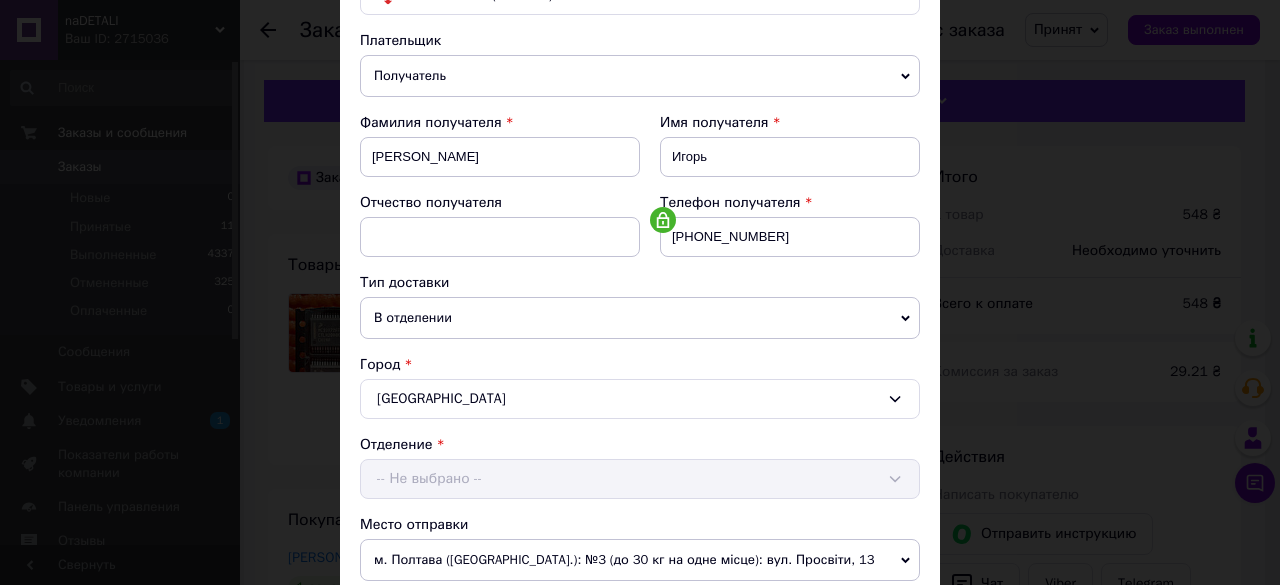 scroll, scrollTop: 400, scrollLeft: 0, axis: vertical 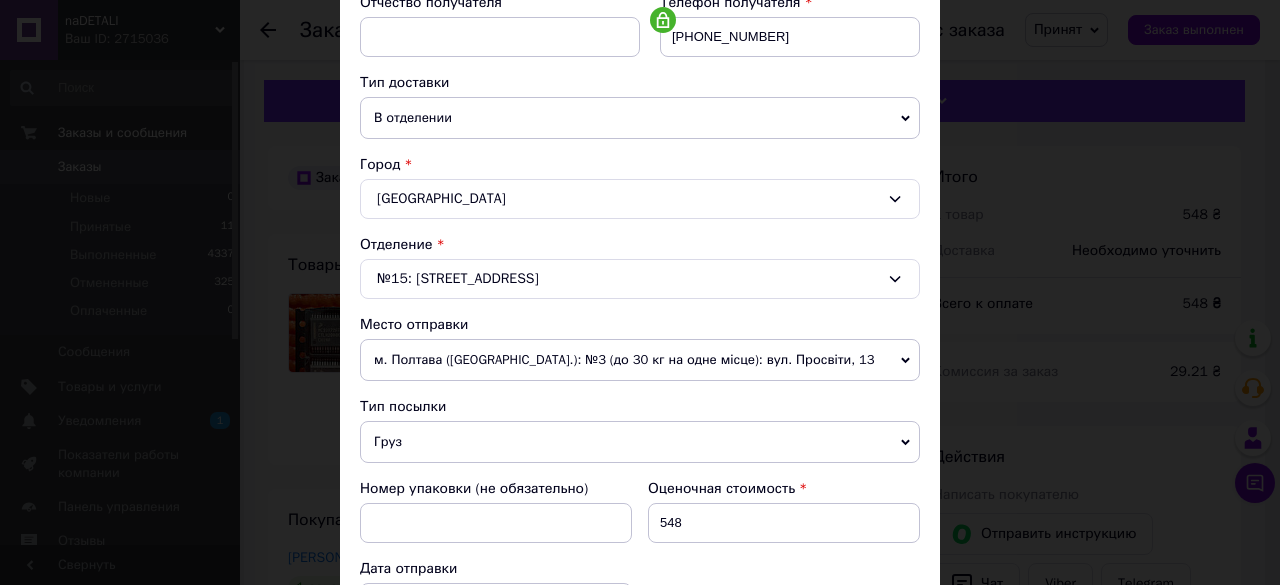 click on "Груз" at bounding box center [640, 442] 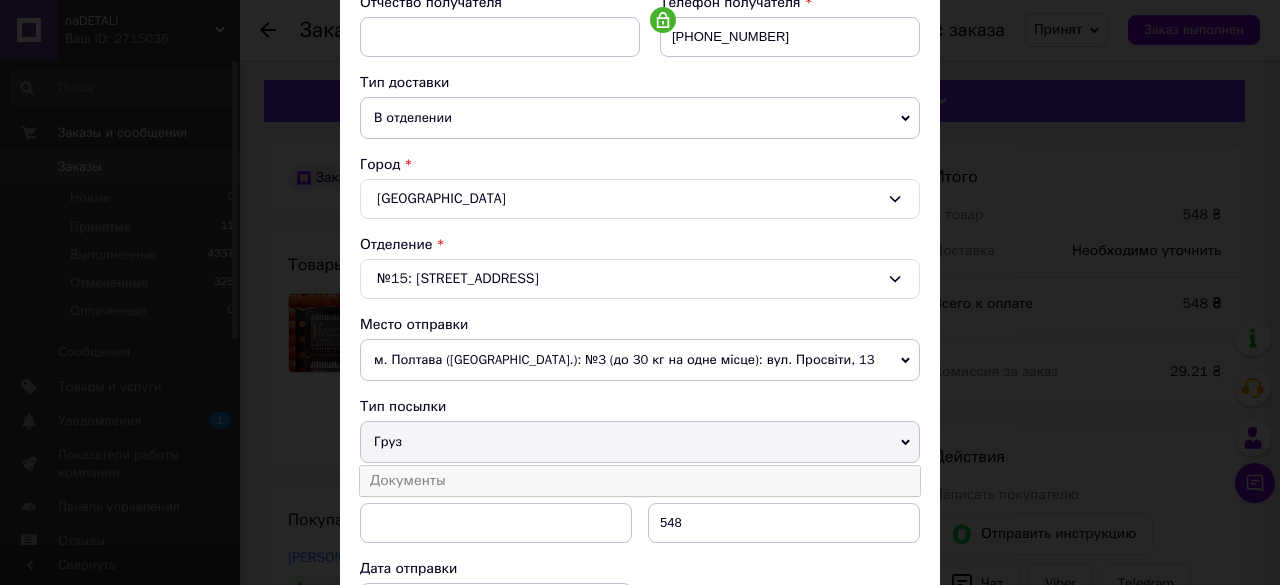 click on "Документы" at bounding box center (640, 481) 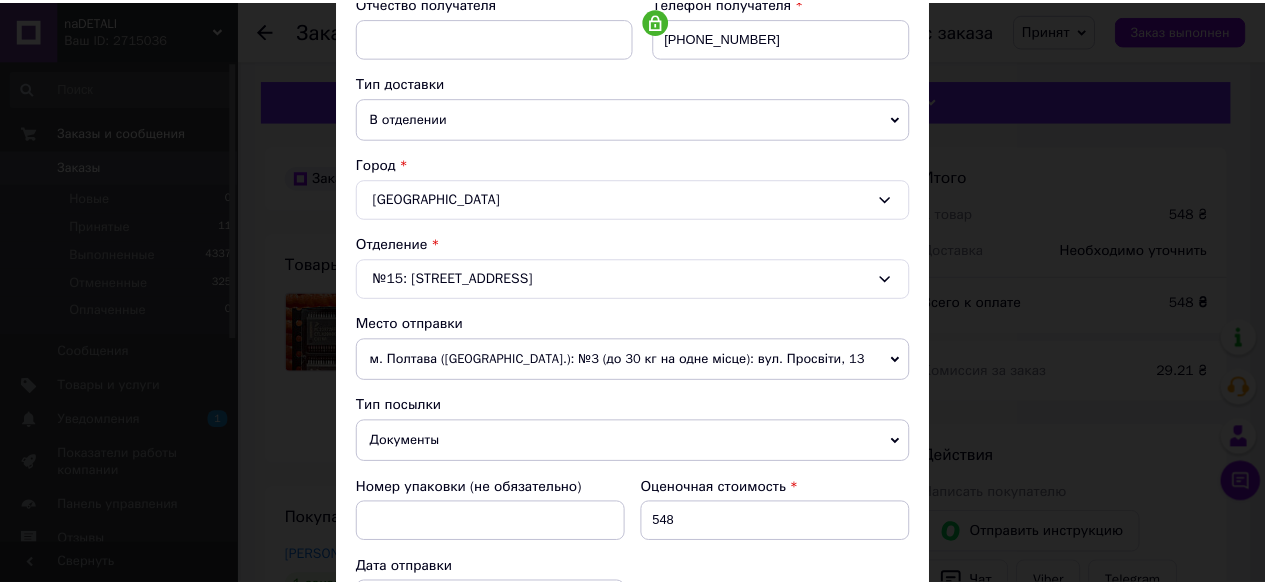 scroll, scrollTop: 700, scrollLeft: 0, axis: vertical 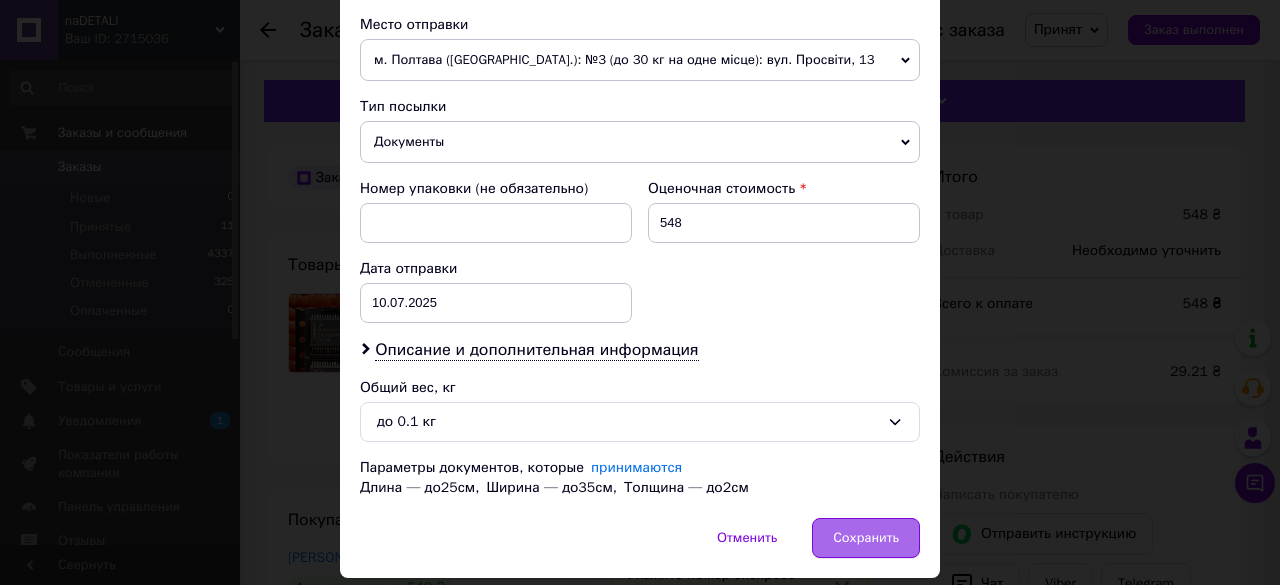 click on "Сохранить" at bounding box center (866, 538) 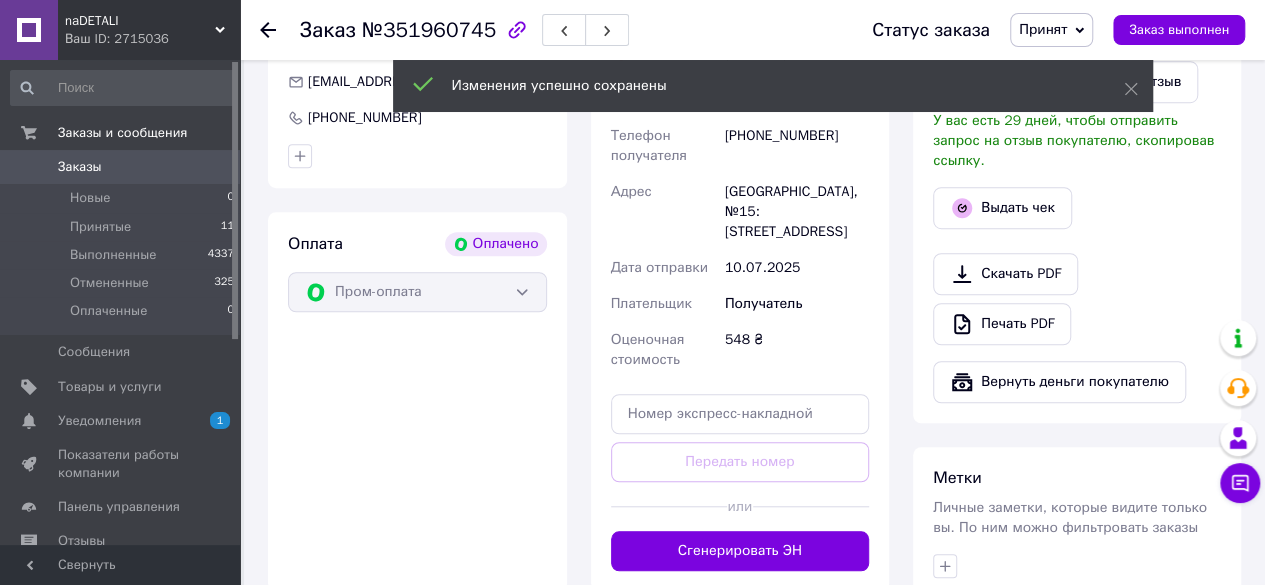 scroll, scrollTop: 700, scrollLeft: 0, axis: vertical 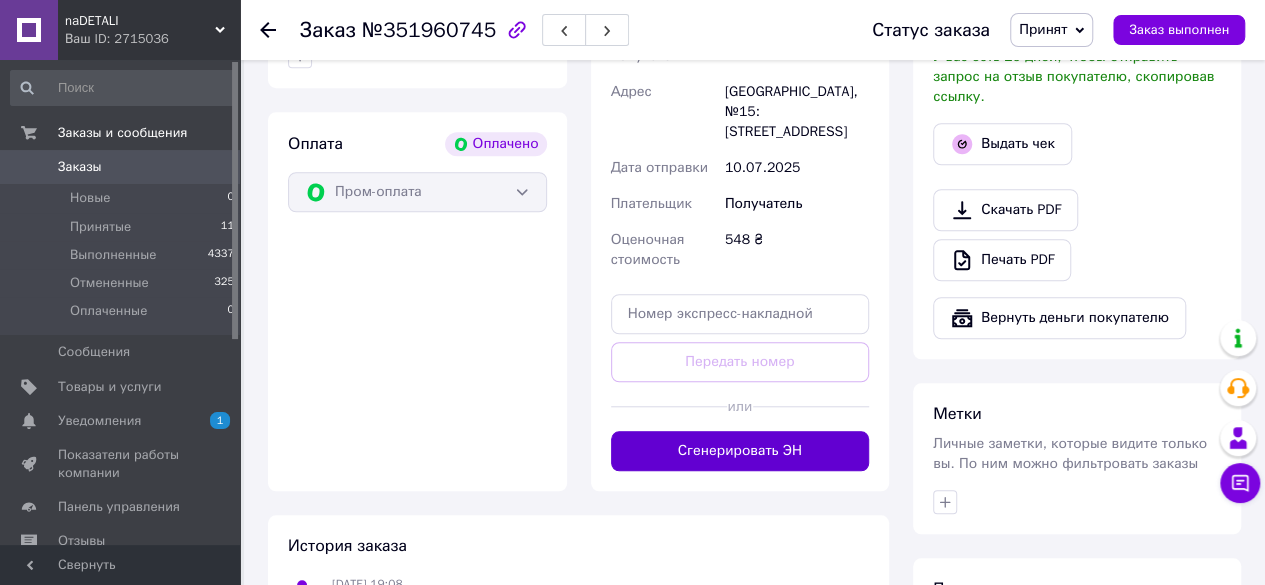 click on "Сгенерировать ЭН" at bounding box center [740, 451] 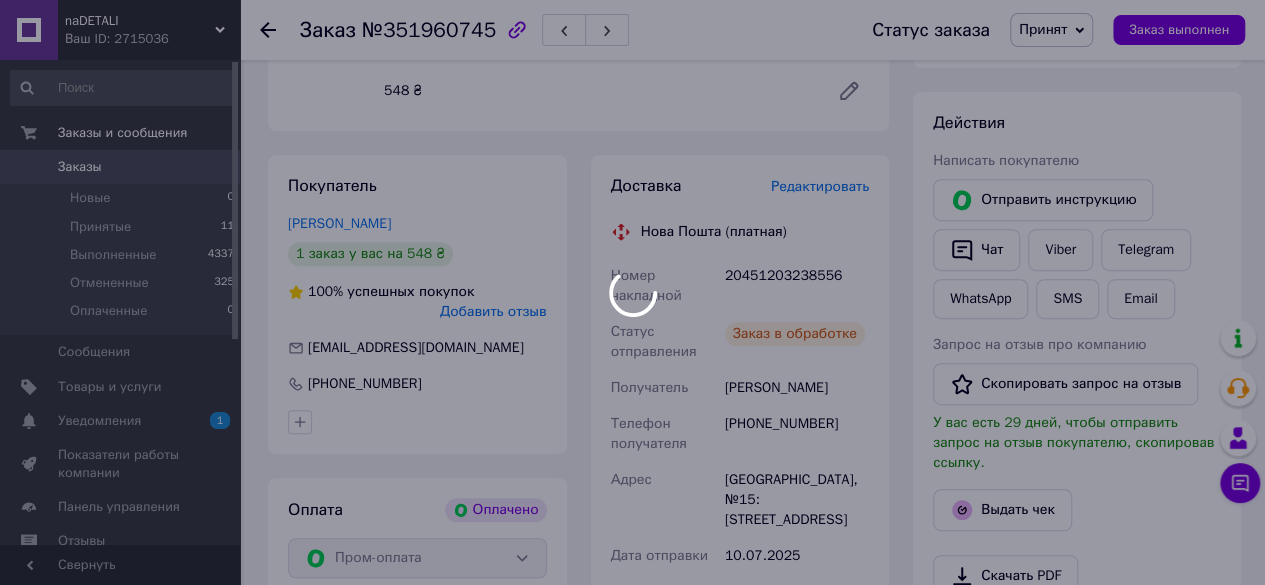 scroll, scrollTop: 300, scrollLeft: 0, axis: vertical 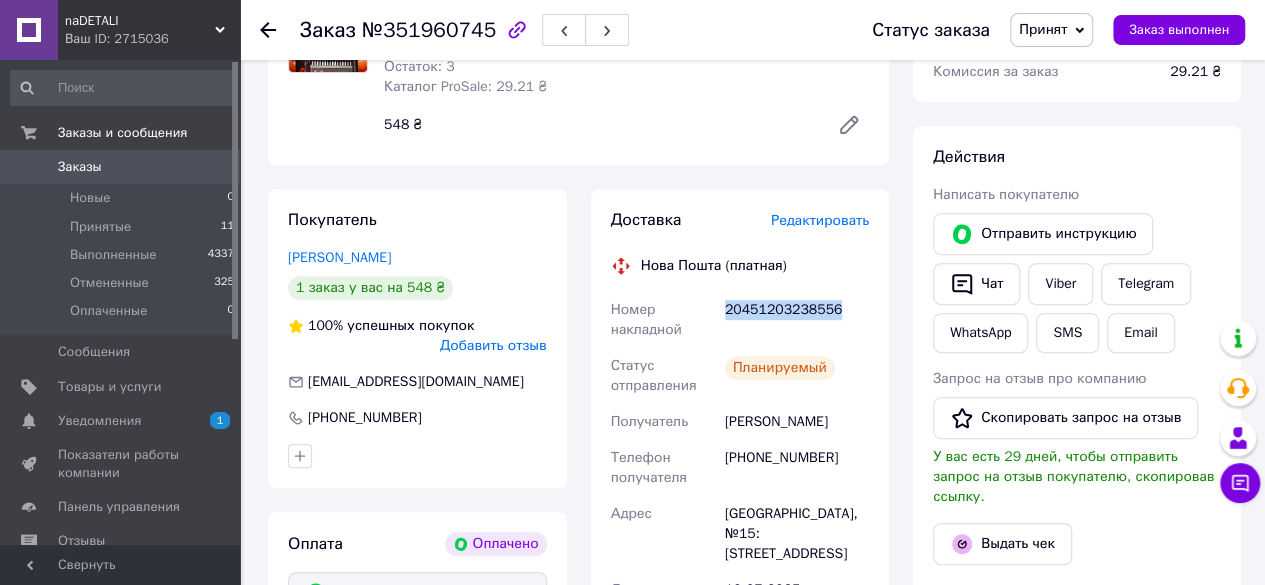 drag, startPoint x: 832, startPoint y: 313, endPoint x: 707, endPoint y: 325, distance: 125.57468 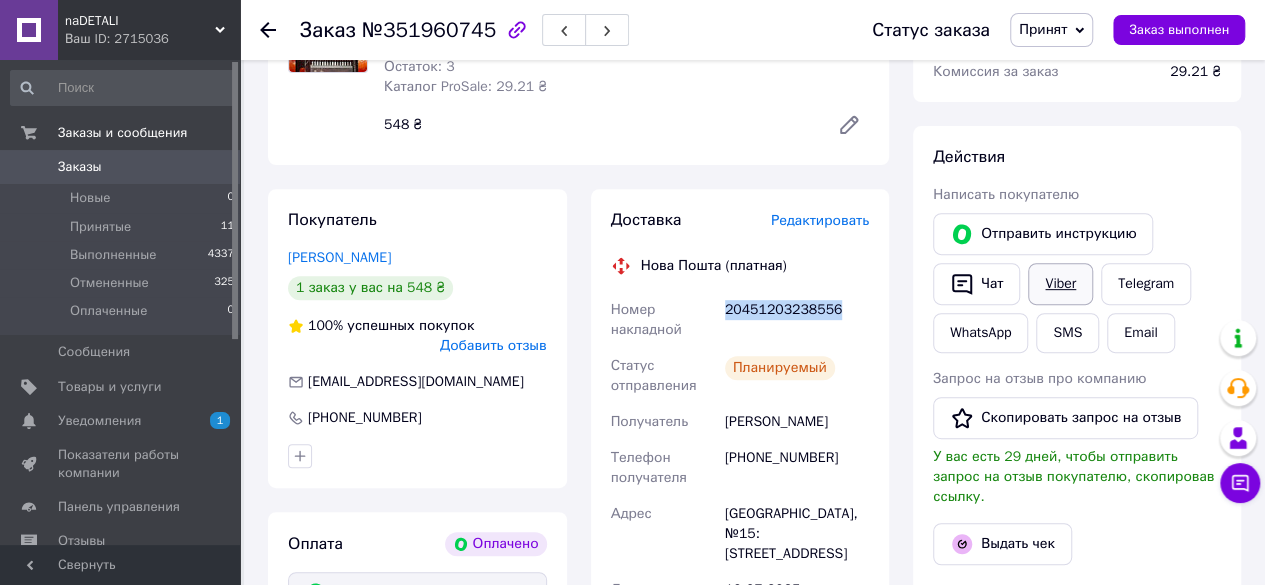 click on "Viber" at bounding box center [1060, 284] 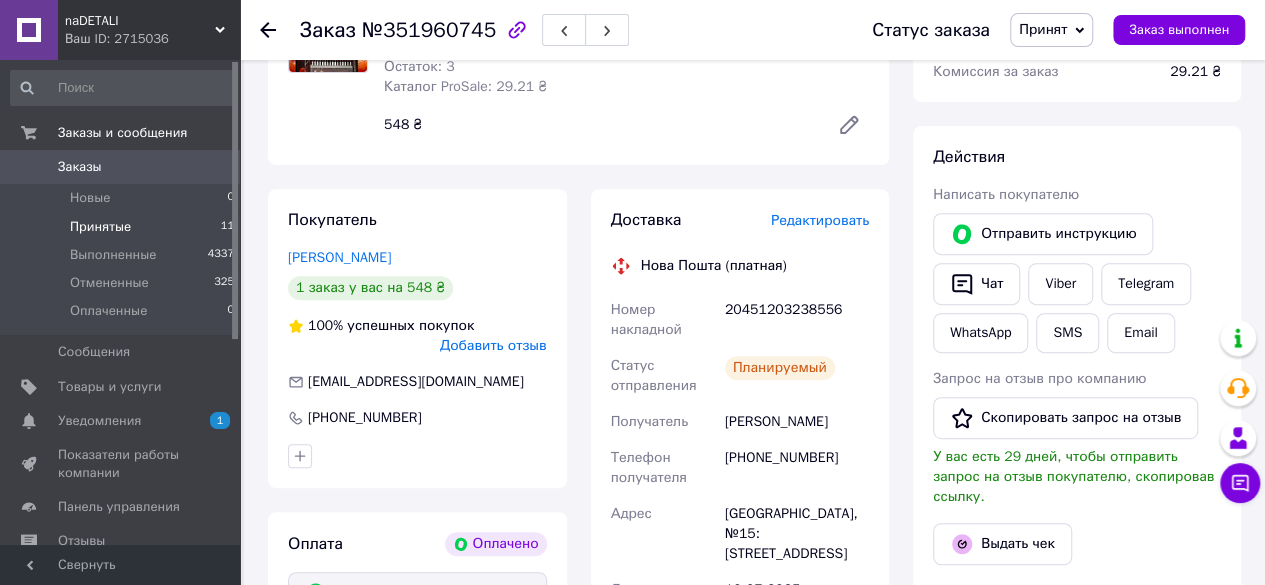 click on "Принятые" at bounding box center (100, 227) 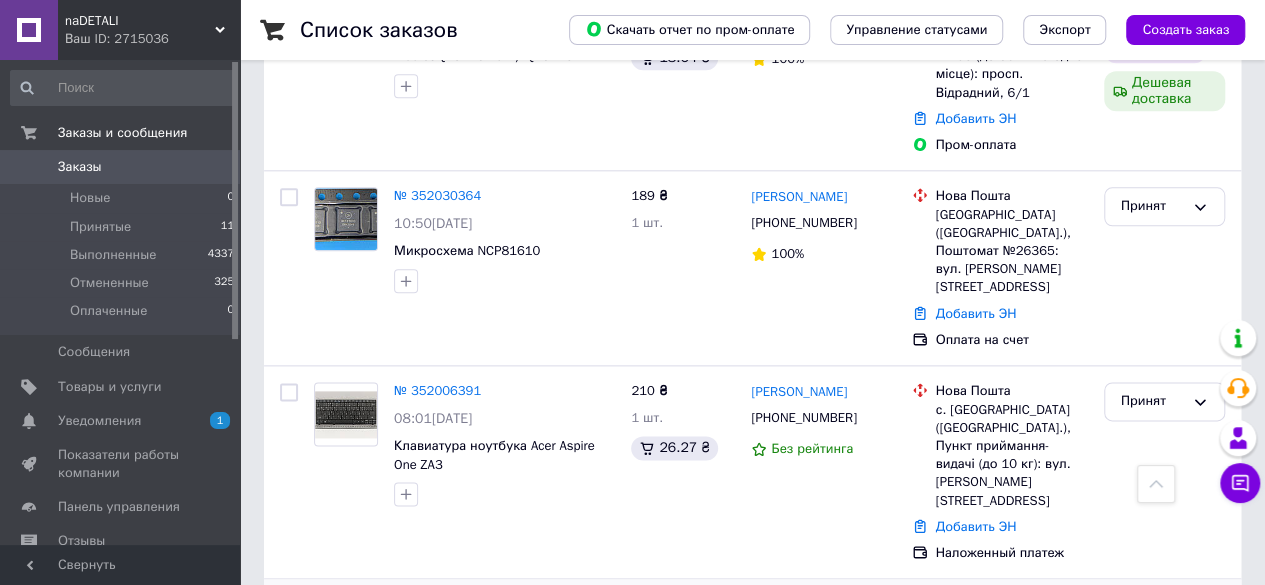 scroll, scrollTop: 1300, scrollLeft: 0, axis: vertical 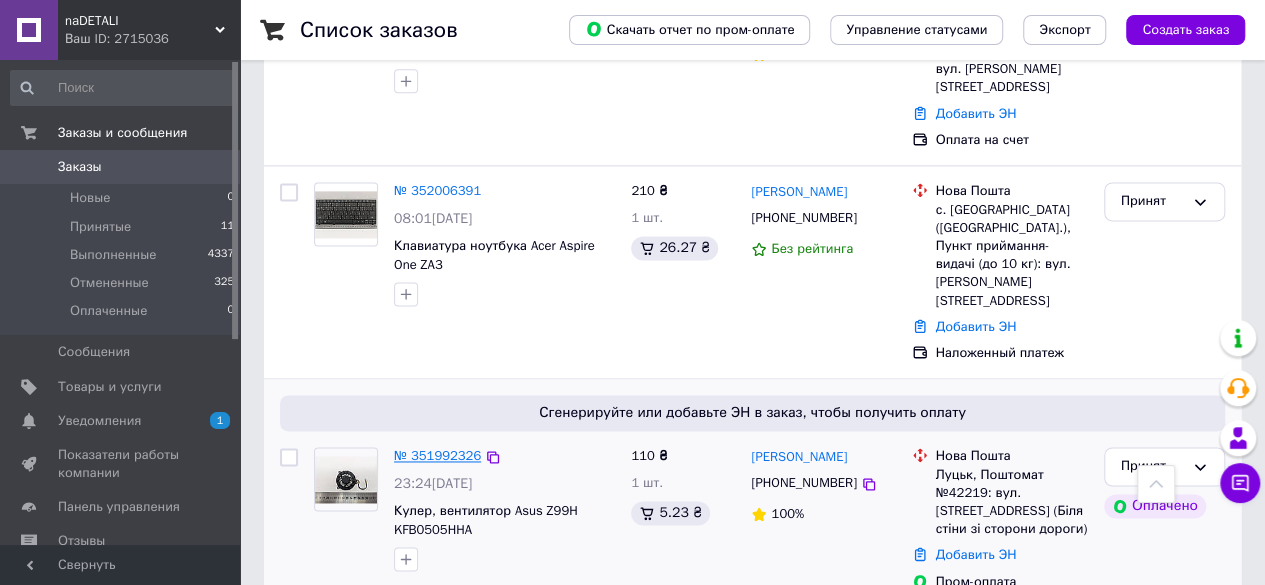 click on "№ 351992326" at bounding box center [437, 455] 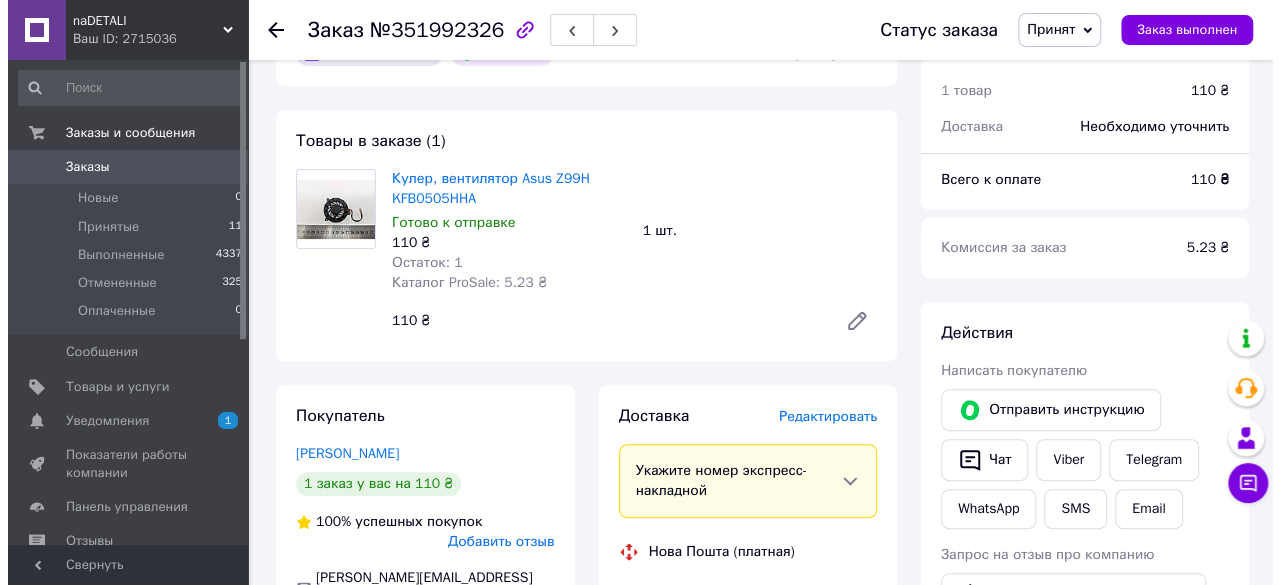scroll, scrollTop: 100, scrollLeft: 0, axis: vertical 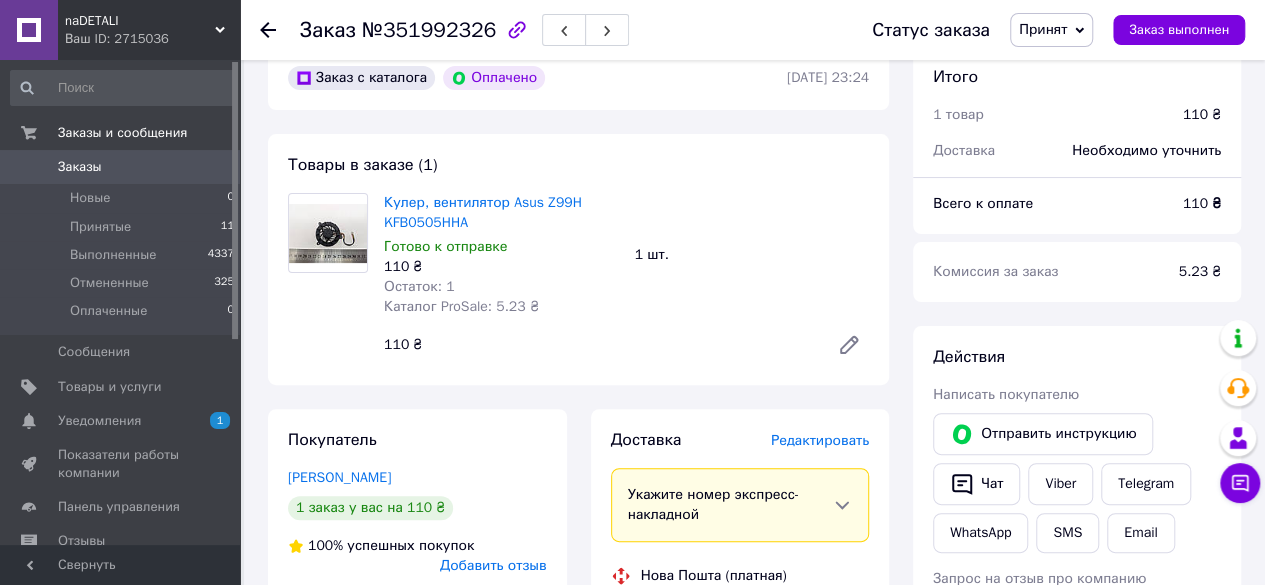 click on "Редактировать" at bounding box center [820, 440] 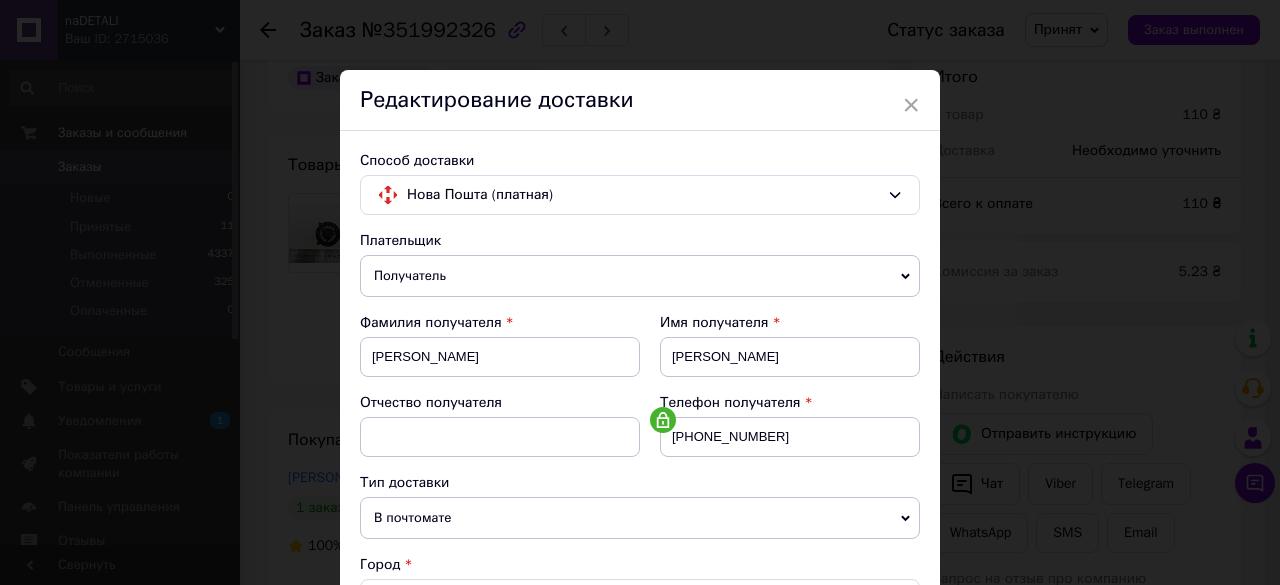 scroll, scrollTop: 300, scrollLeft: 0, axis: vertical 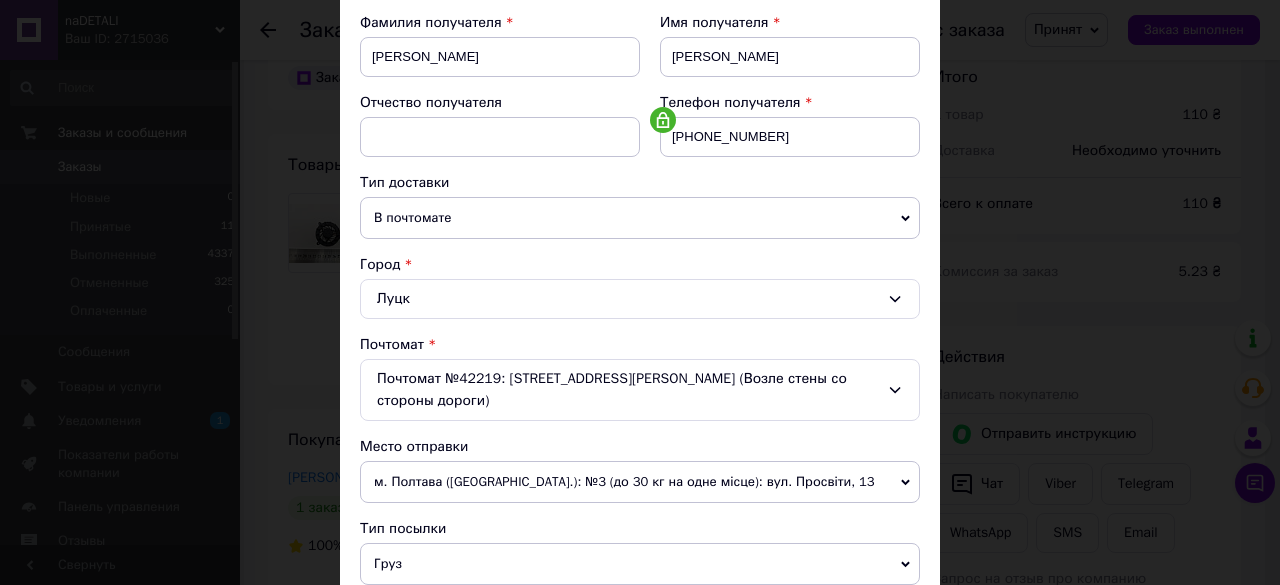 click on "Груз" at bounding box center [640, 564] 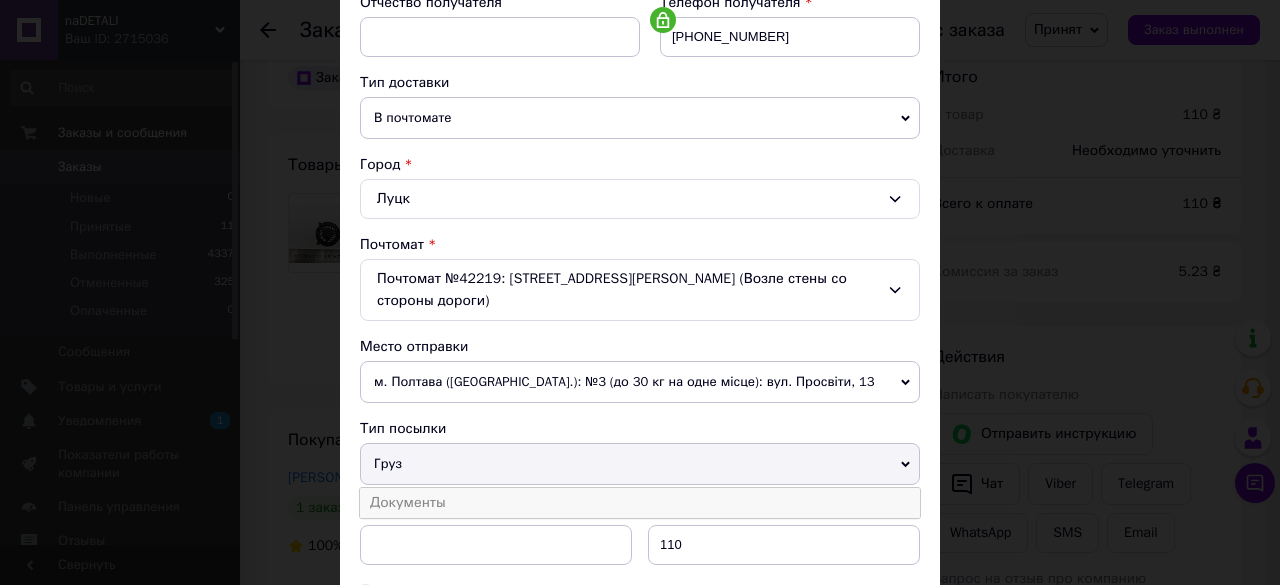 click on "Документы" at bounding box center (640, 503) 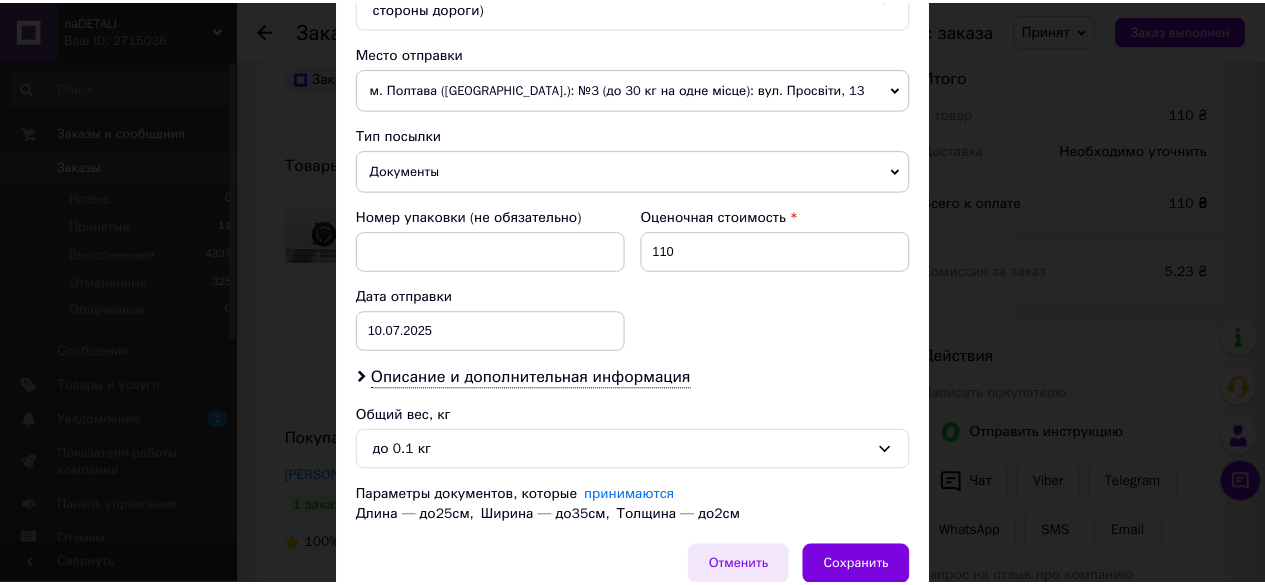 scroll, scrollTop: 754, scrollLeft: 0, axis: vertical 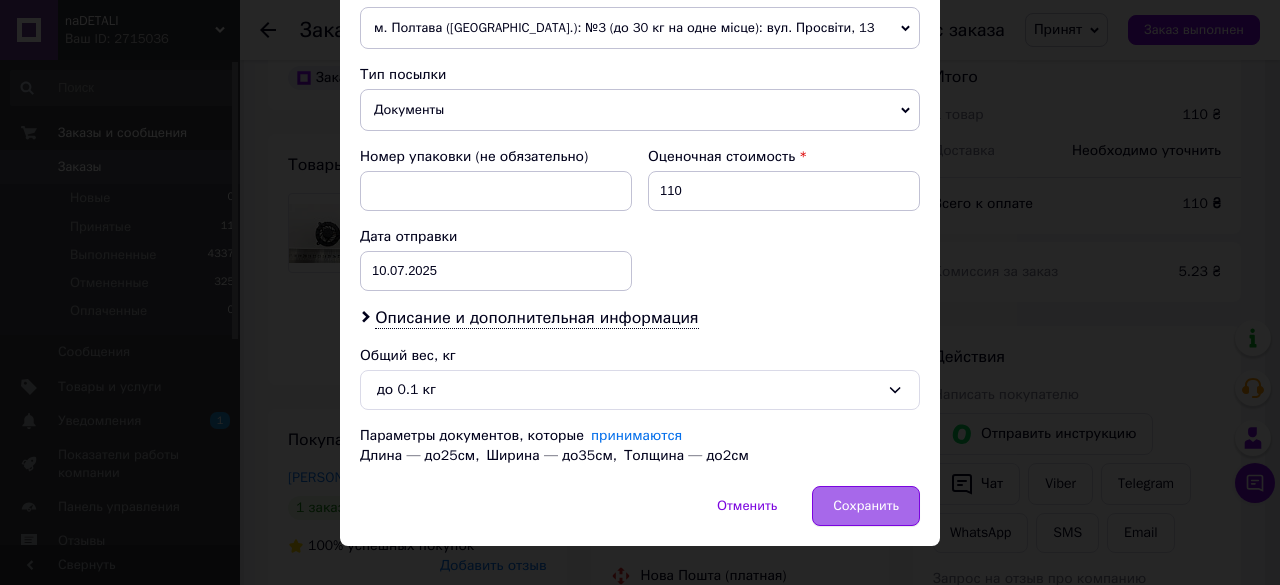 click on "Сохранить" at bounding box center (866, 506) 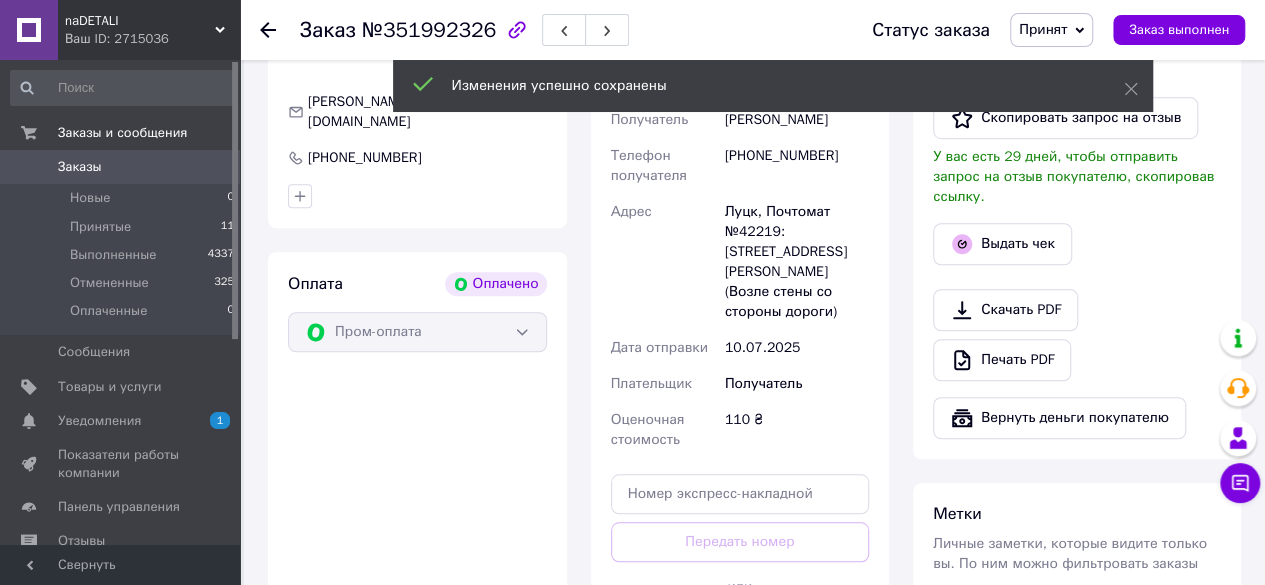 scroll, scrollTop: 800, scrollLeft: 0, axis: vertical 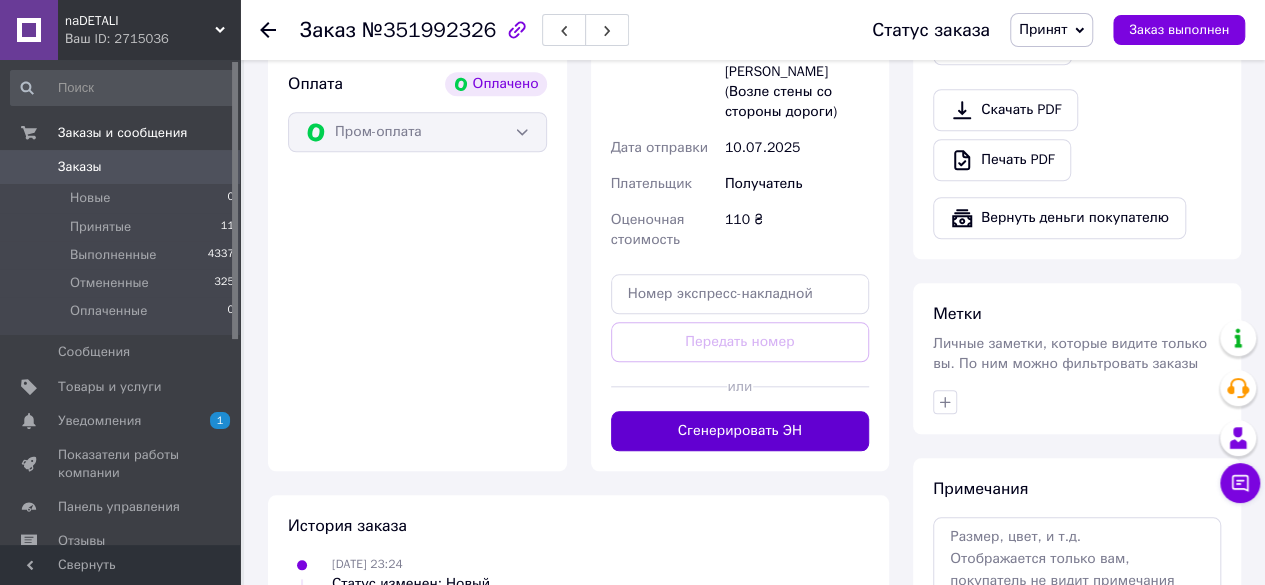 click on "Сгенерировать ЭН" at bounding box center [740, 431] 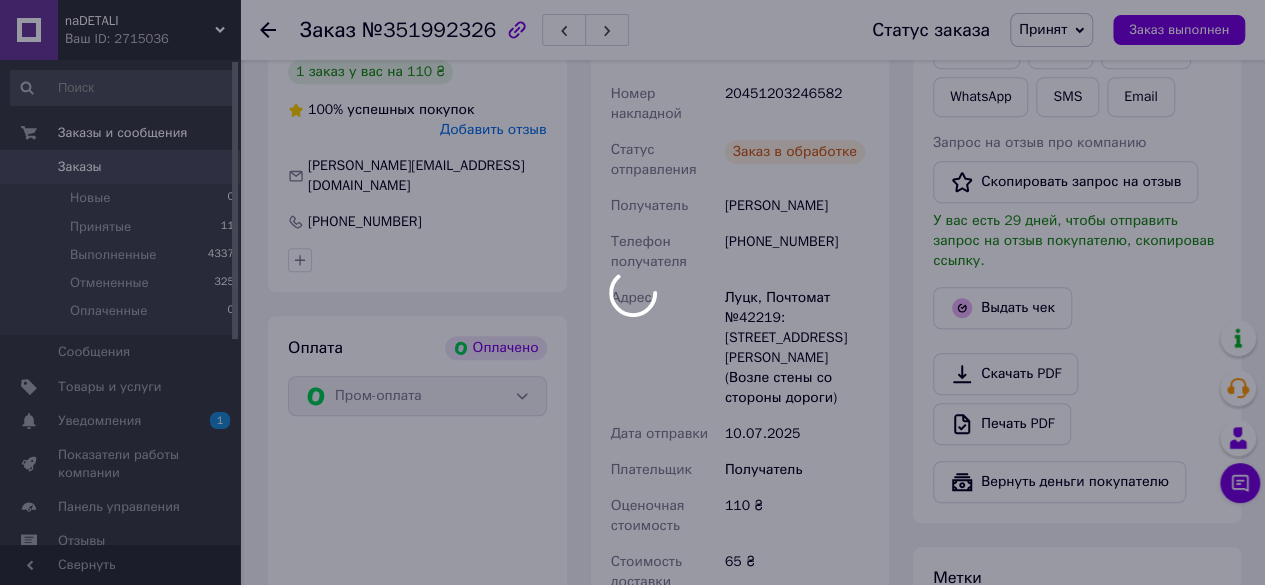 scroll, scrollTop: 400, scrollLeft: 0, axis: vertical 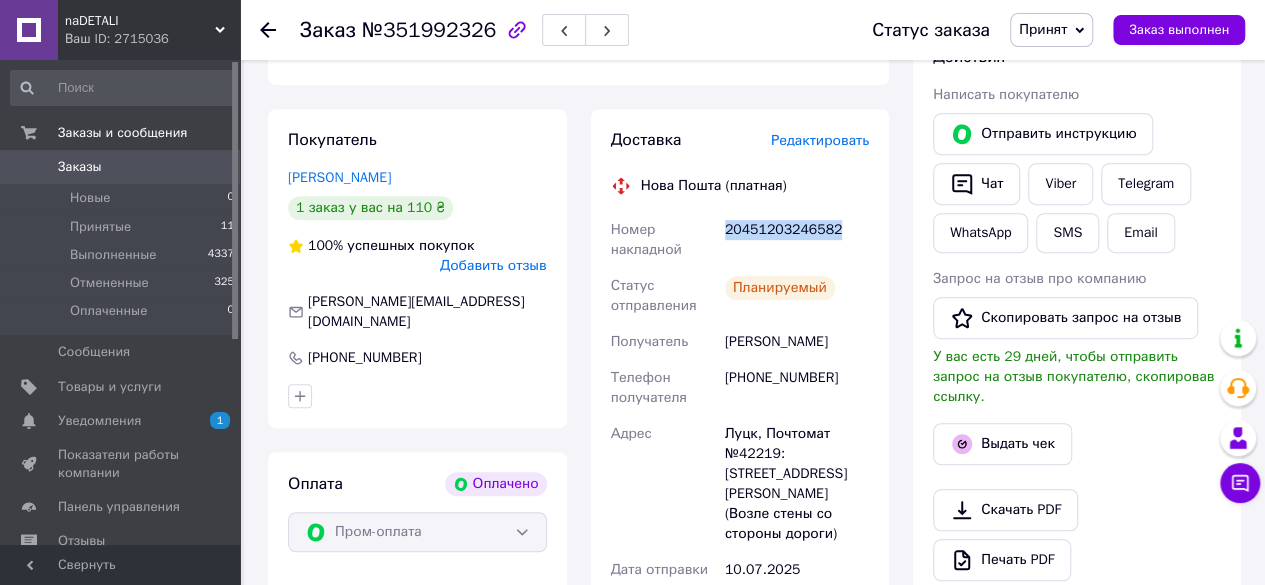 drag, startPoint x: 842, startPoint y: 236, endPoint x: 728, endPoint y: 231, distance: 114.1096 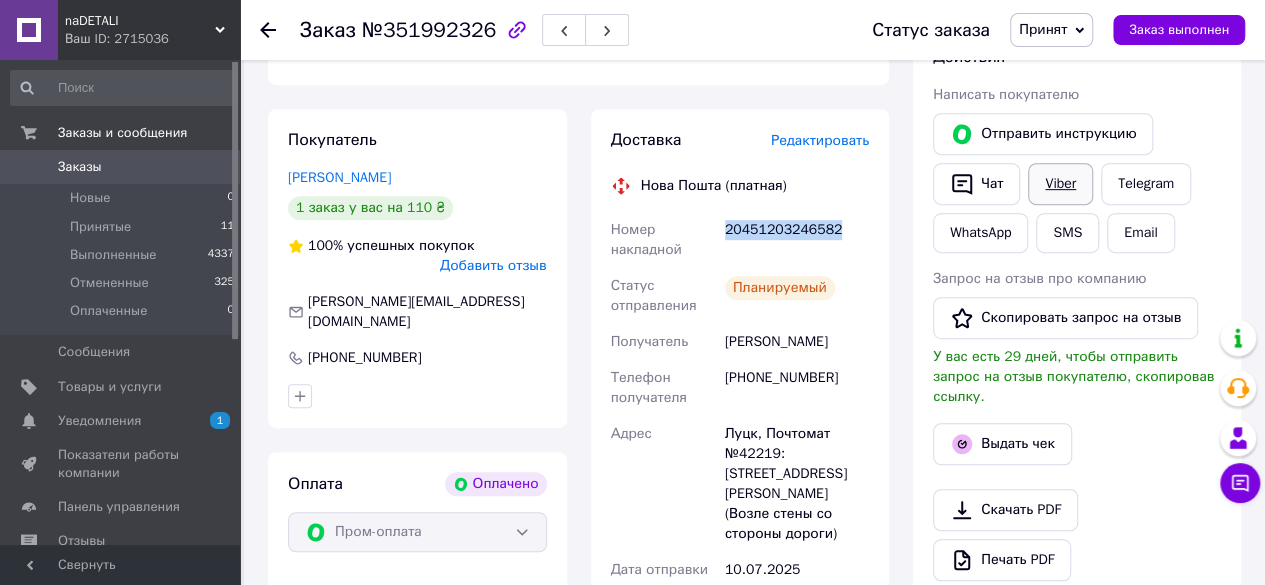 click on "Viber" at bounding box center (1060, 184) 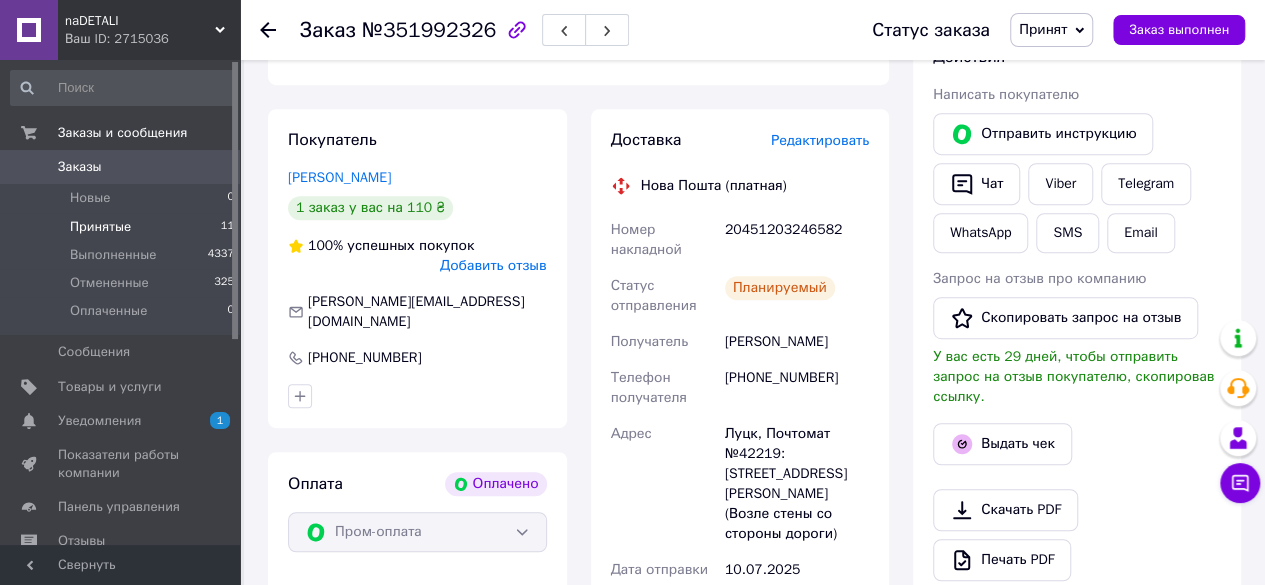 click on "Принятые" at bounding box center (100, 227) 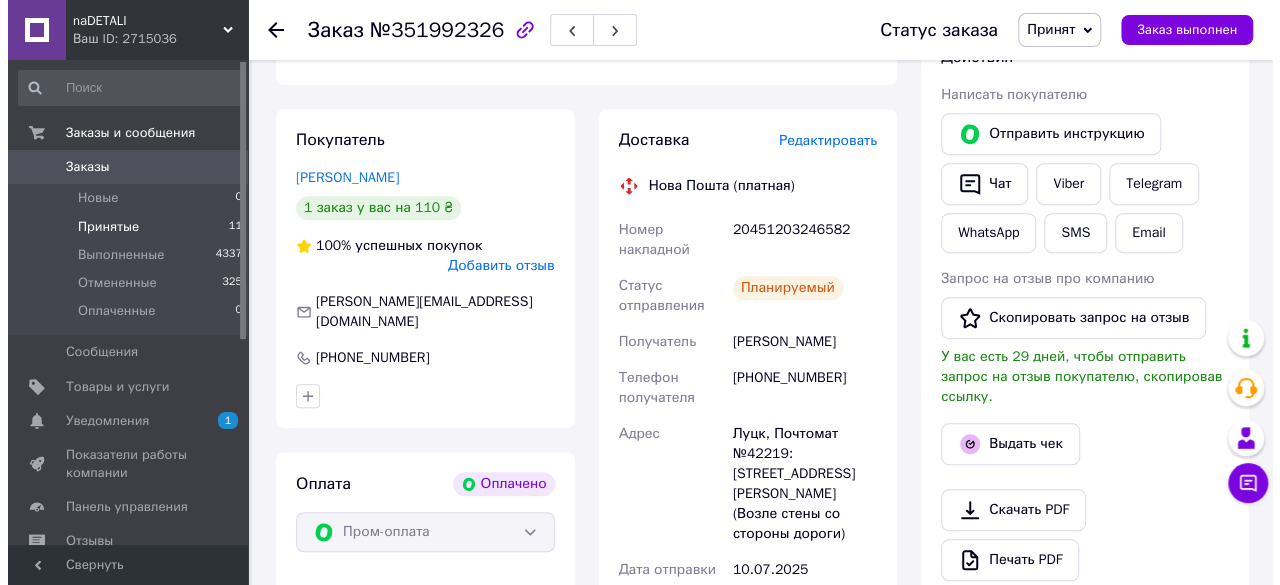 scroll, scrollTop: 0, scrollLeft: 0, axis: both 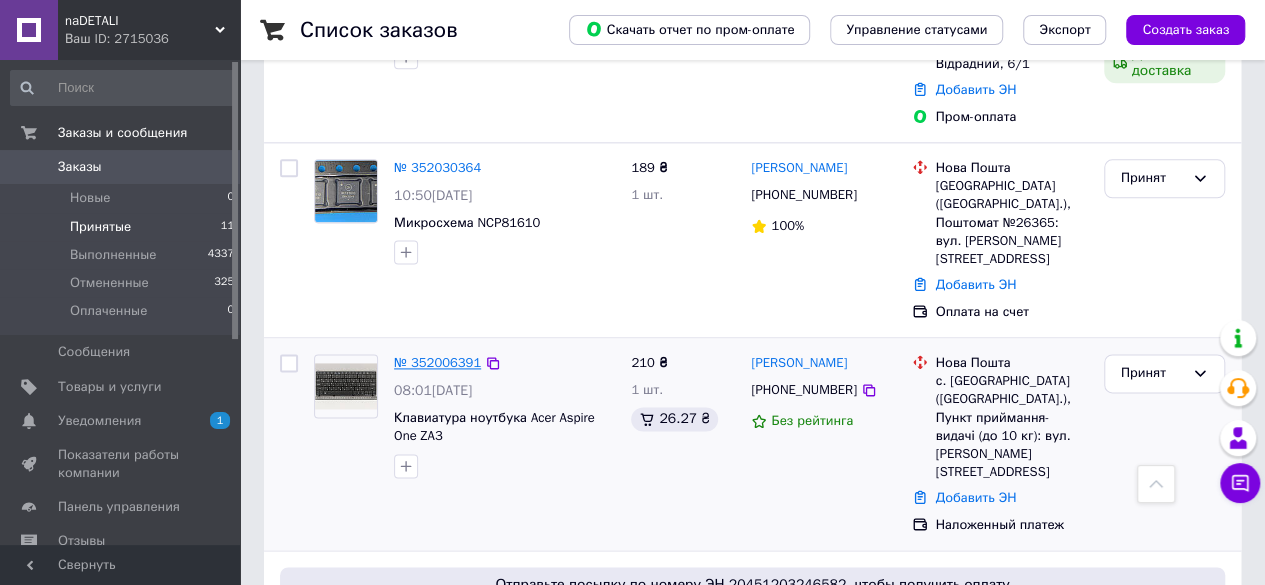 click on "№ 352006391" at bounding box center [437, 362] 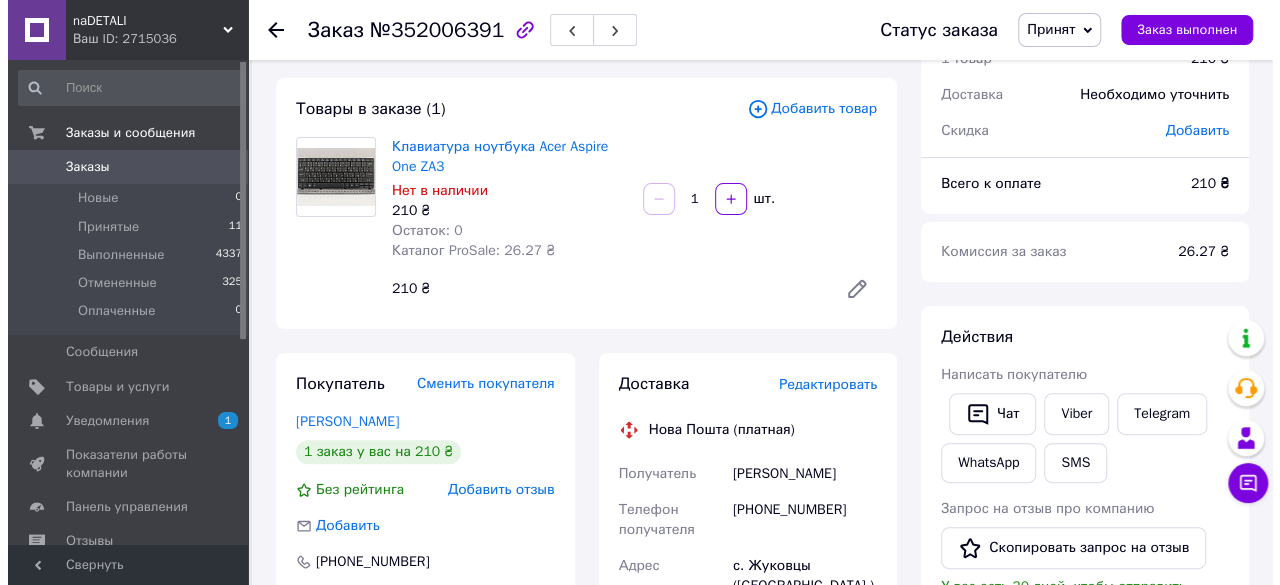 scroll, scrollTop: 0, scrollLeft: 0, axis: both 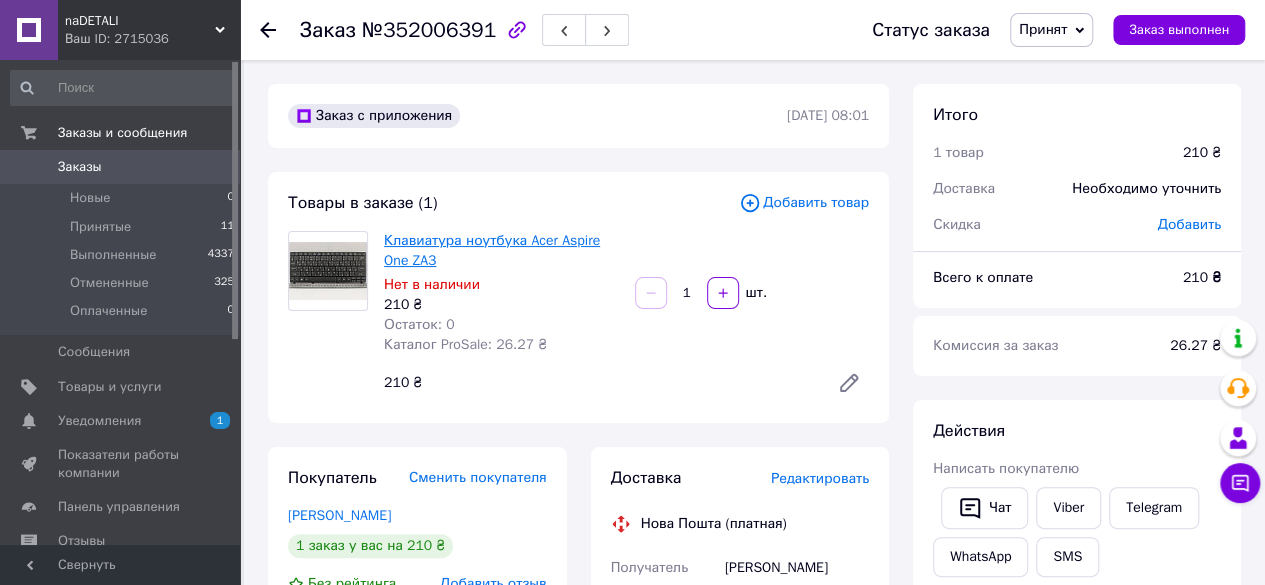 click on "Клавиатура ноутбука Acer Aspire One ZA3" at bounding box center (492, 250) 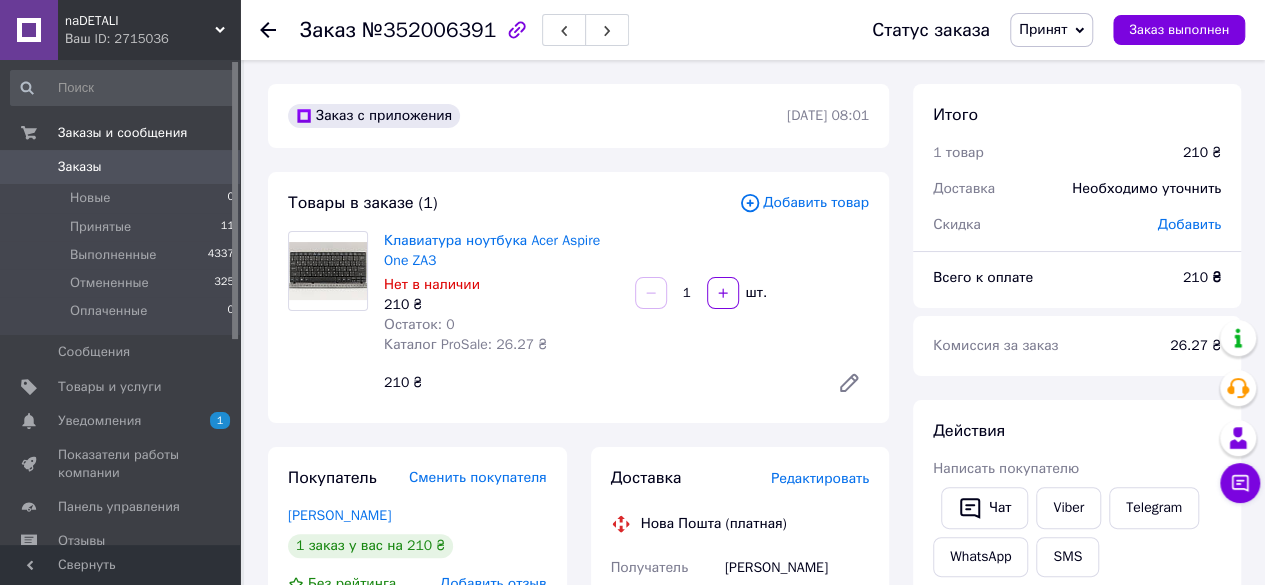 click on "Редактировать" at bounding box center [820, 478] 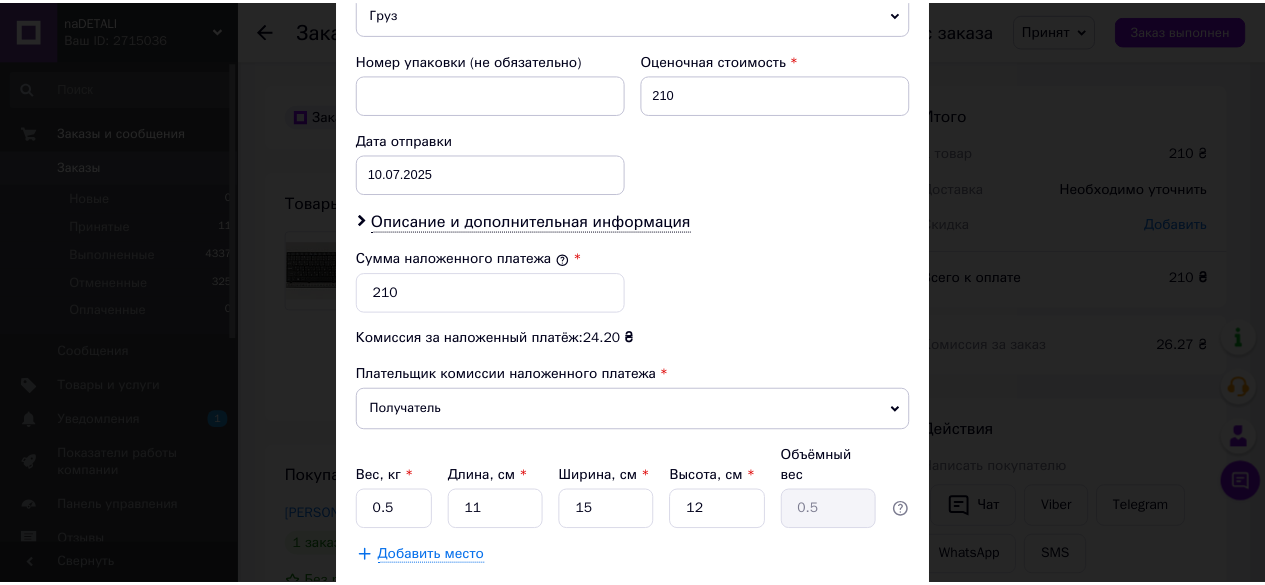 scroll, scrollTop: 900, scrollLeft: 0, axis: vertical 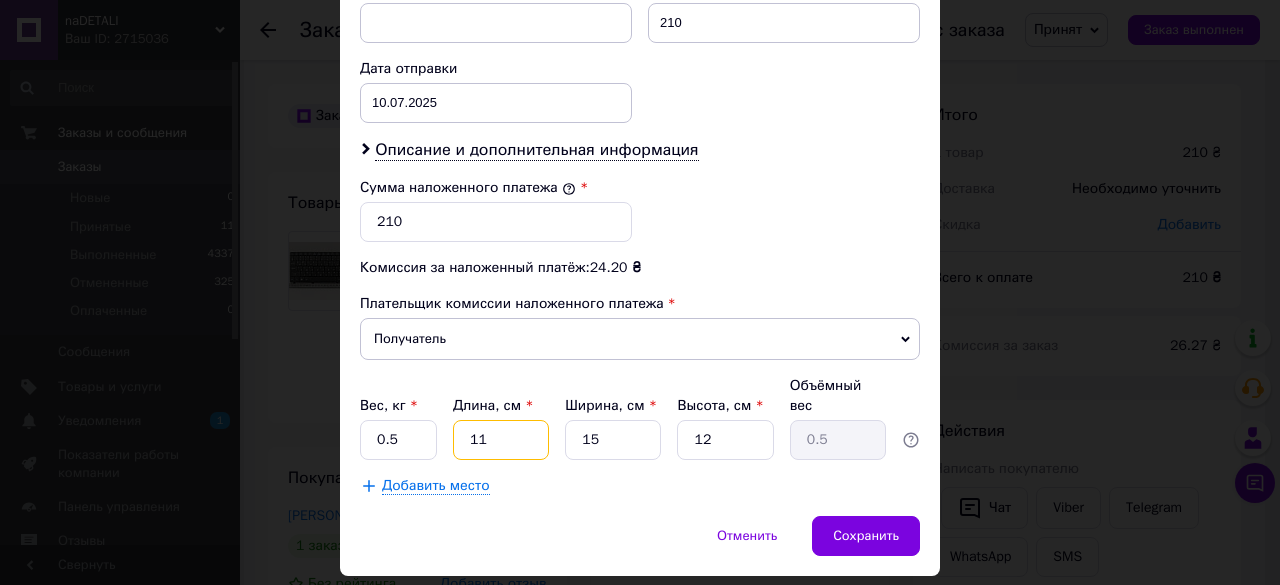 drag, startPoint x: 490, startPoint y: 413, endPoint x: 454, endPoint y: 415, distance: 36.05551 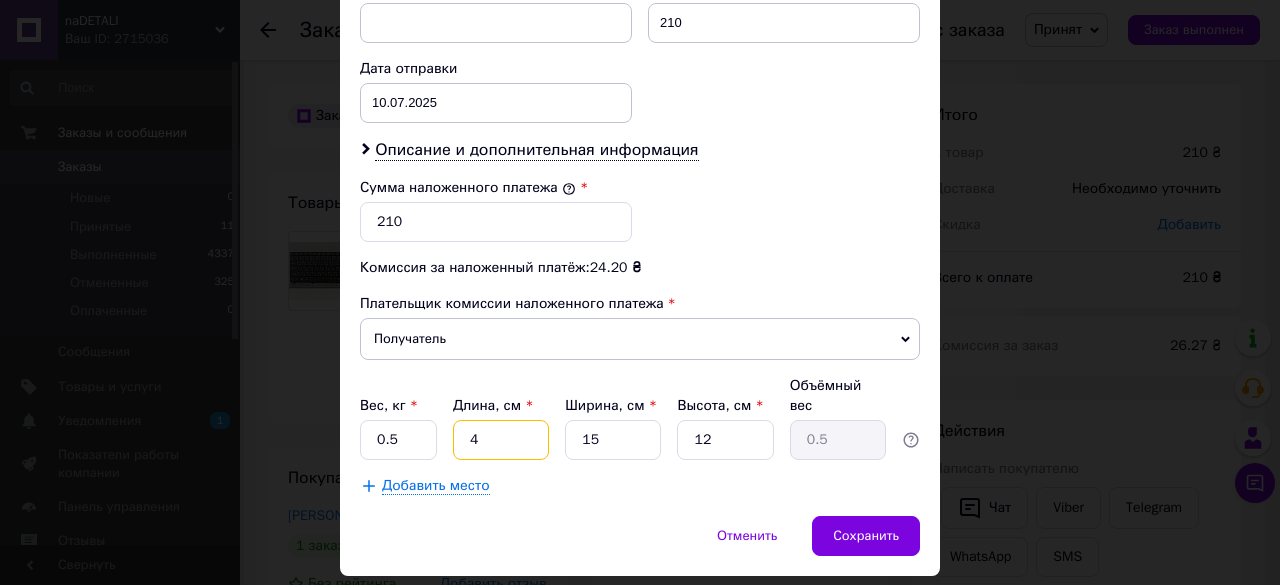 type on "0.18" 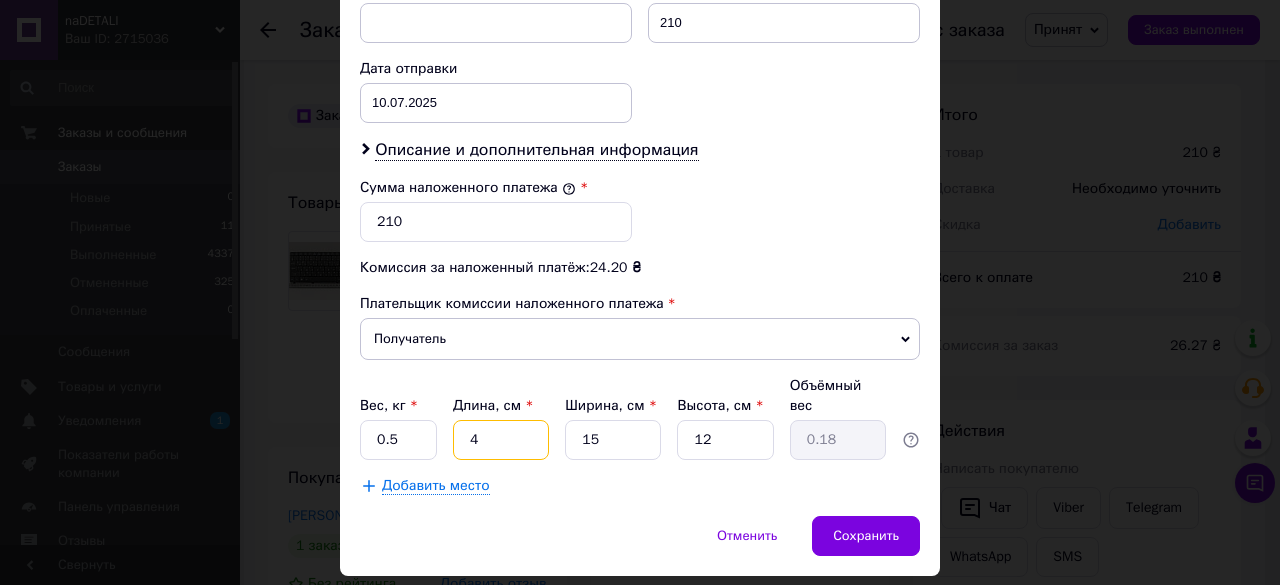 type on "40" 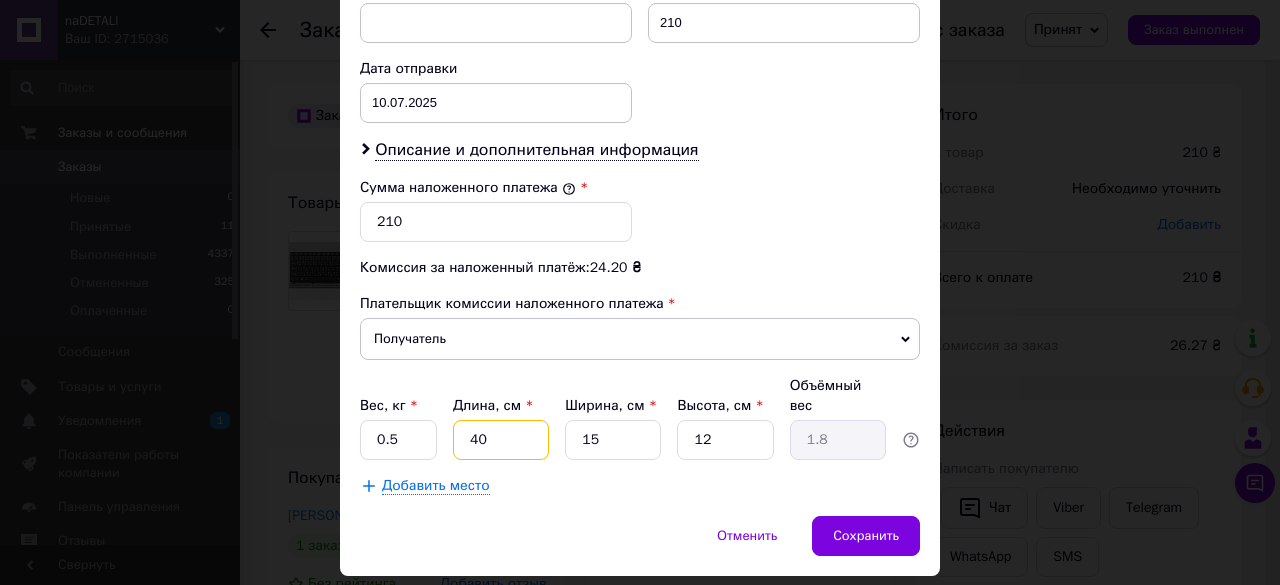 type on "40" 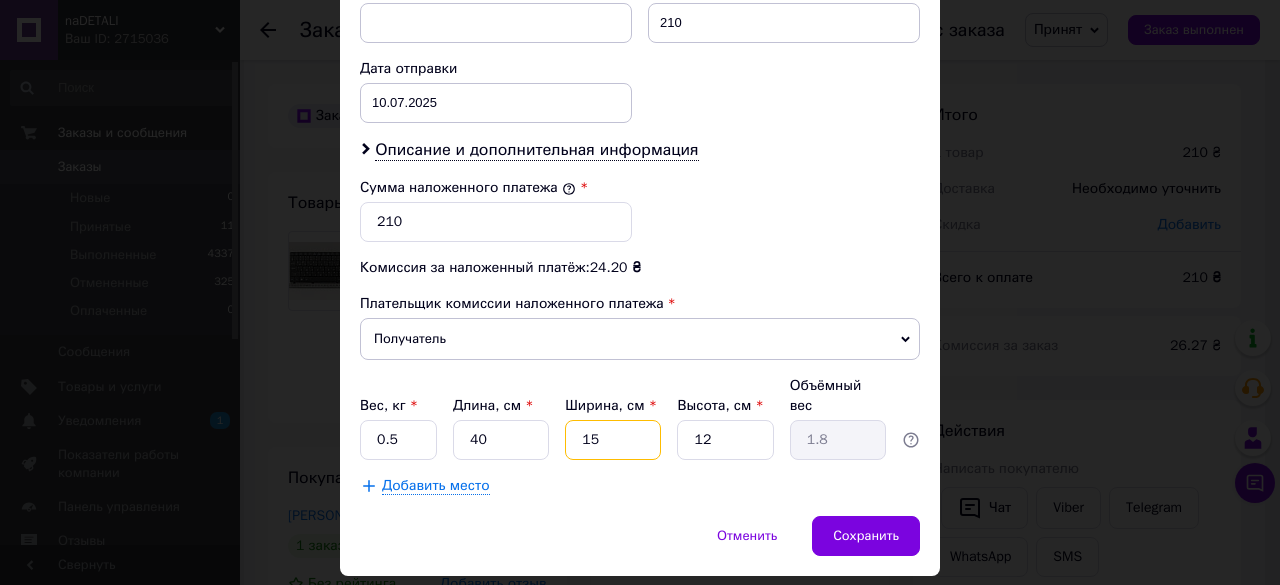 drag, startPoint x: 600, startPoint y: 409, endPoint x: 551, endPoint y: 413, distance: 49.162994 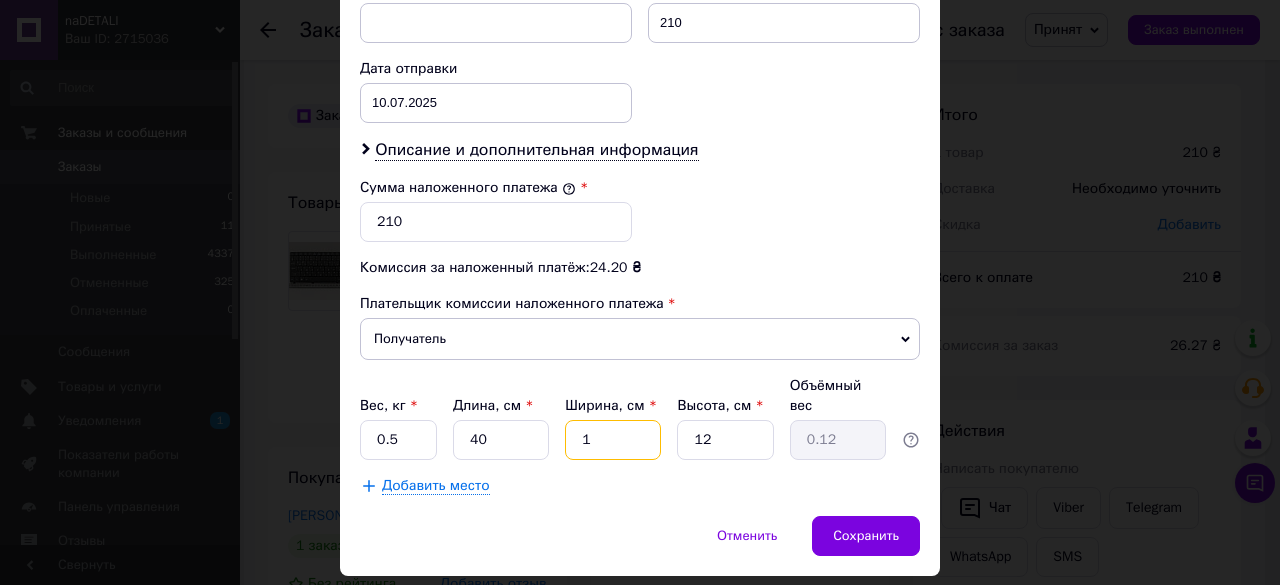 type on "17" 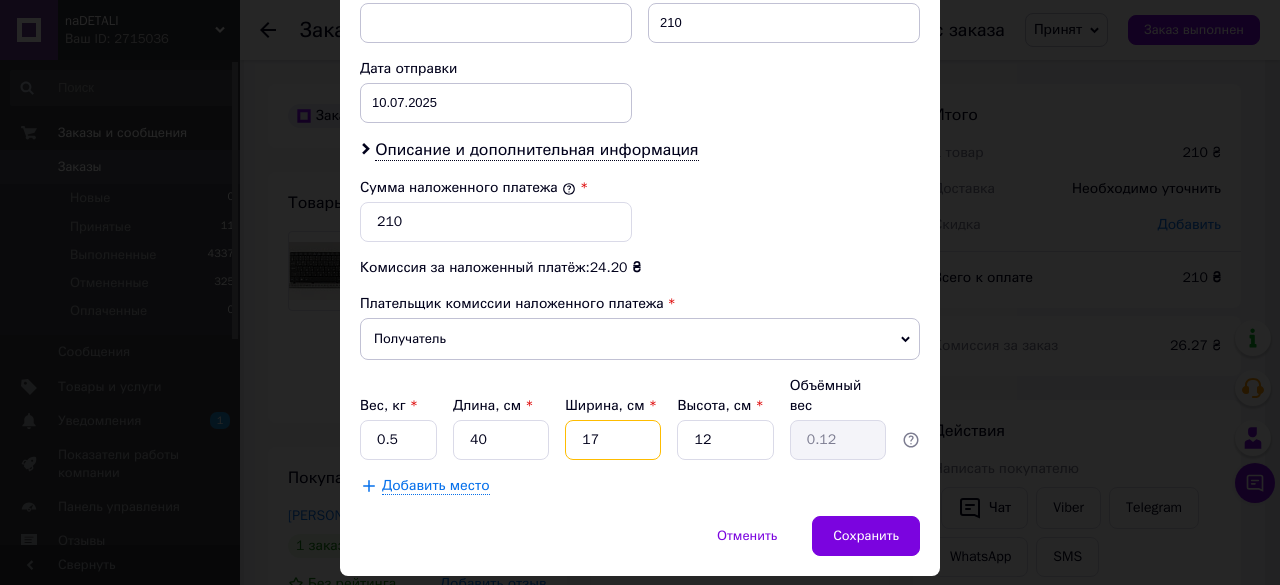 type on "2.04" 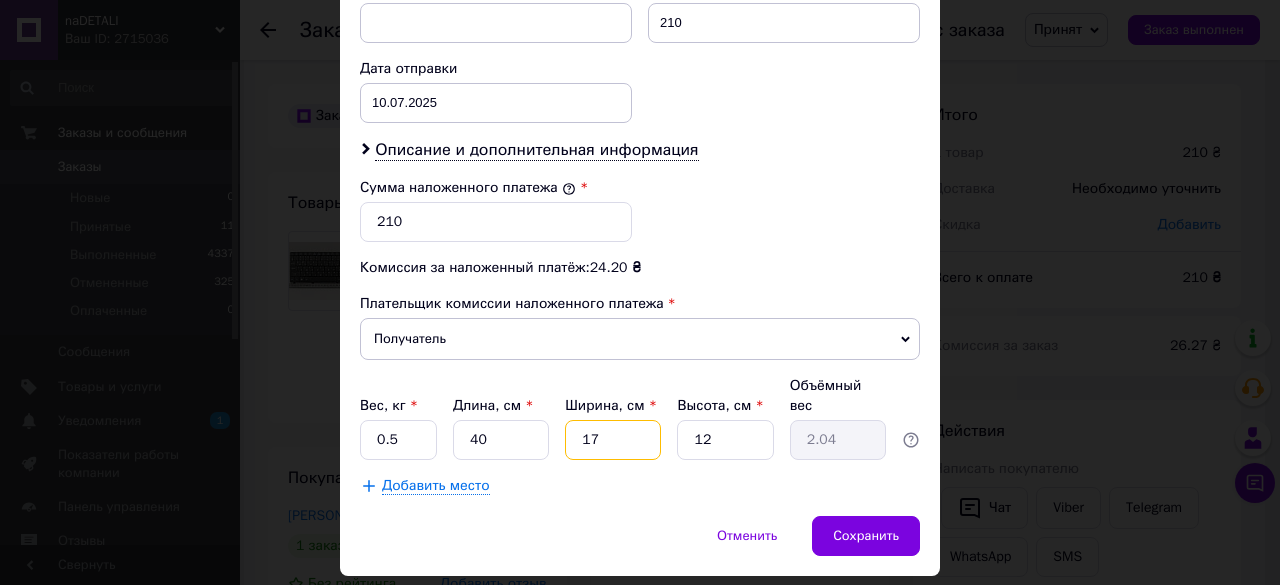 type on "17" 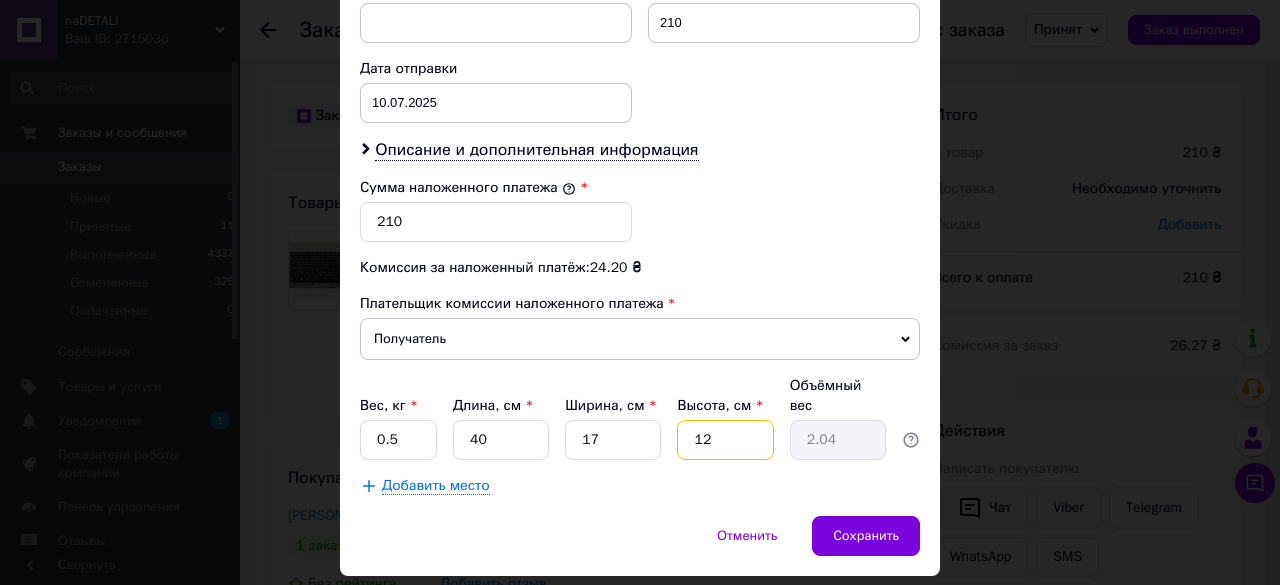 drag, startPoint x: 719, startPoint y: 417, endPoint x: 662, endPoint y: 419, distance: 57.035076 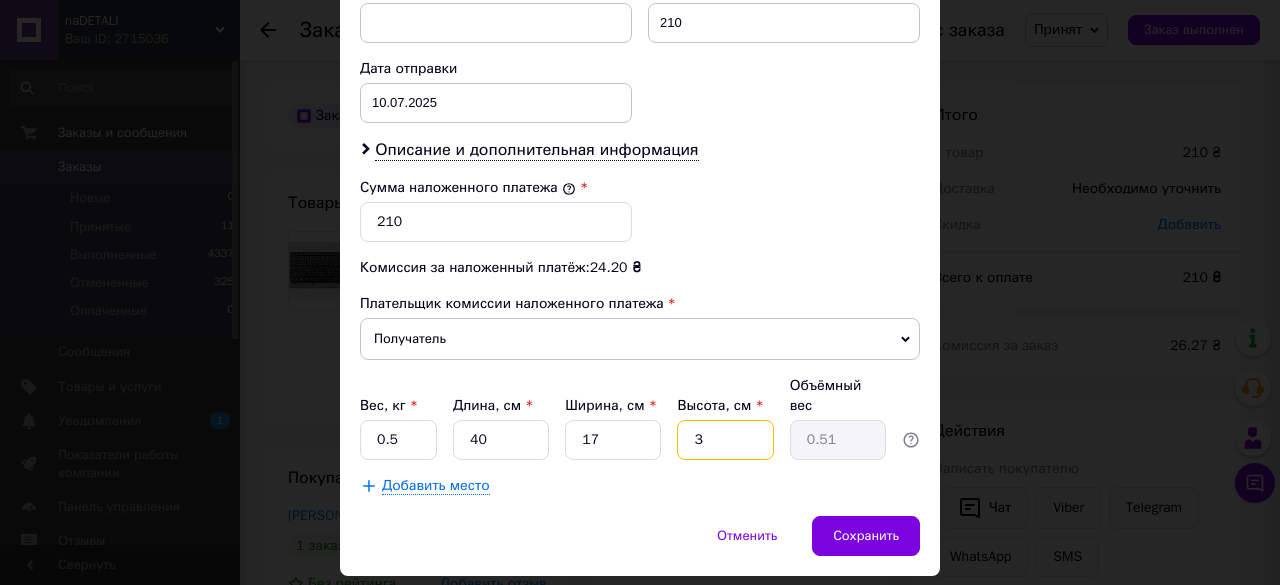 type on "3" 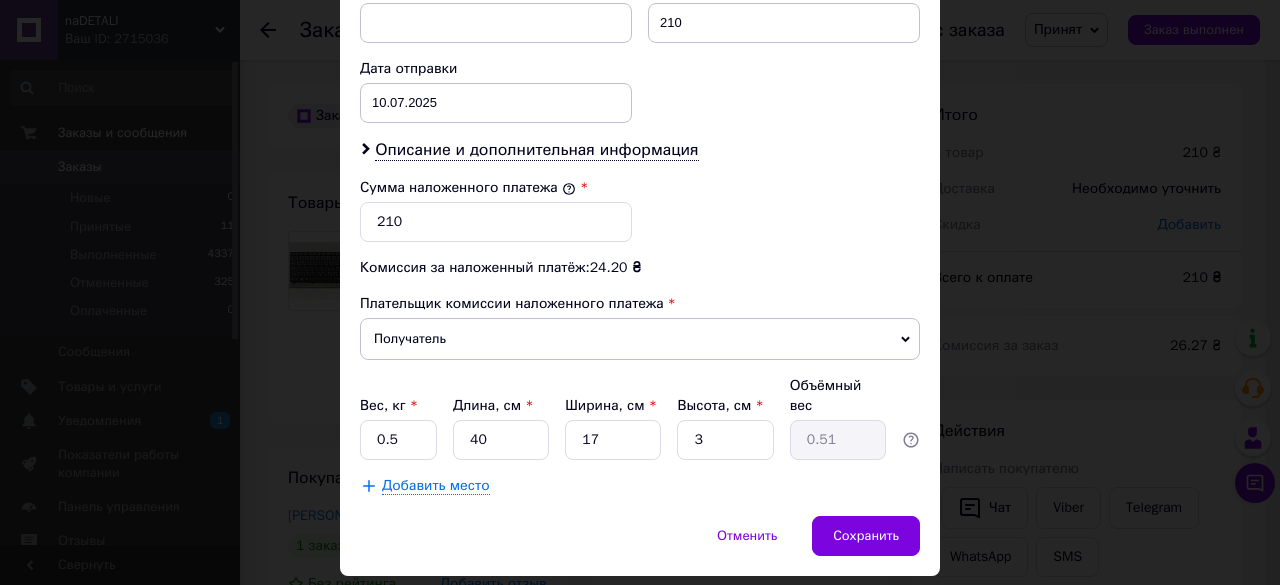 click on "Способ доставки Нова Пошта (платная) Плательщик Получатель Отправитель Фамилия получателя Гайдай Имя получателя Микола Отчество получателя Телефон получателя +380506507821 Тип доставки В отделении Курьером В почтомате Город с. Жуковцы (Киевская обл.) Отделение Пункт приема-выдачи (до 10 кг): ул. Гагарина, 6А Место отправки м. Полтава (Полтавська обл.): №3 (до 30 кг на одне місце): вул. Просвіти, 13 Нет совпадений. Попробуйте изменить условия поиска Добавить еще место отправки Тип посылки Груз Документы Номер упаковки (не обязательно) Оценочная стоимость 210 10.07.2025 < 2025 > <" at bounding box center (640, -127) 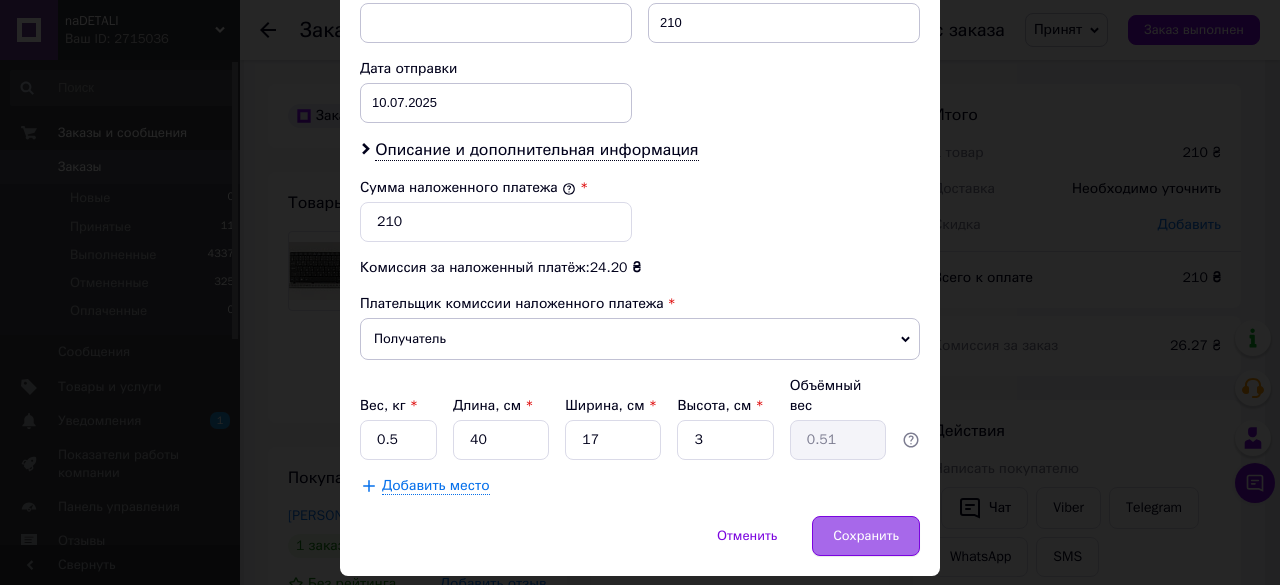 click on "Сохранить" at bounding box center [866, 536] 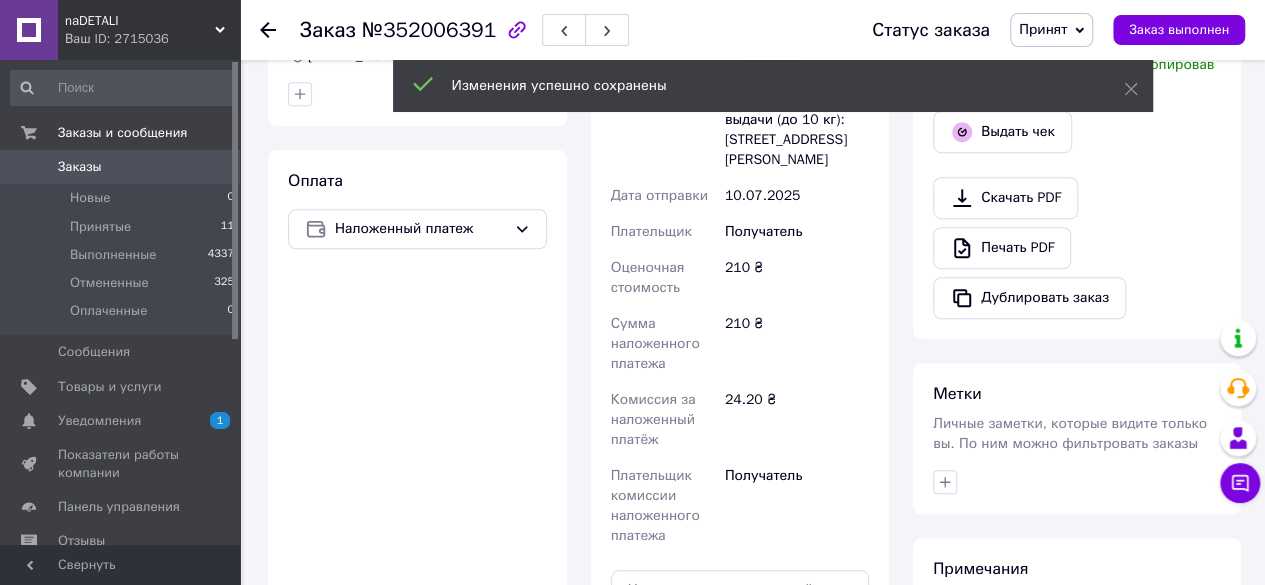 scroll, scrollTop: 800, scrollLeft: 0, axis: vertical 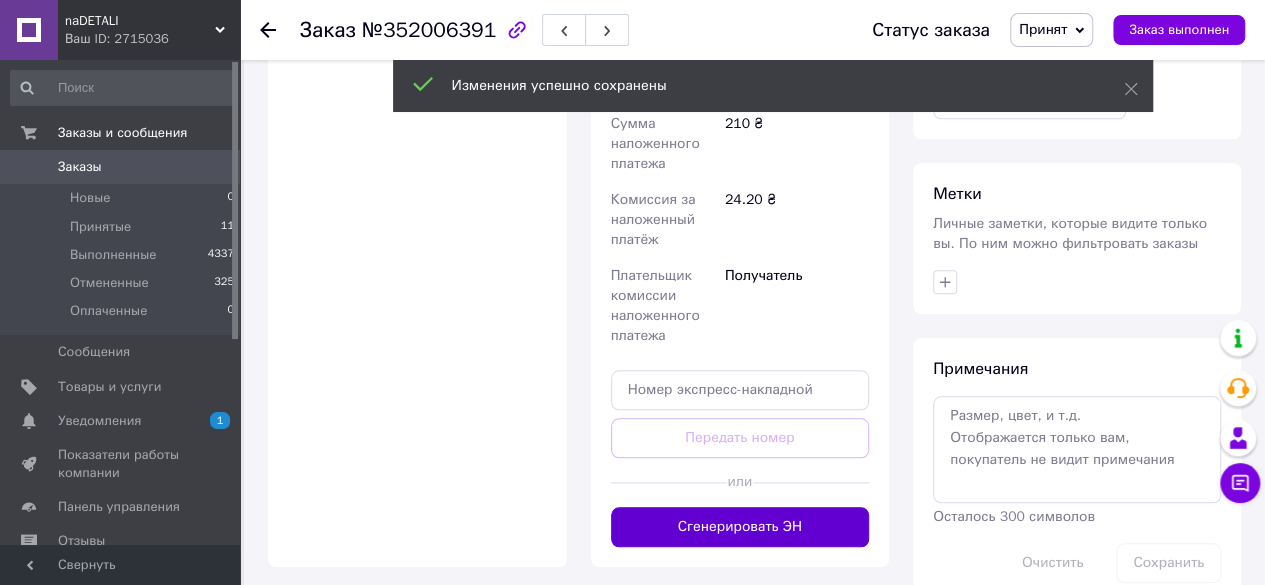 click on "Сгенерировать ЭН" at bounding box center (740, 527) 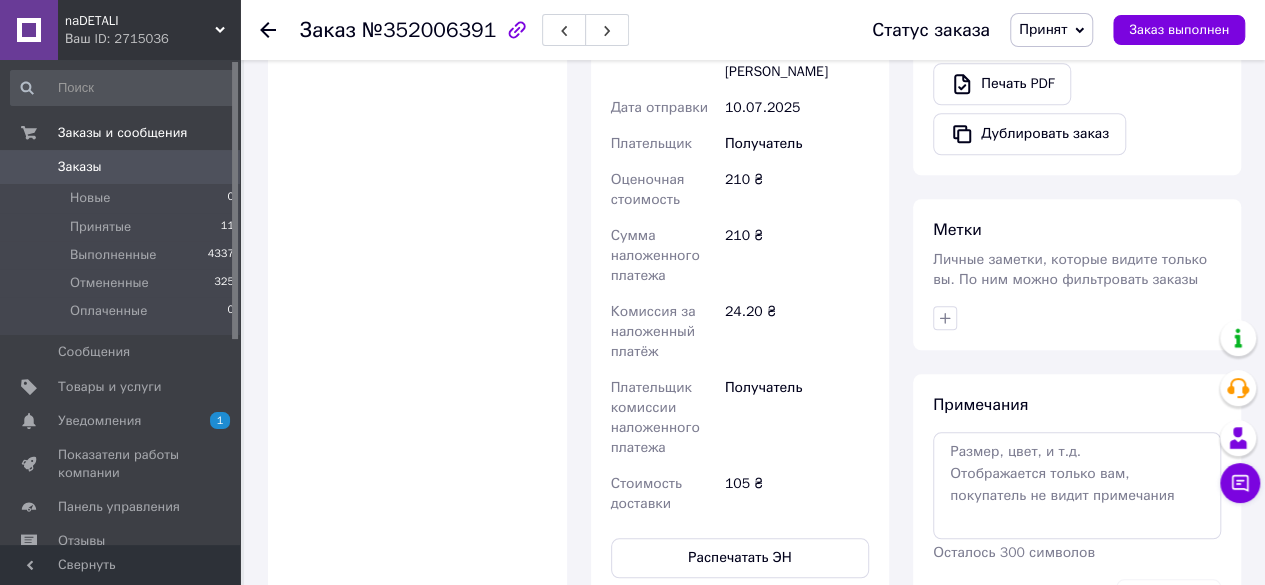 click on "105 ₴" at bounding box center [797, 494] 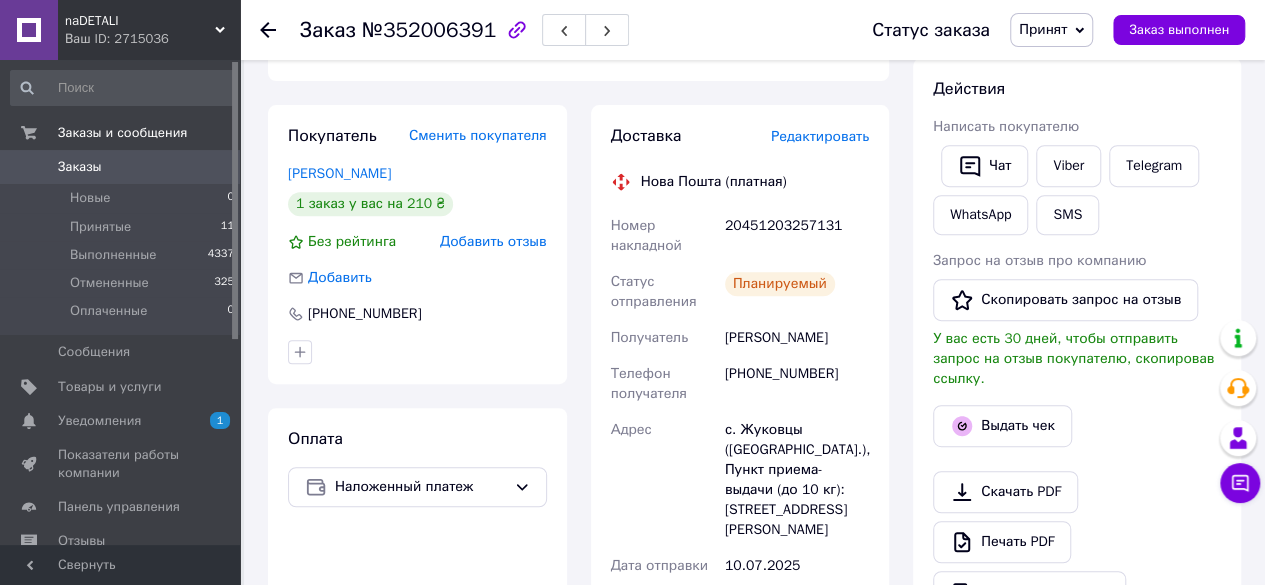 scroll, scrollTop: 300, scrollLeft: 0, axis: vertical 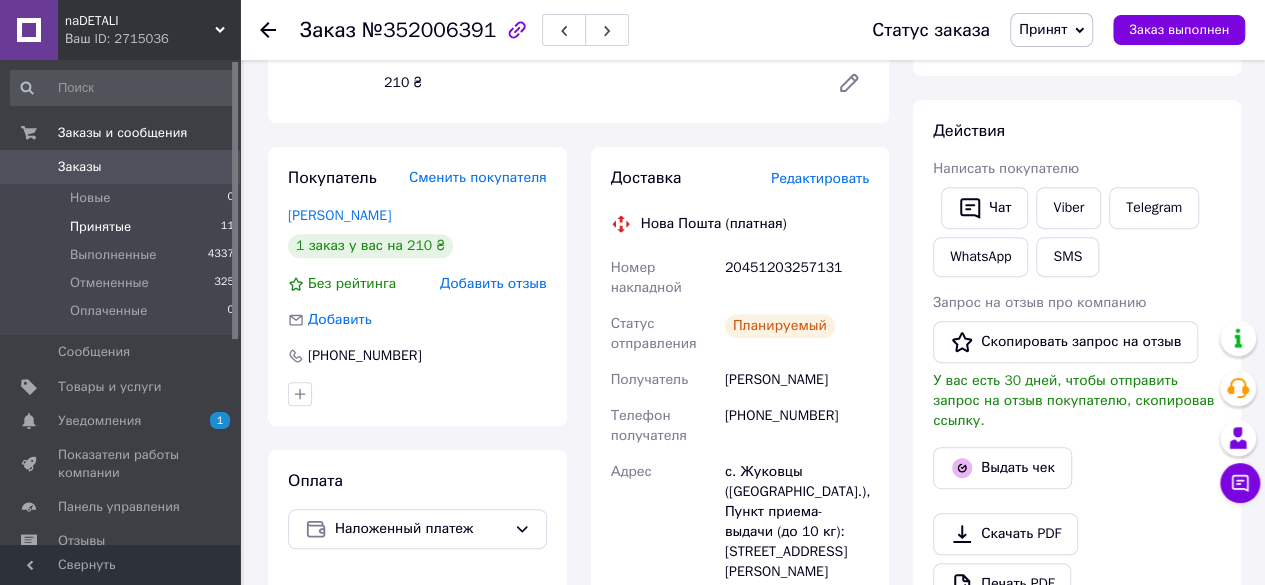 click on "Принятые" at bounding box center (100, 227) 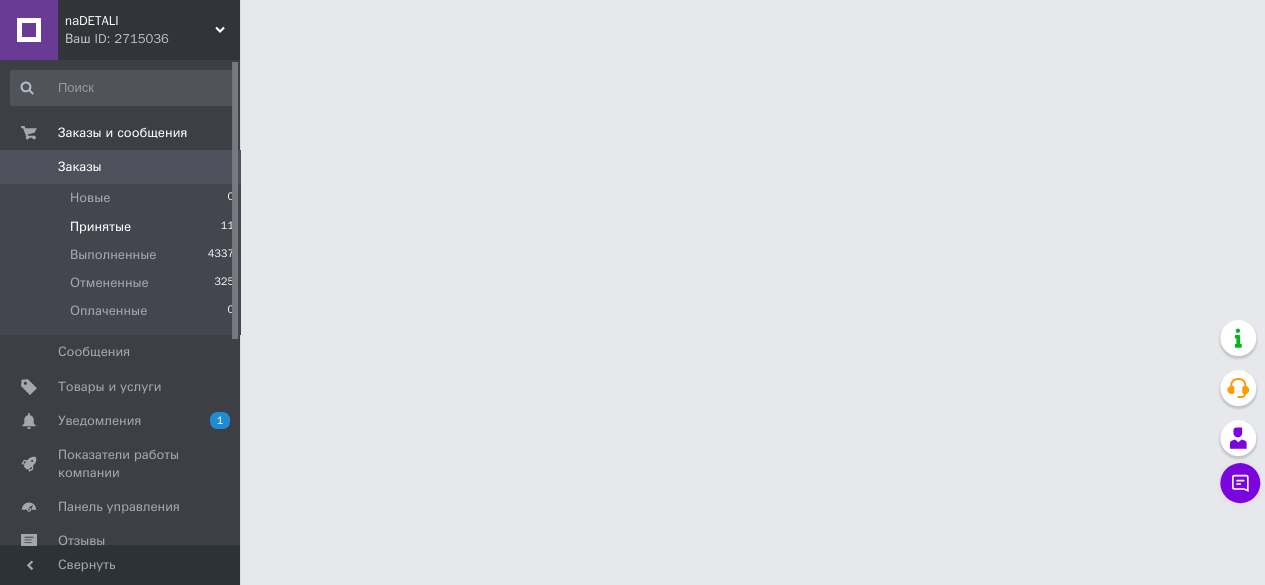 scroll, scrollTop: 0, scrollLeft: 0, axis: both 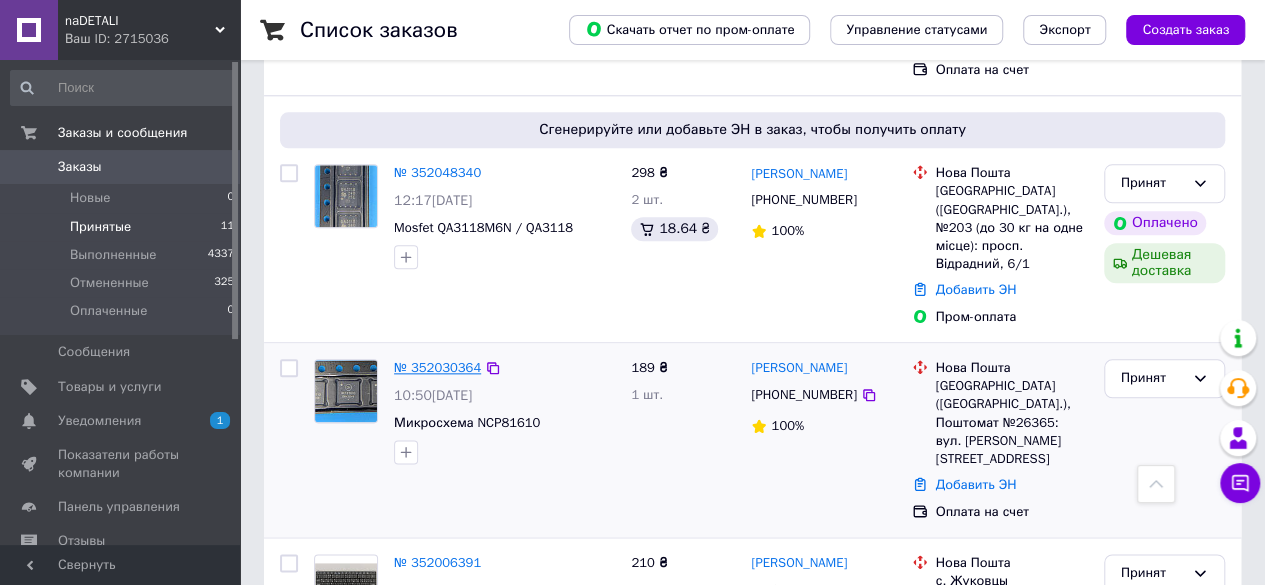 click on "№ 352030364" at bounding box center [437, 367] 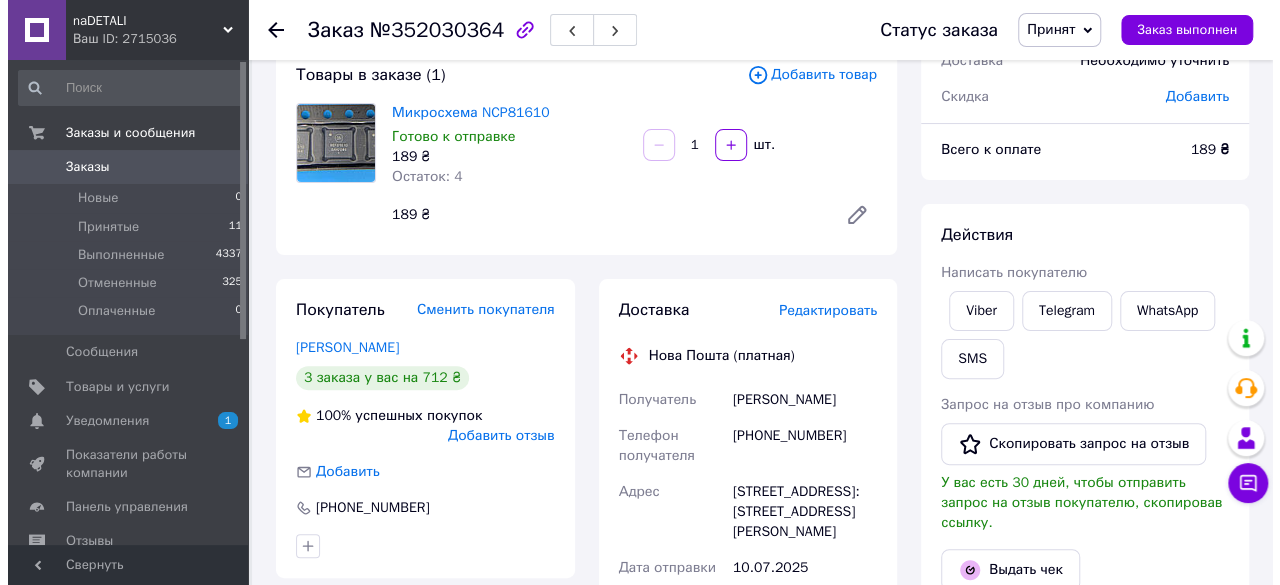 scroll, scrollTop: 0, scrollLeft: 0, axis: both 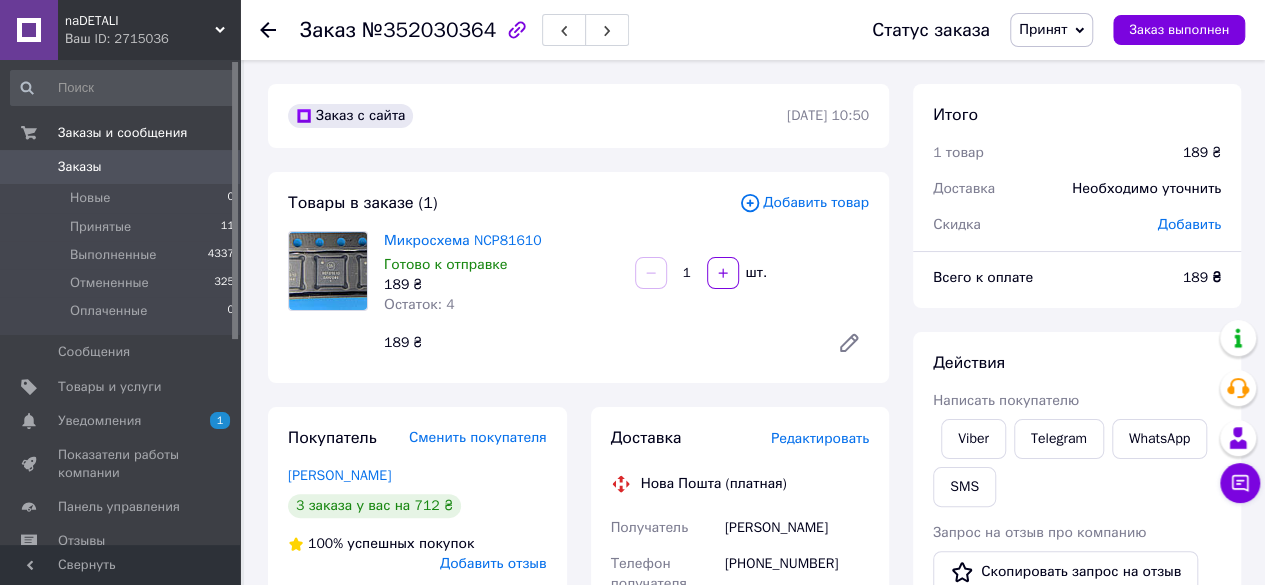 click on "Редактировать" at bounding box center [820, 438] 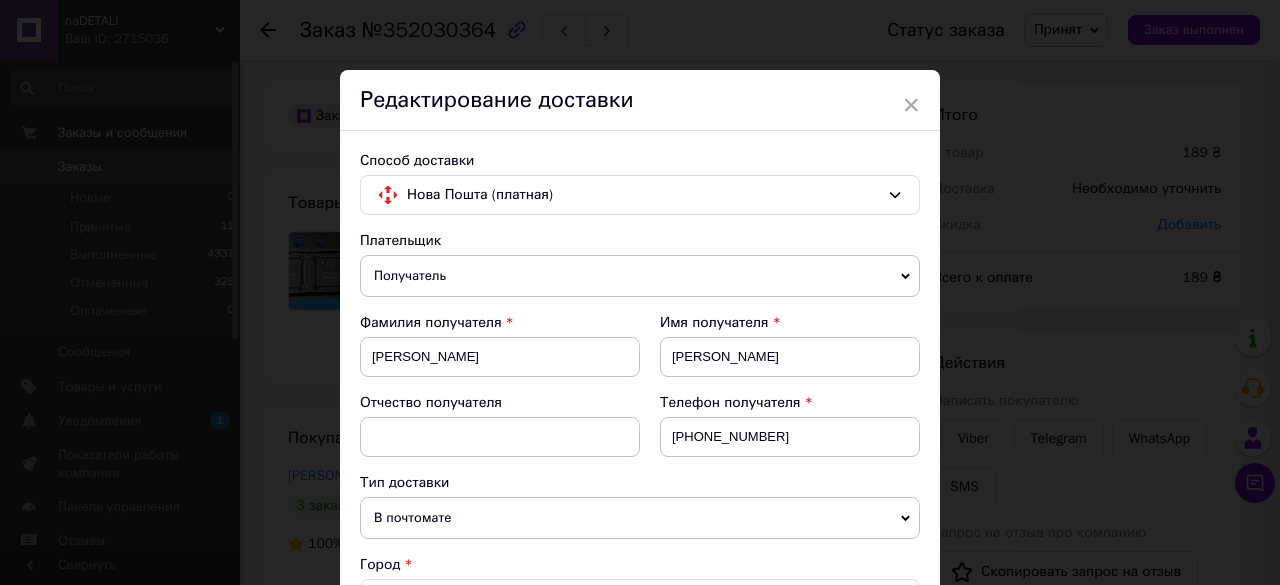 scroll, scrollTop: 300, scrollLeft: 0, axis: vertical 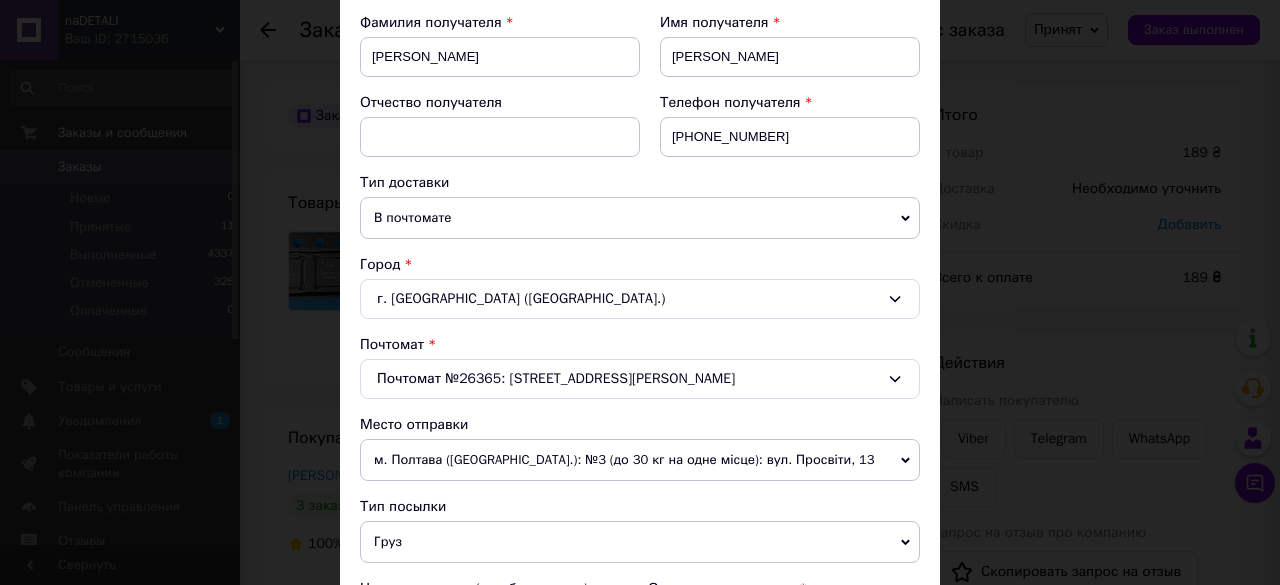 click on "Груз" at bounding box center (640, 542) 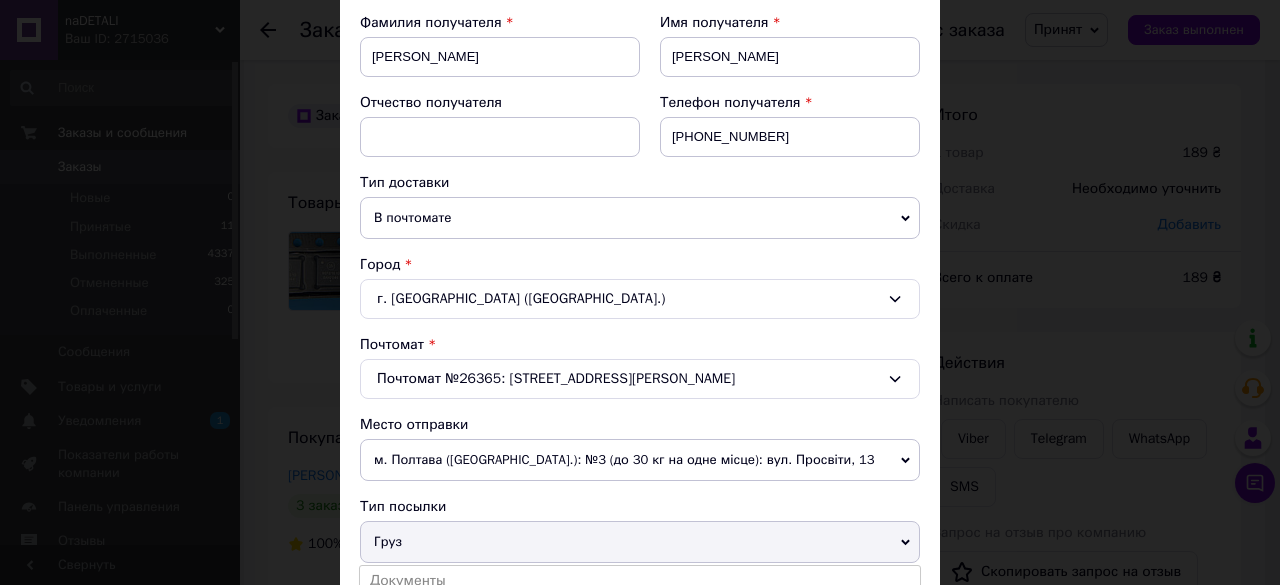 scroll, scrollTop: 500, scrollLeft: 0, axis: vertical 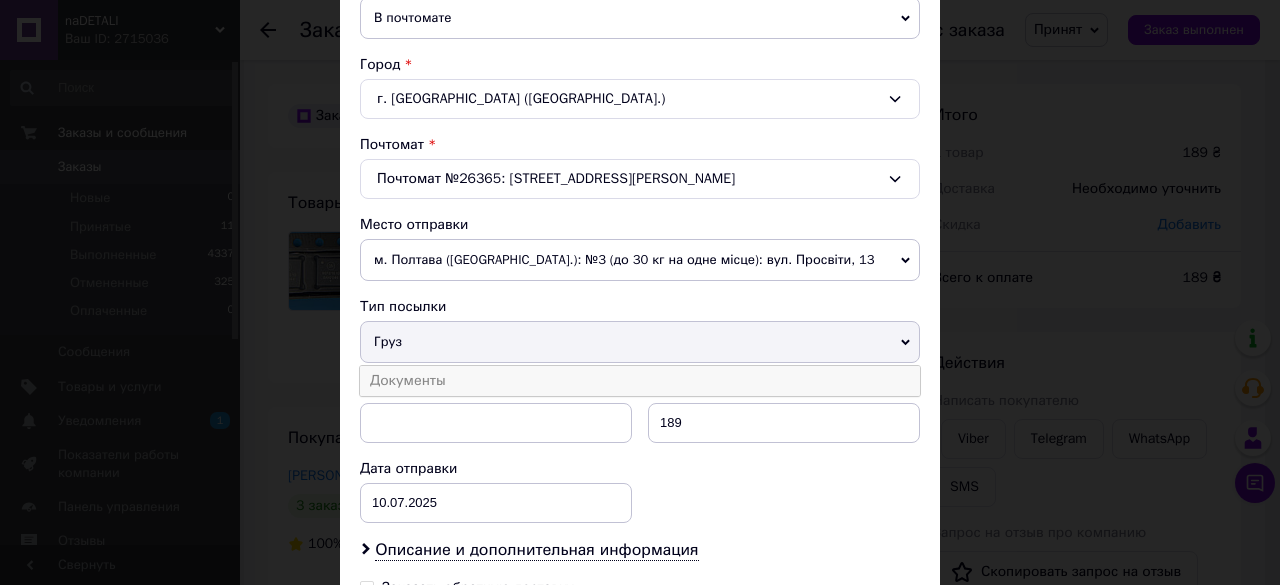 click on "Документы" at bounding box center (640, 381) 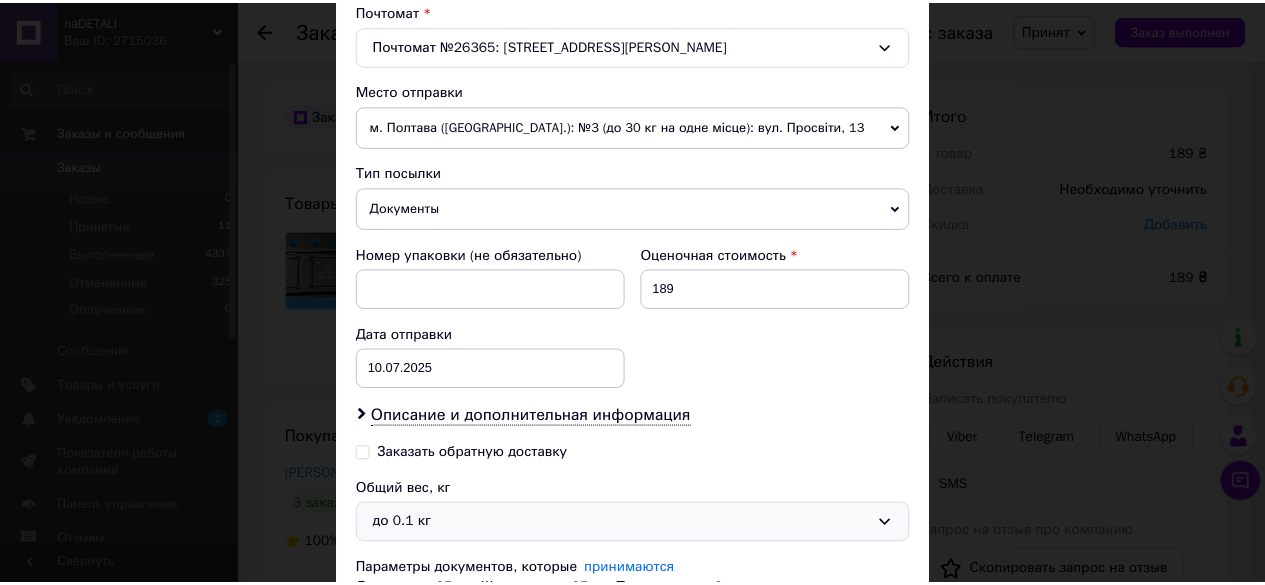scroll, scrollTop: 700, scrollLeft: 0, axis: vertical 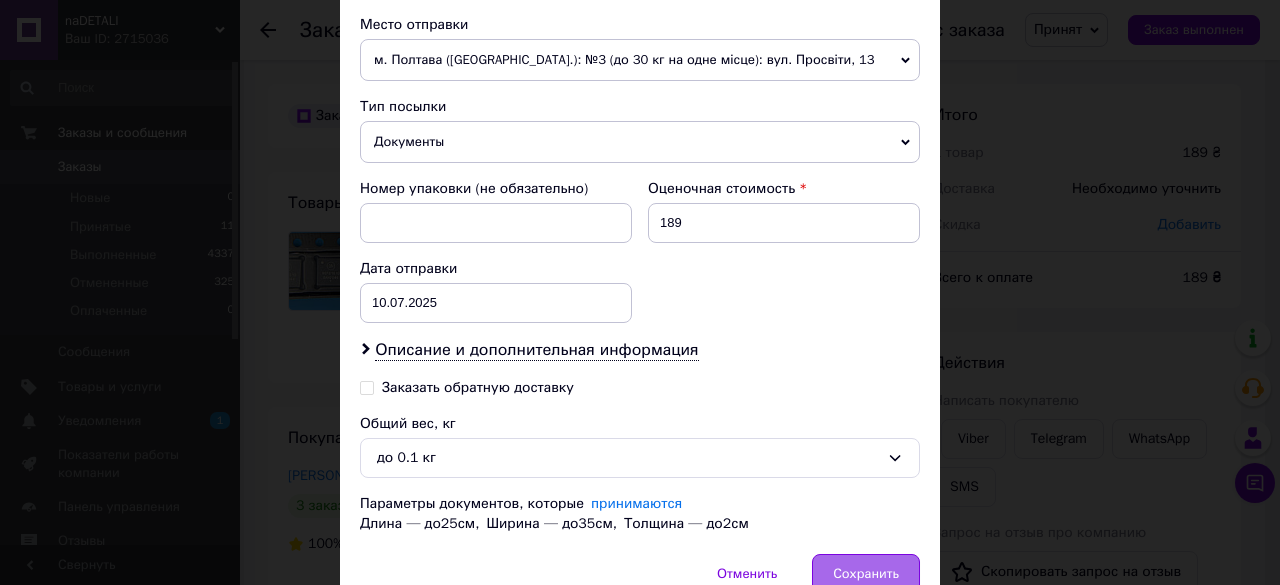 click on "Сохранить" at bounding box center [866, 574] 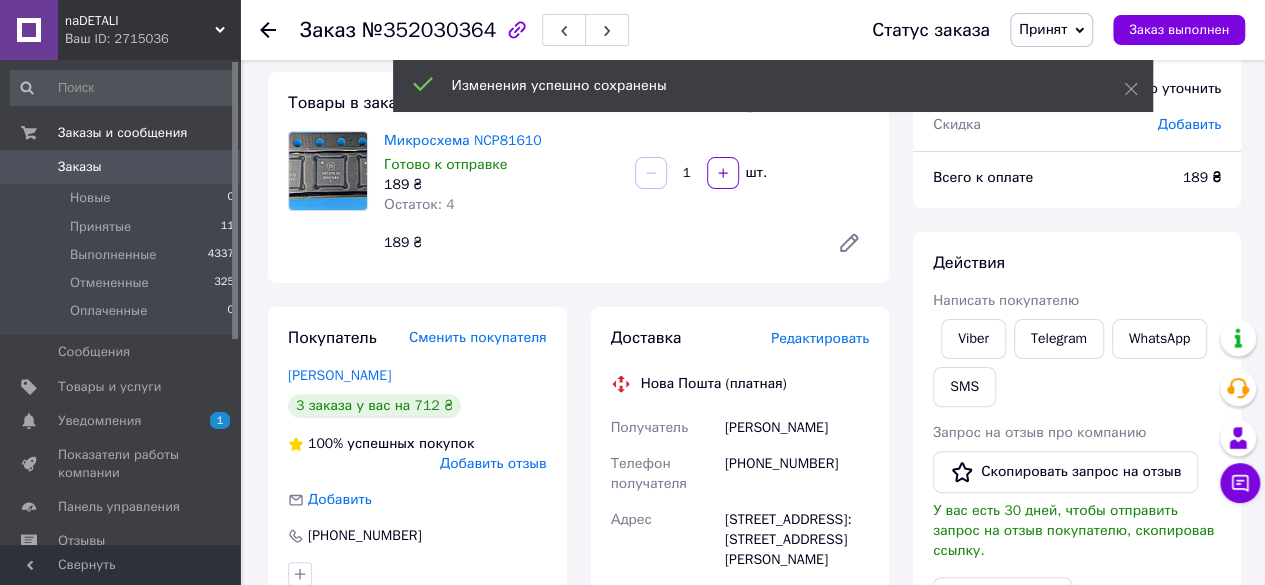 scroll, scrollTop: 500, scrollLeft: 0, axis: vertical 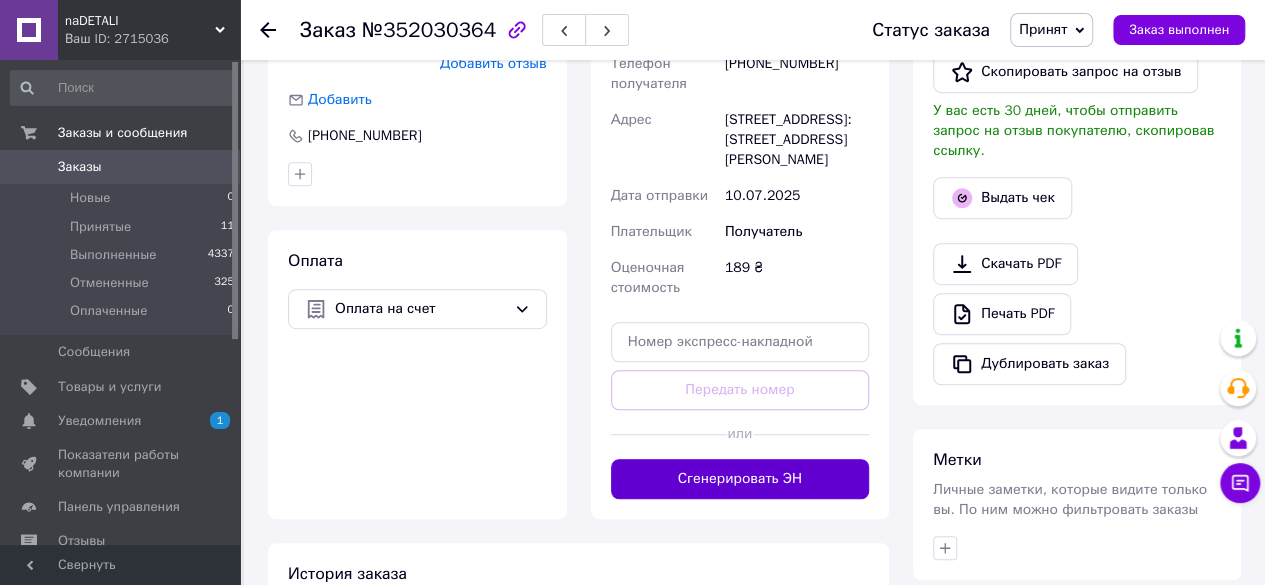 click on "Сгенерировать ЭН" at bounding box center [740, 479] 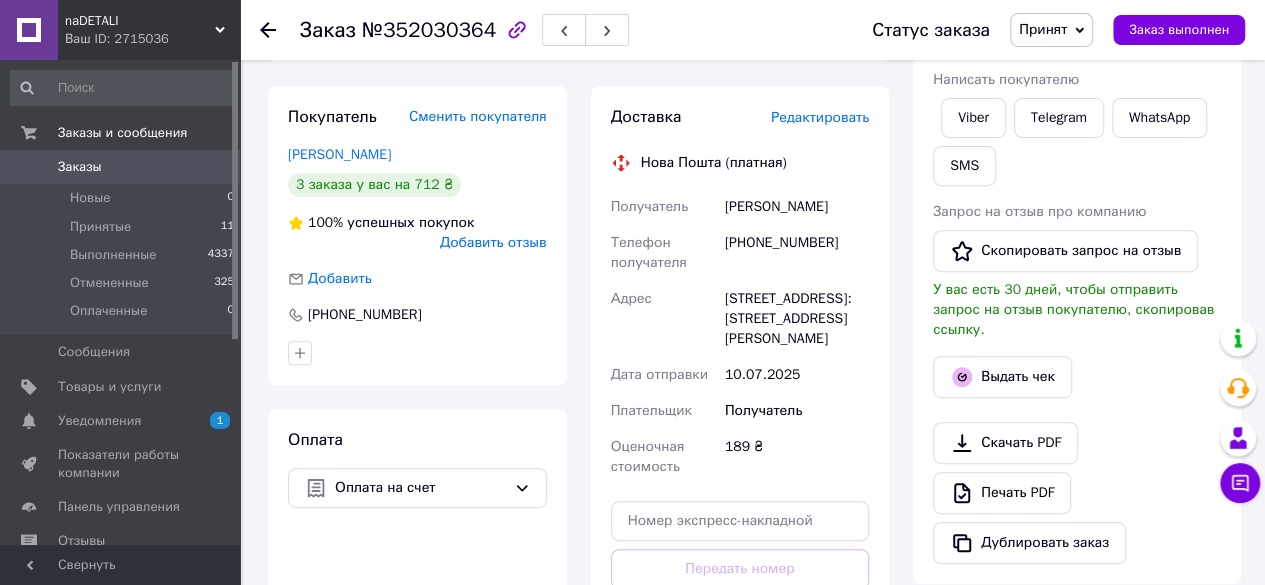scroll, scrollTop: 200, scrollLeft: 0, axis: vertical 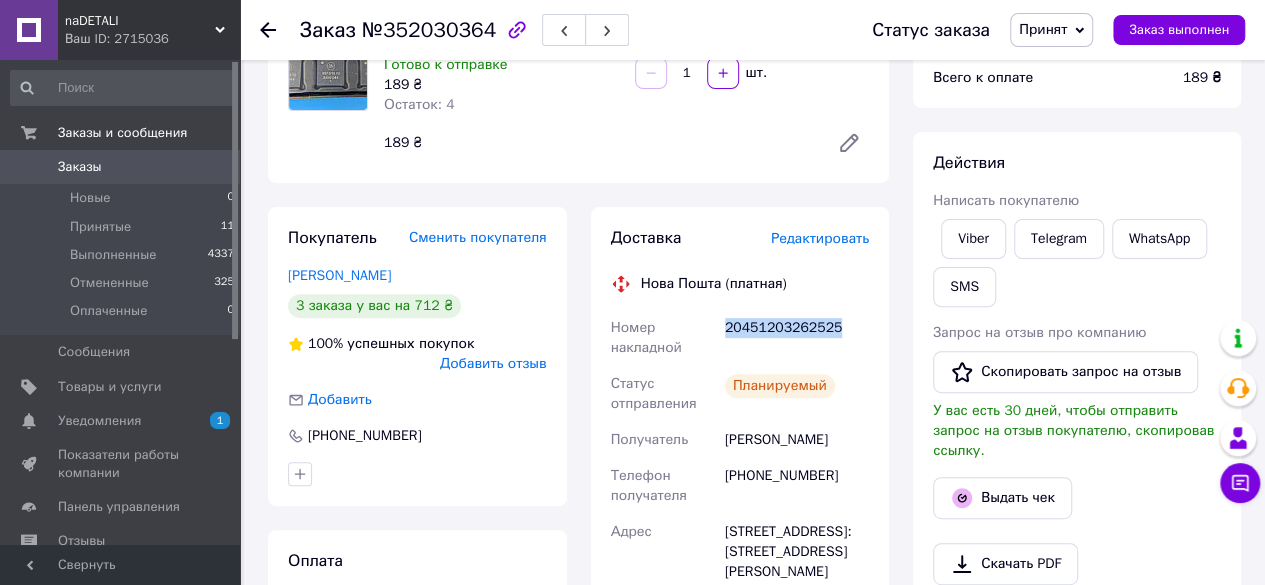 drag, startPoint x: 810, startPoint y: 337, endPoint x: 722, endPoint y: 337, distance: 88 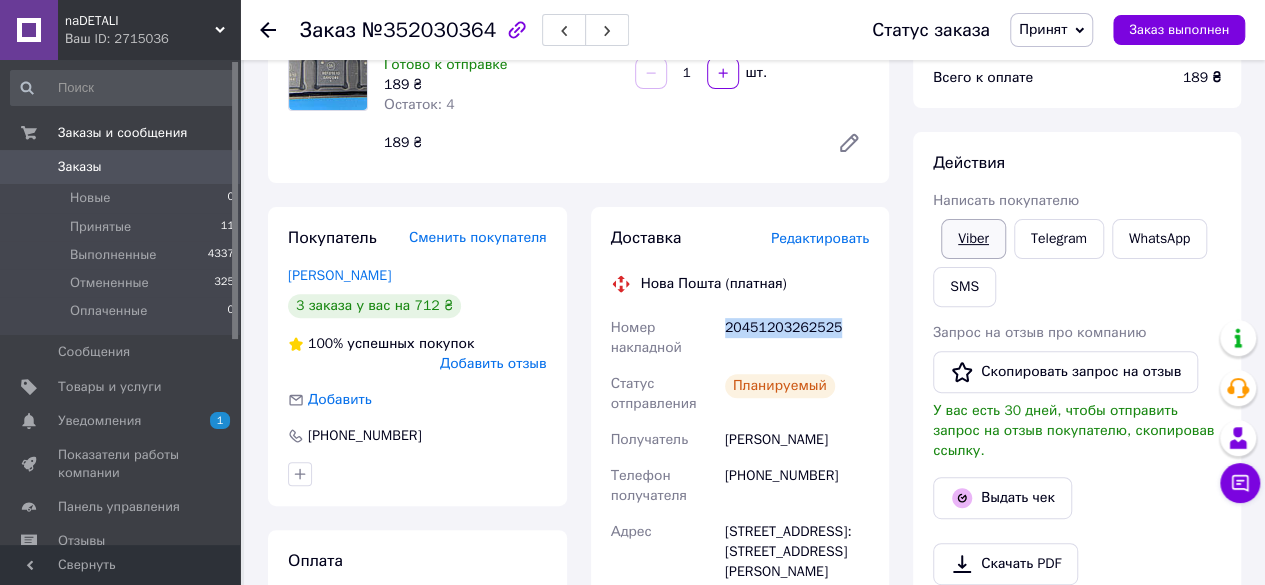 click on "Viber" at bounding box center (973, 239) 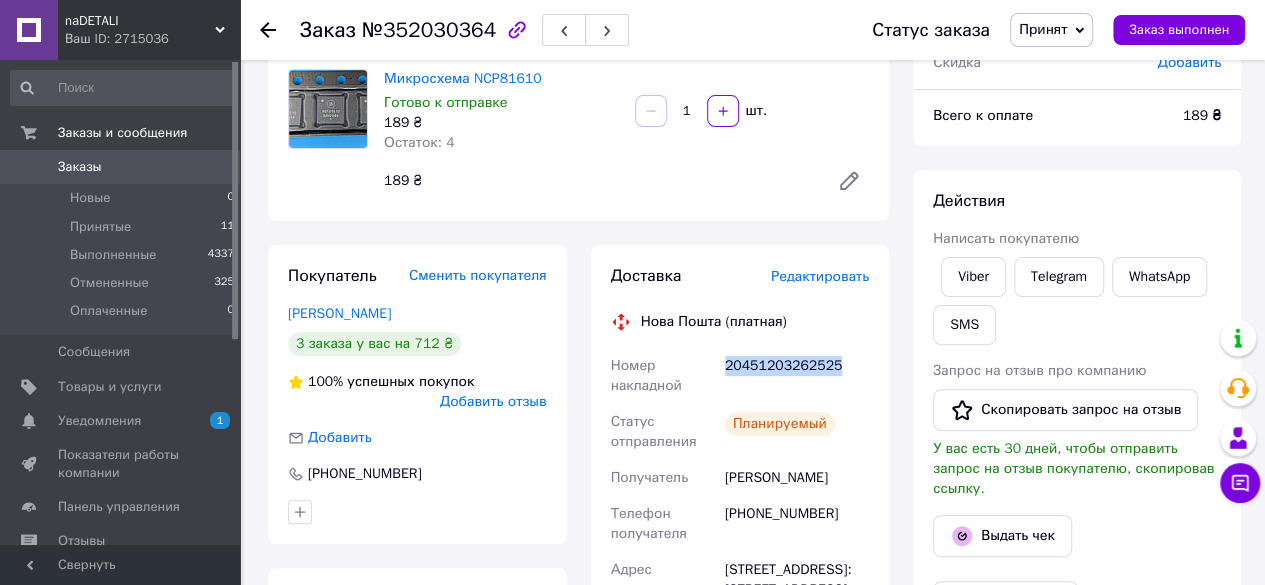 scroll, scrollTop: 100, scrollLeft: 0, axis: vertical 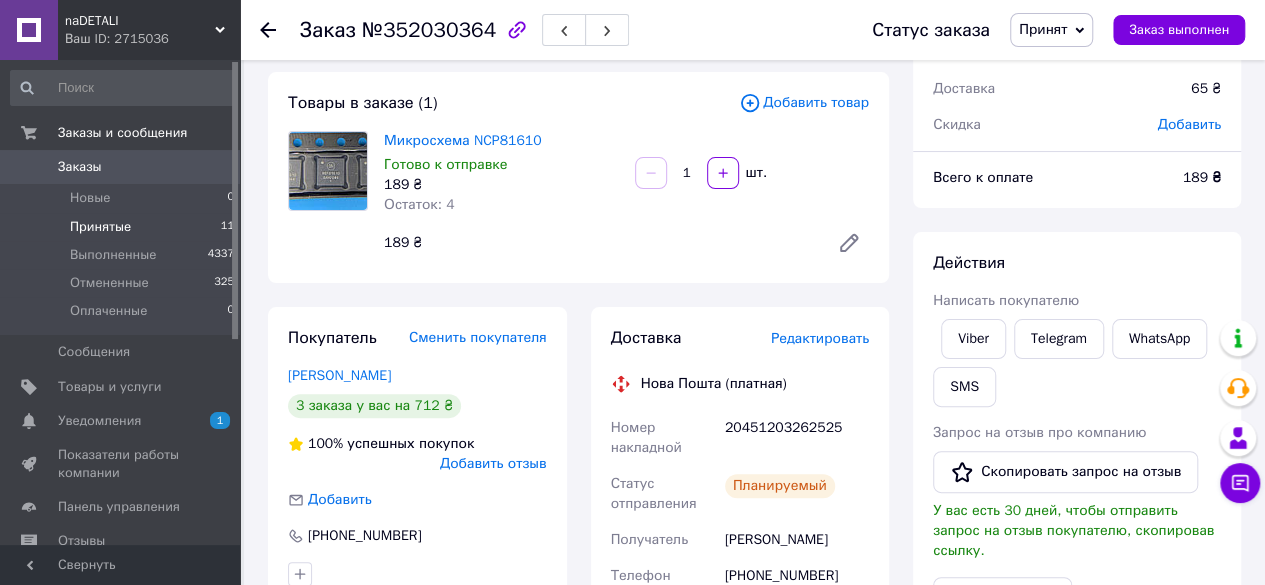 click on "Принятые" at bounding box center [100, 227] 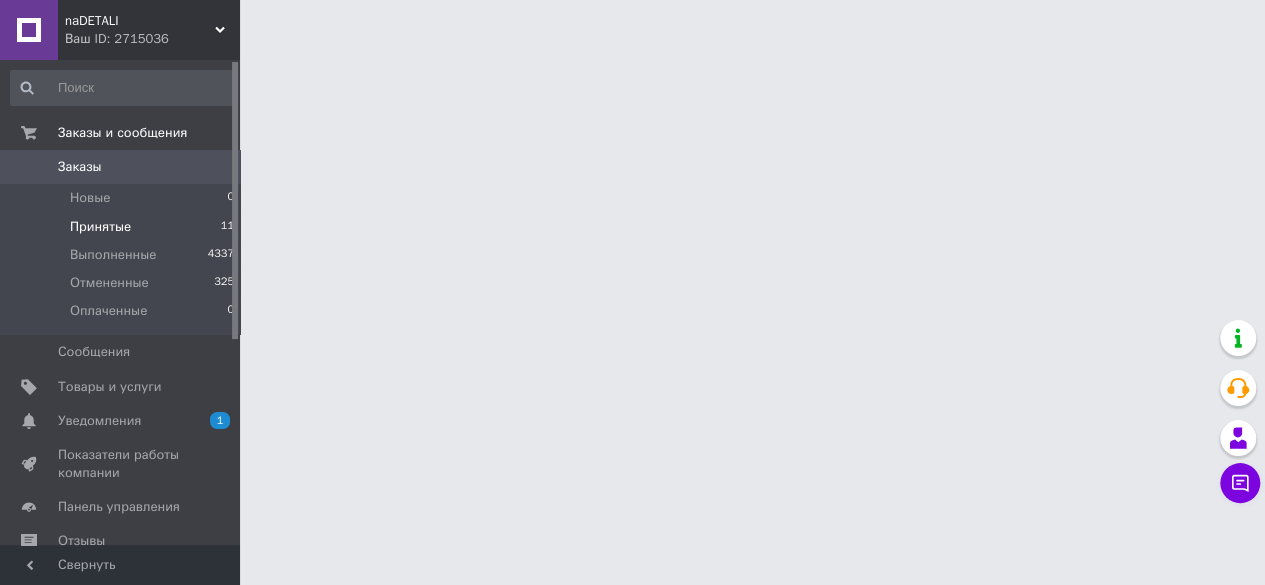 scroll, scrollTop: 0, scrollLeft: 0, axis: both 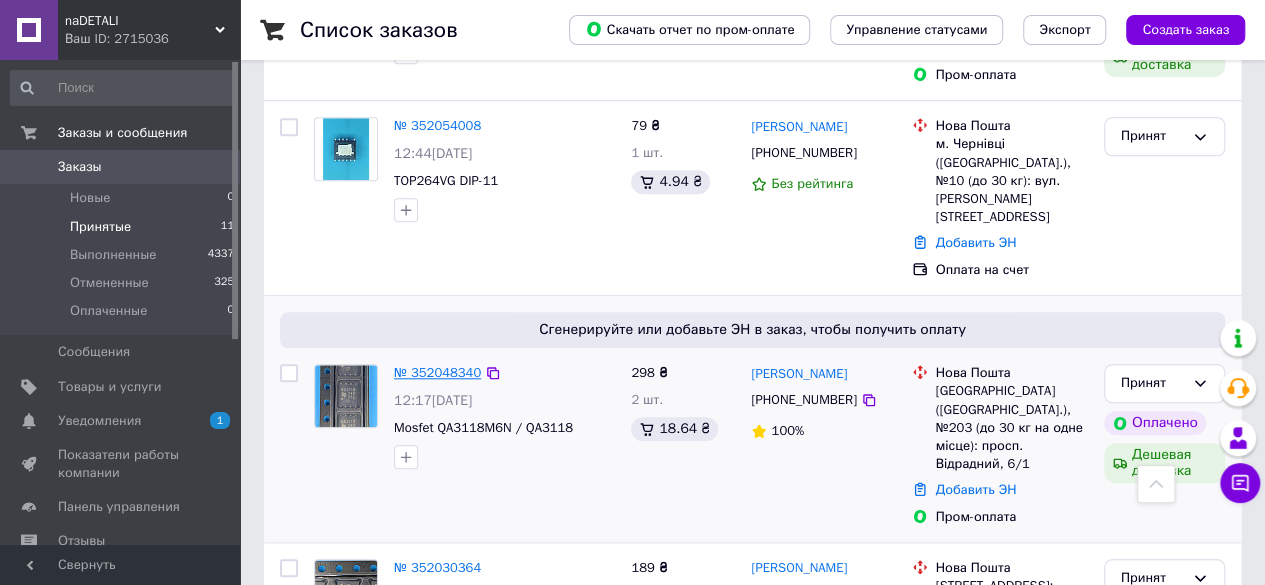 click on "№ 352048340" at bounding box center [437, 372] 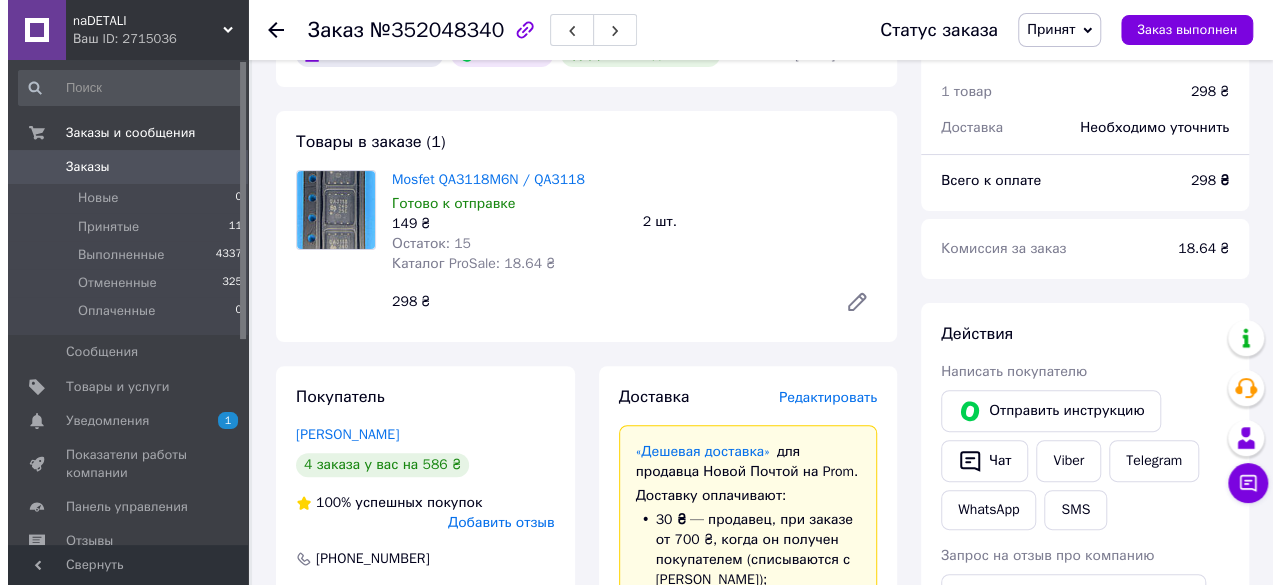 scroll, scrollTop: 0, scrollLeft: 0, axis: both 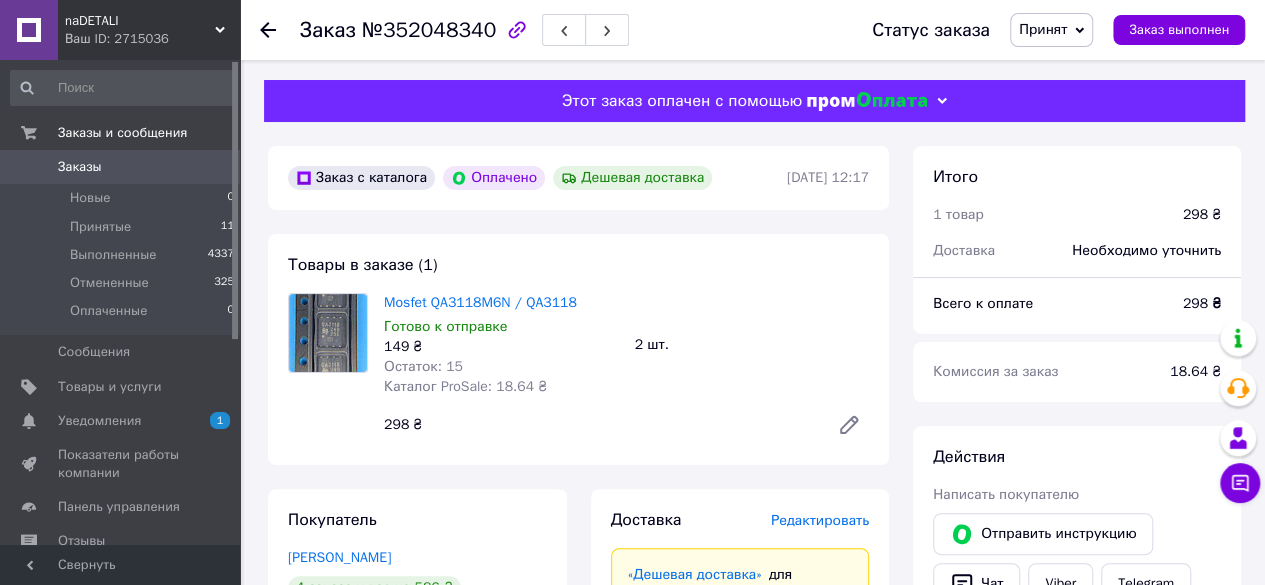 click on "Редактировать" at bounding box center [820, 520] 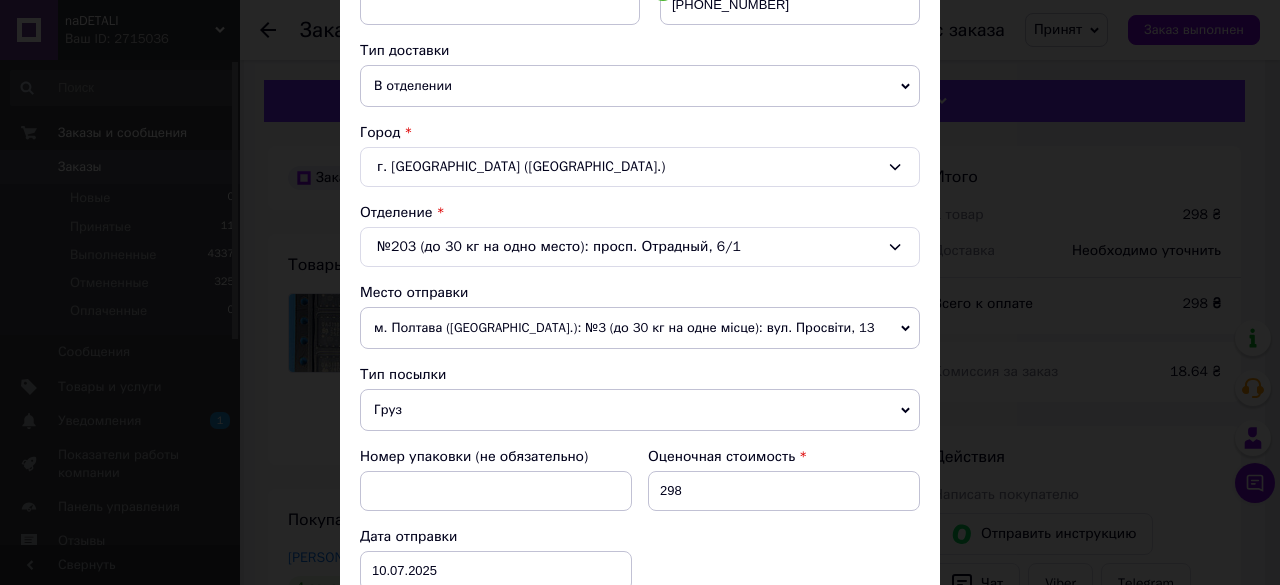 scroll, scrollTop: 500, scrollLeft: 0, axis: vertical 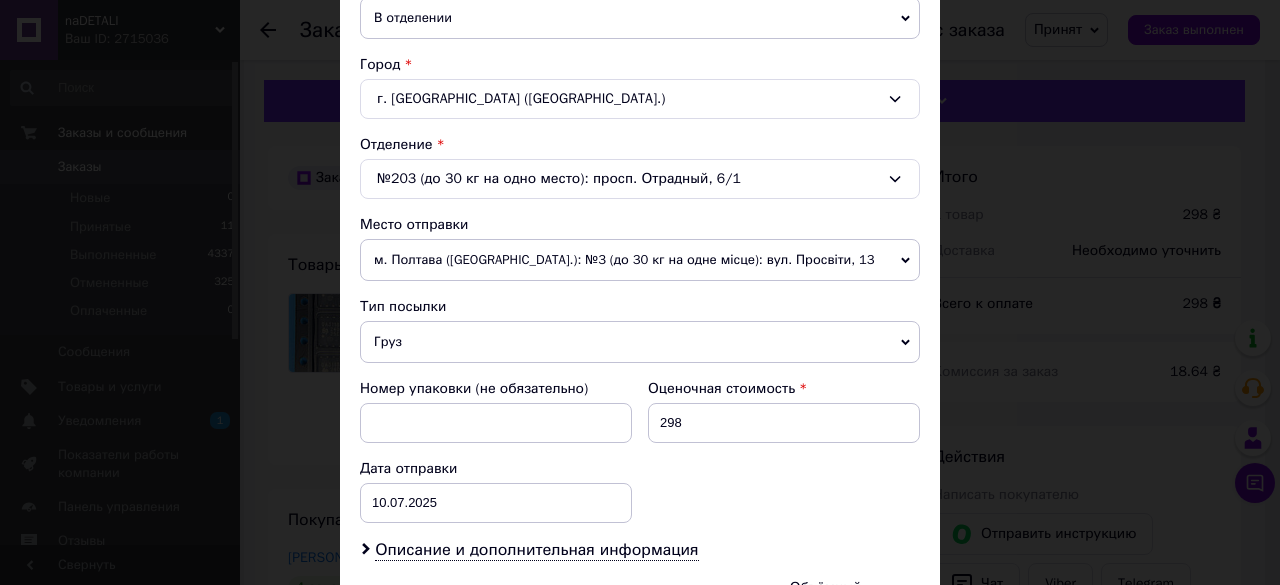 click on "Груз" at bounding box center (640, 342) 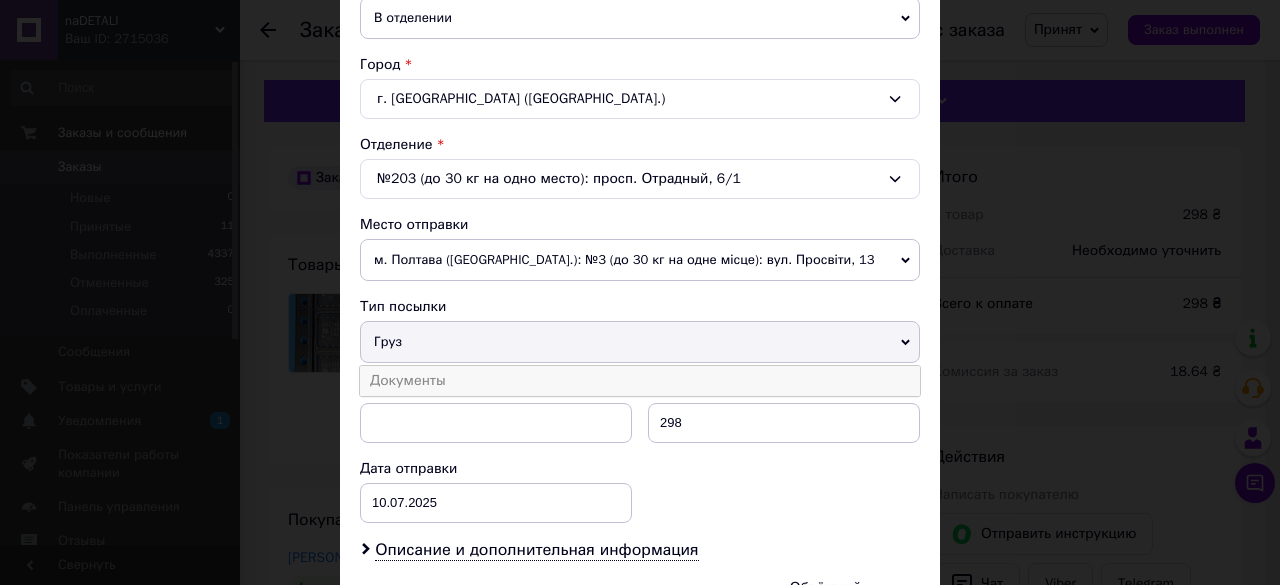 click on "Документы" at bounding box center (640, 381) 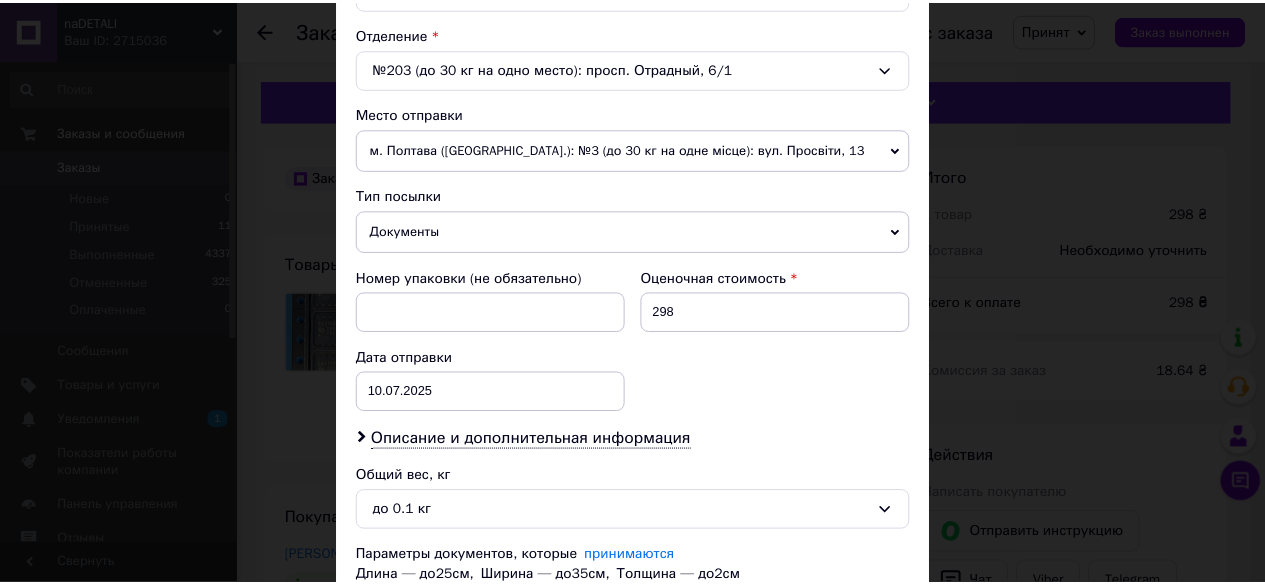 scroll, scrollTop: 754, scrollLeft: 0, axis: vertical 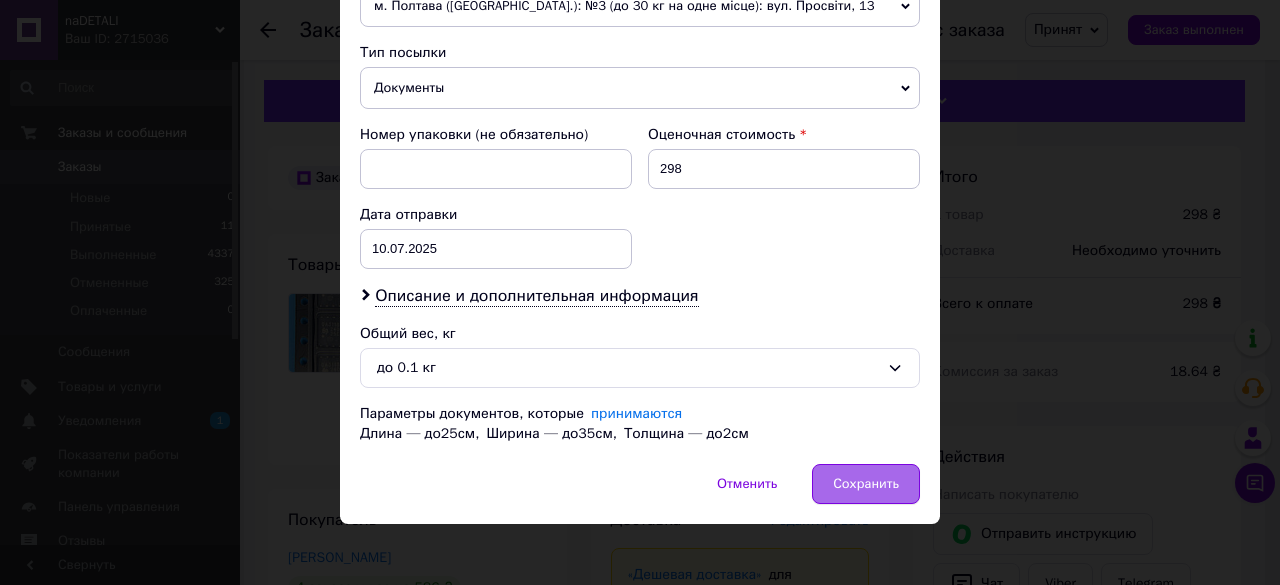 click on "Сохранить" at bounding box center (866, 484) 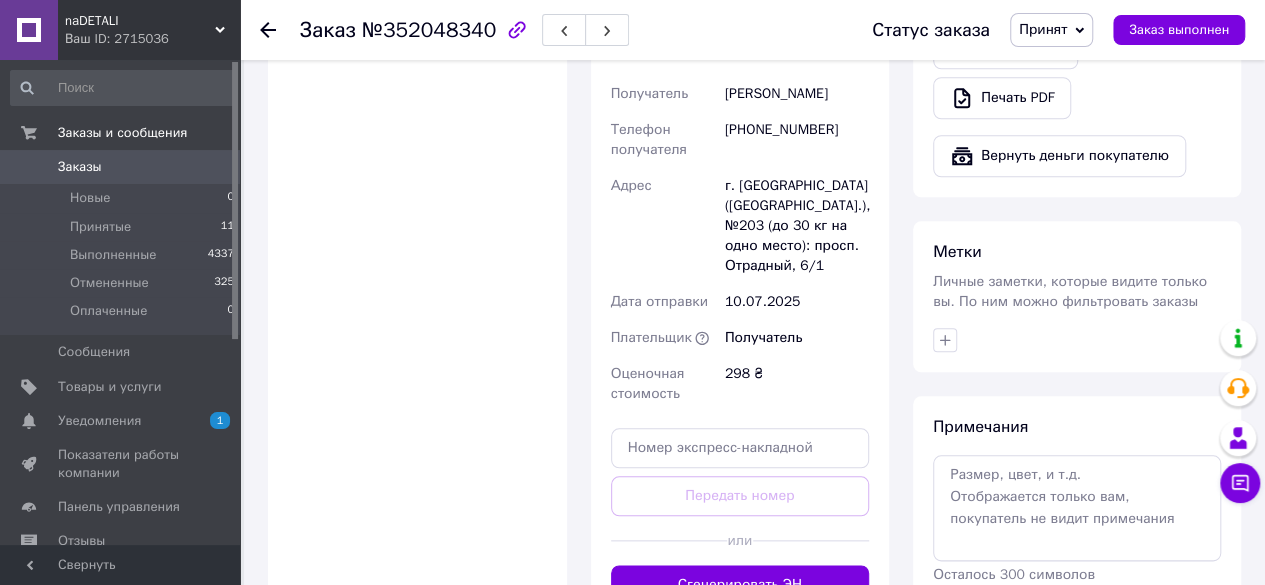 scroll, scrollTop: 1000, scrollLeft: 0, axis: vertical 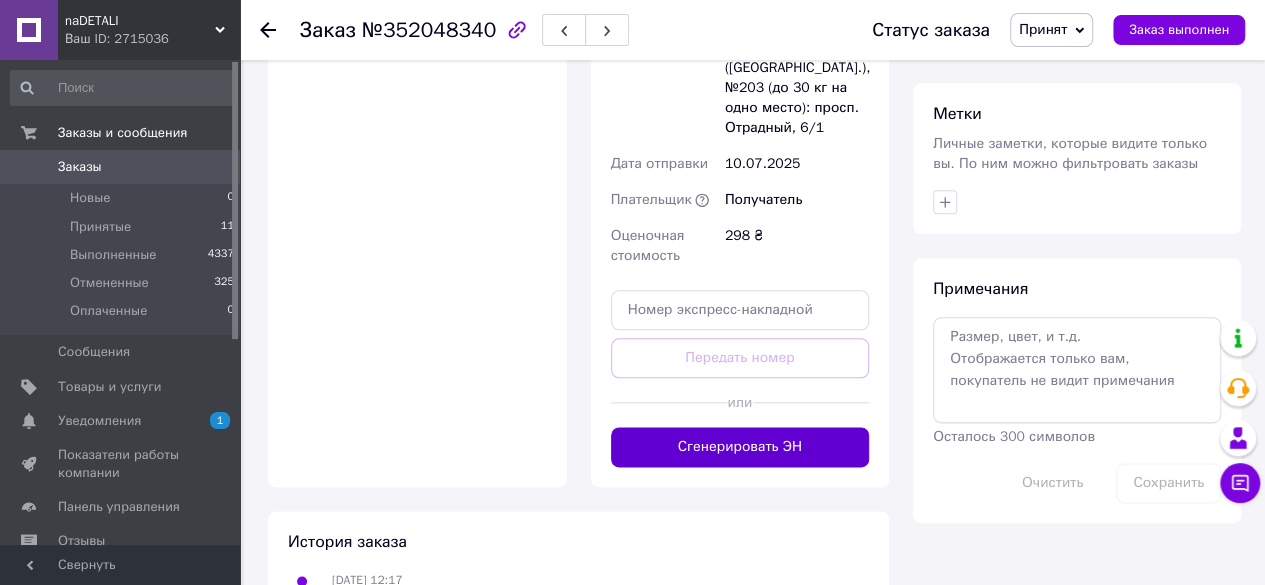 click on "Сгенерировать ЭН" at bounding box center [740, 447] 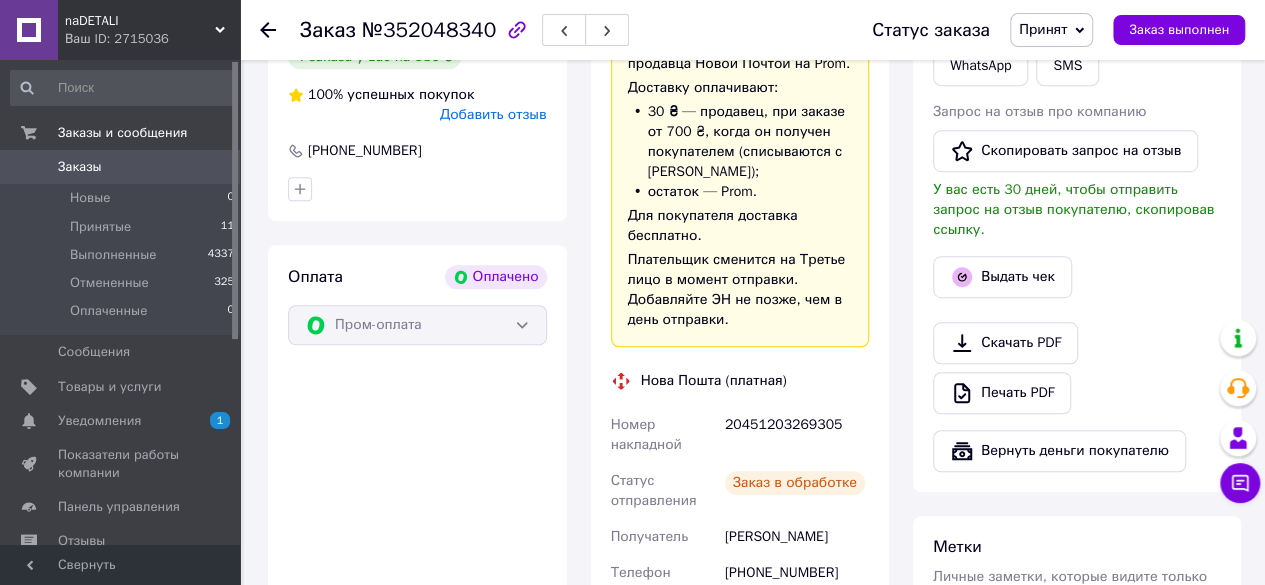 scroll, scrollTop: 500, scrollLeft: 0, axis: vertical 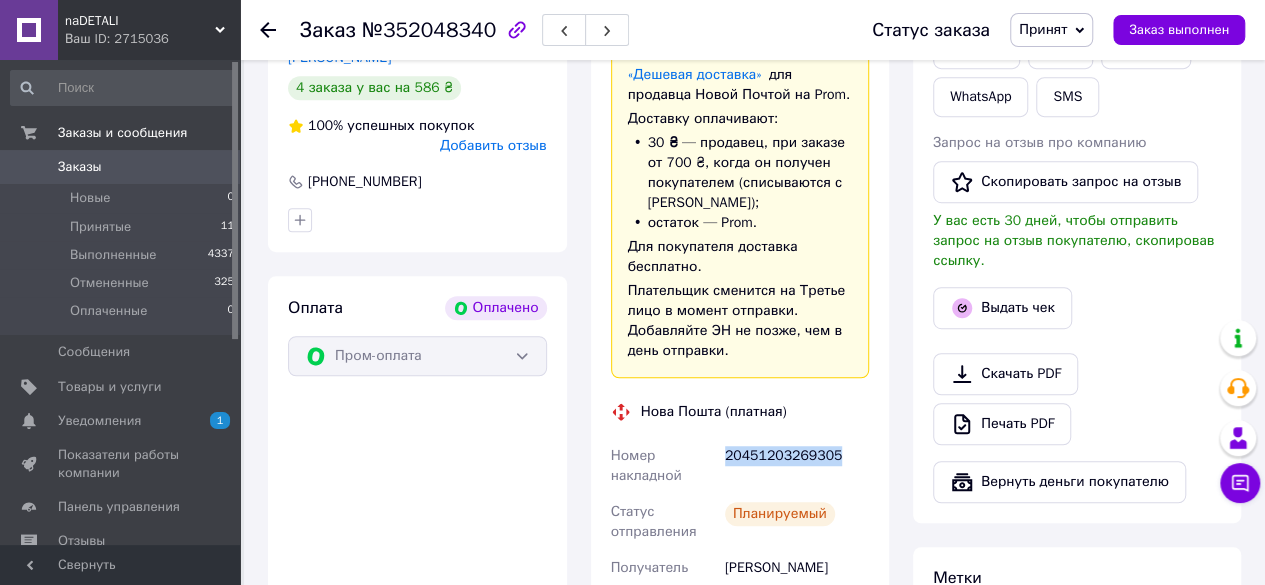 drag, startPoint x: 833, startPoint y: 463, endPoint x: 724, endPoint y: 463, distance: 109 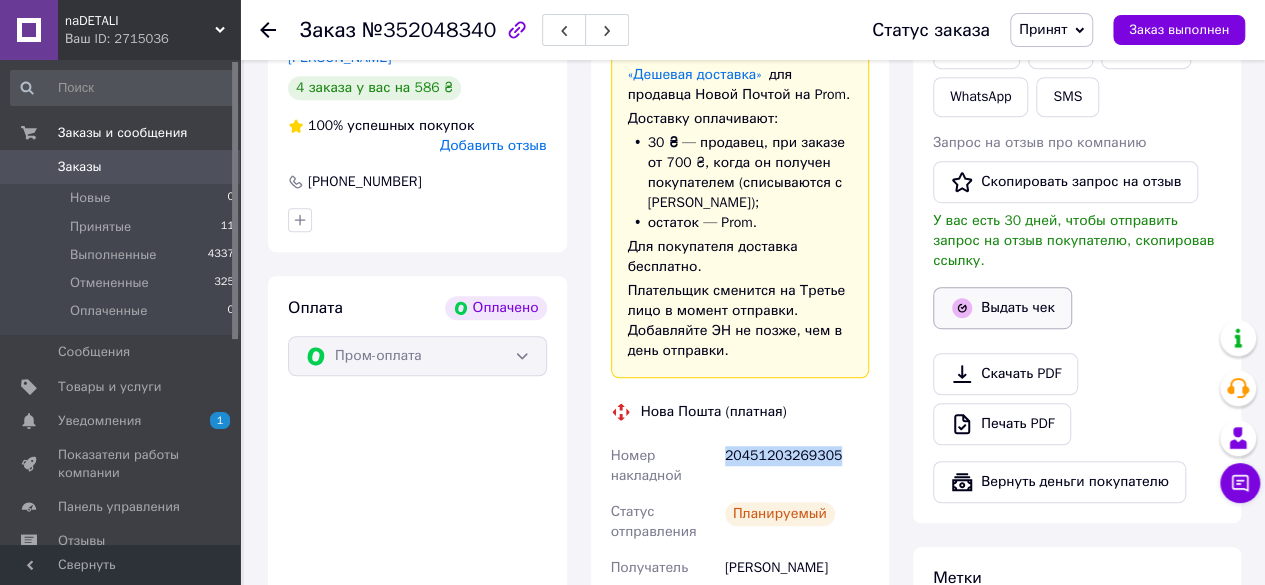 scroll, scrollTop: 200, scrollLeft: 0, axis: vertical 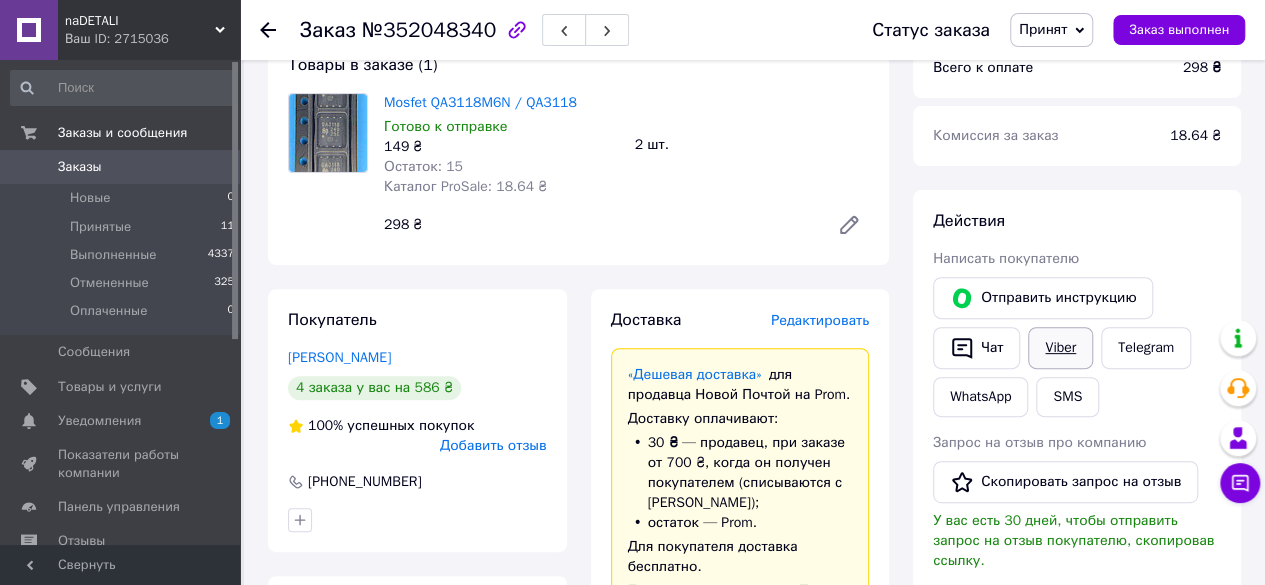 click on "Viber" at bounding box center (1060, 348) 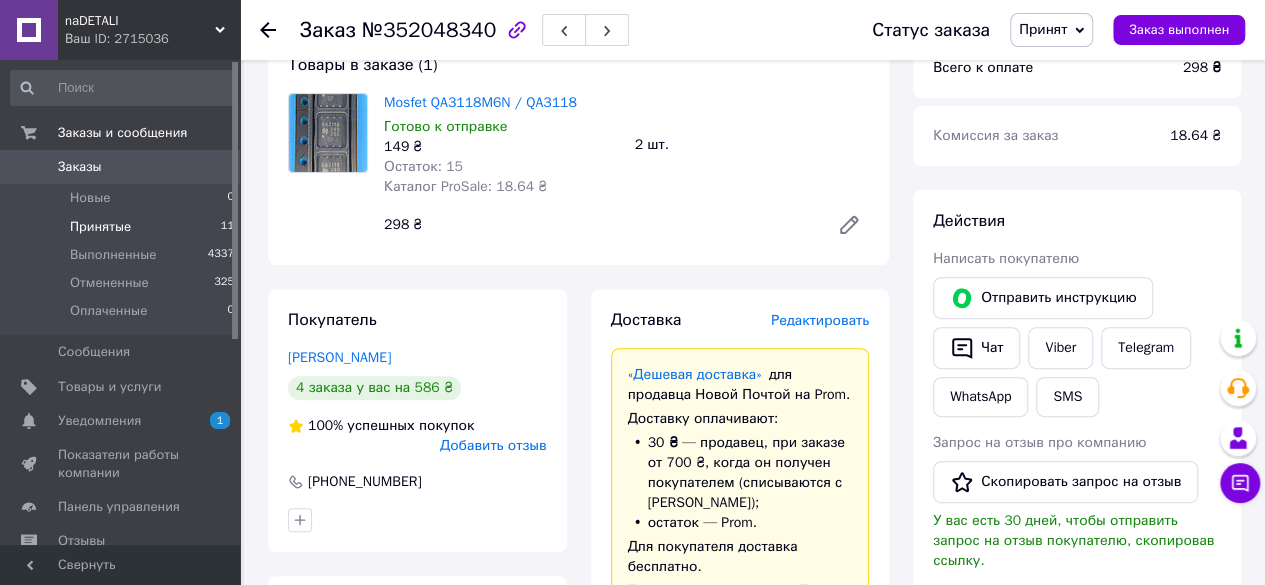 click on "Принятые 11" at bounding box center (123, 227) 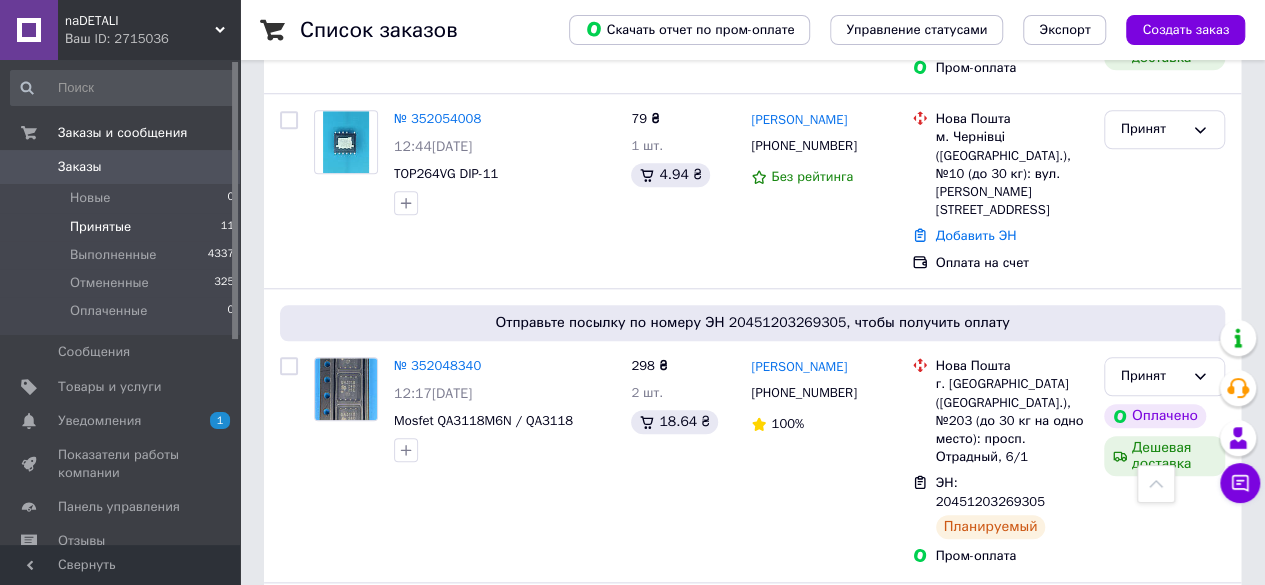 scroll, scrollTop: 700, scrollLeft: 0, axis: vertical 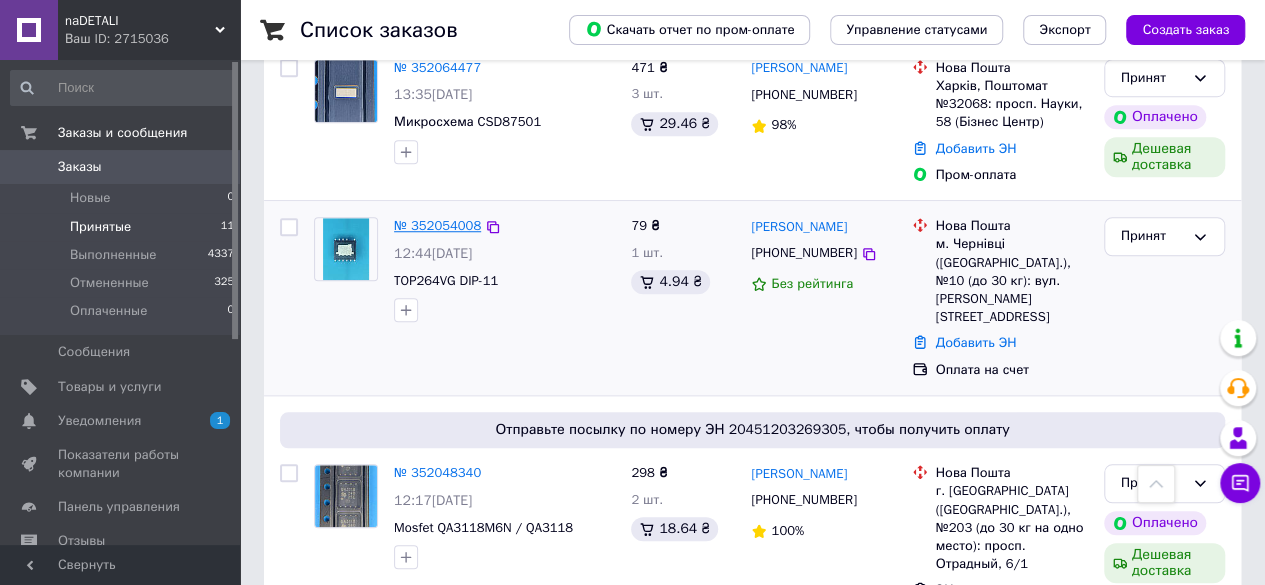 click on "№ 352054008" at bounding box center (437, 225) 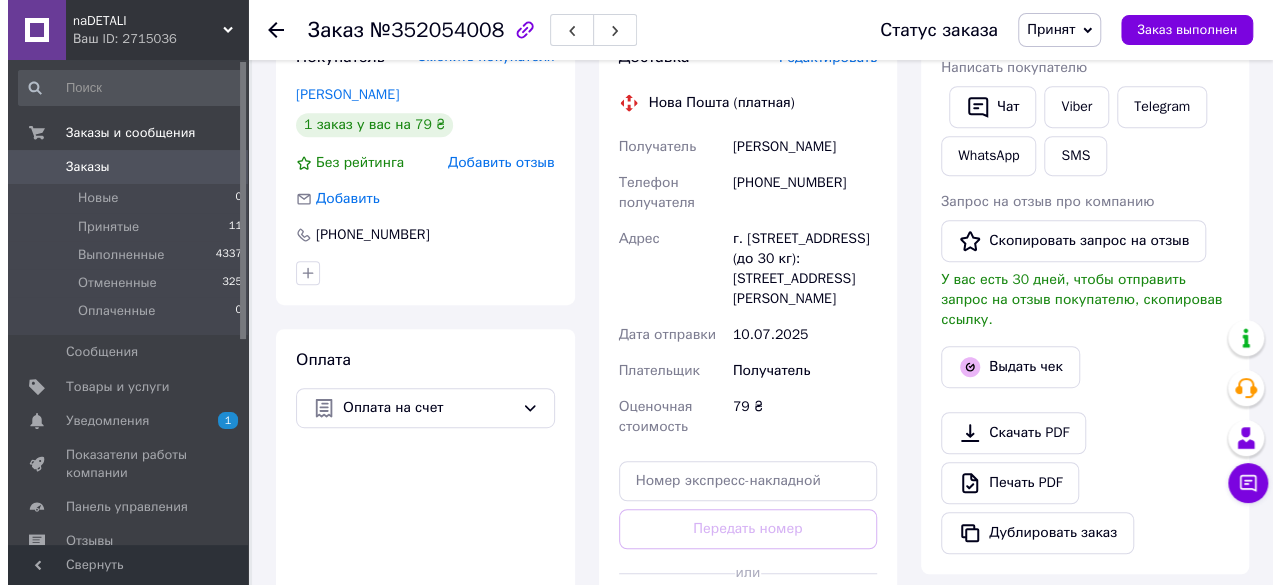 scroll, scrollTop: 300, scrollLeft: 0, axis: vertical 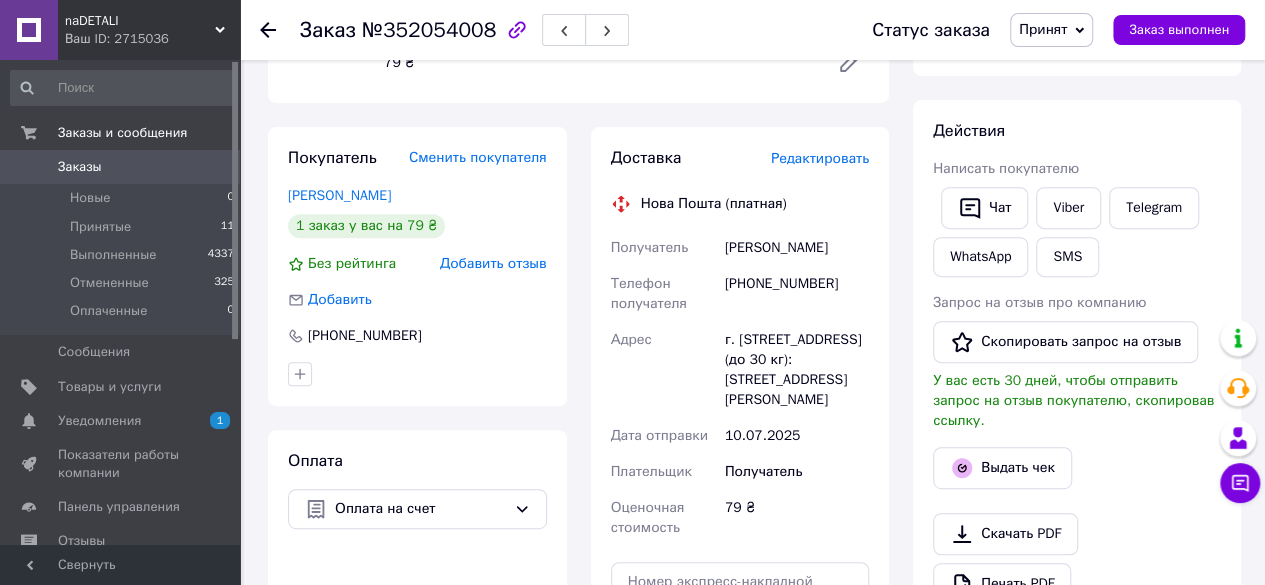 click on "Редактировать" at bounding box center [820, 158] 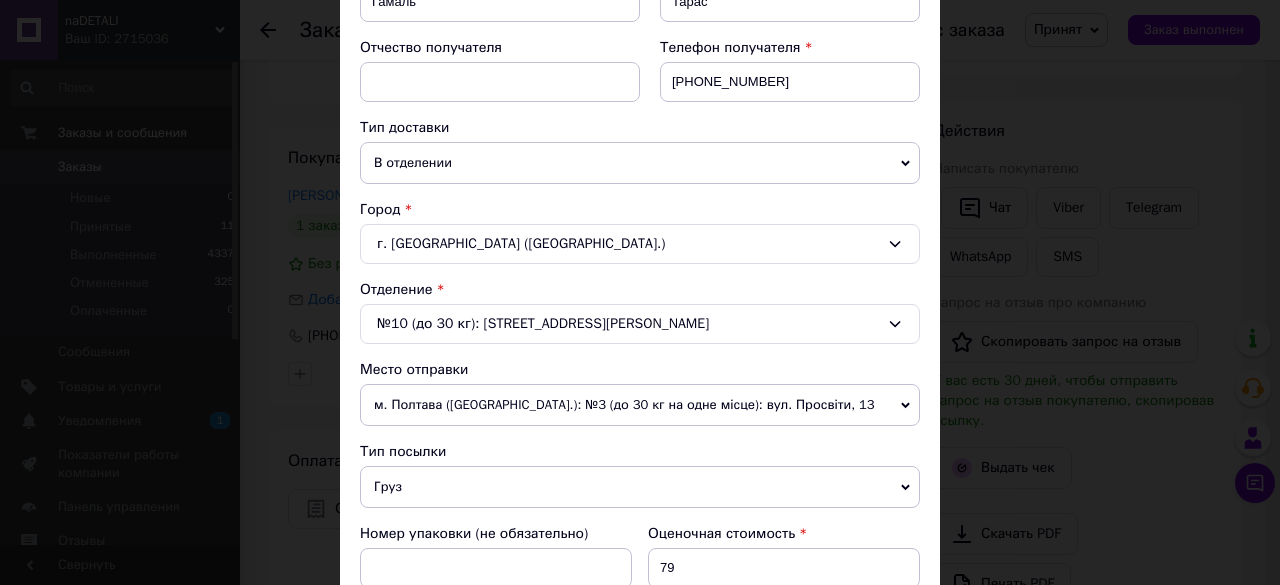 scroll, scrollTop: 500, scrollLeft: 0, axis: vertical 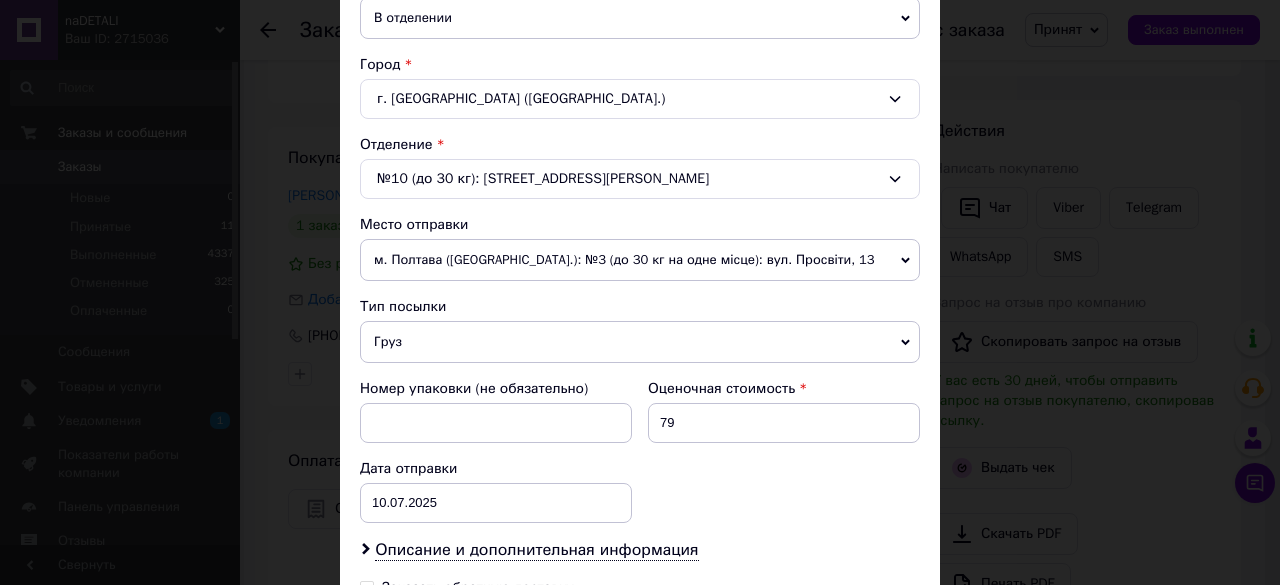 click on "Груз" at bounding box center (640, 342) 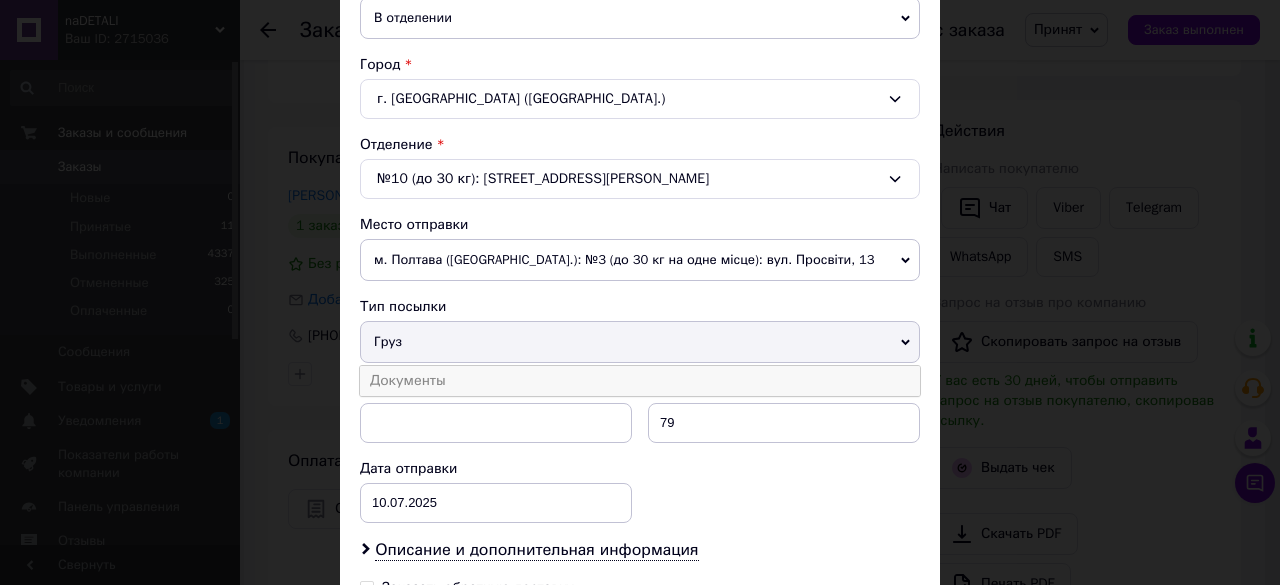 click on "Документы" at bounding box center (640, 381) 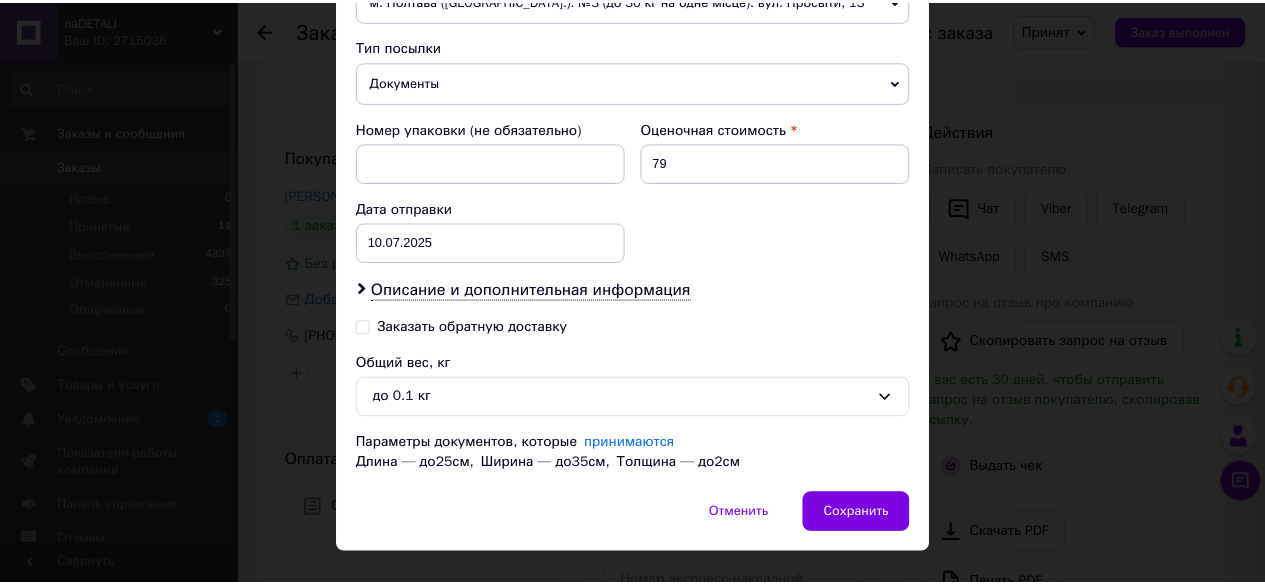 scroll, scrollTop: 790, scrollLeft: 0, axis: vertical 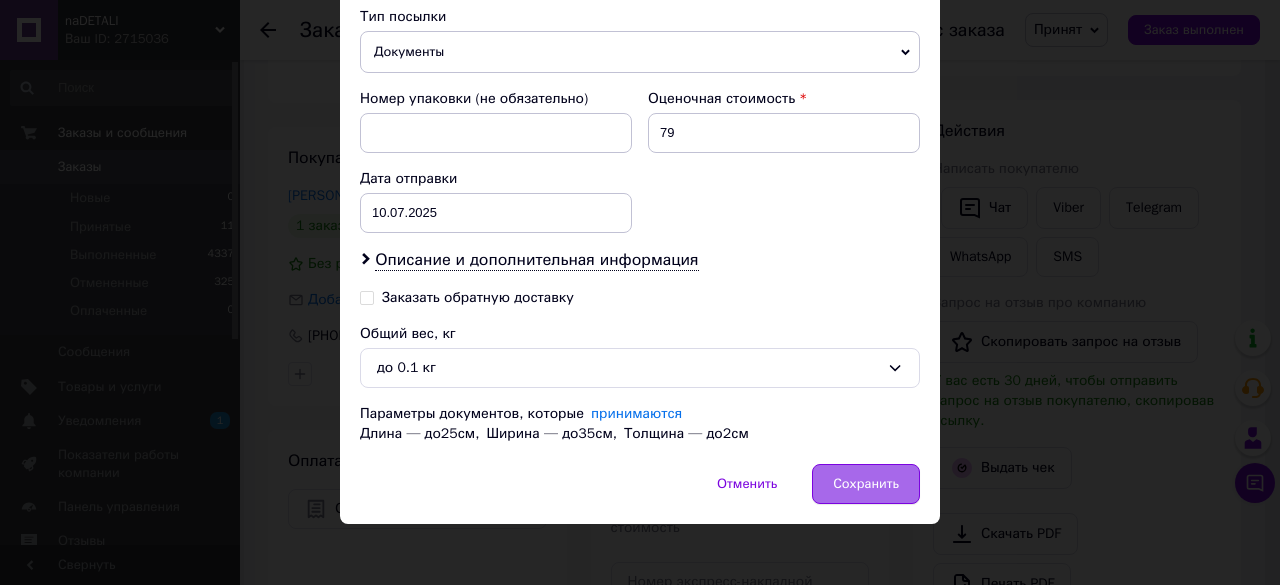 click on "Сохранить" at bounding box center [866, 484] 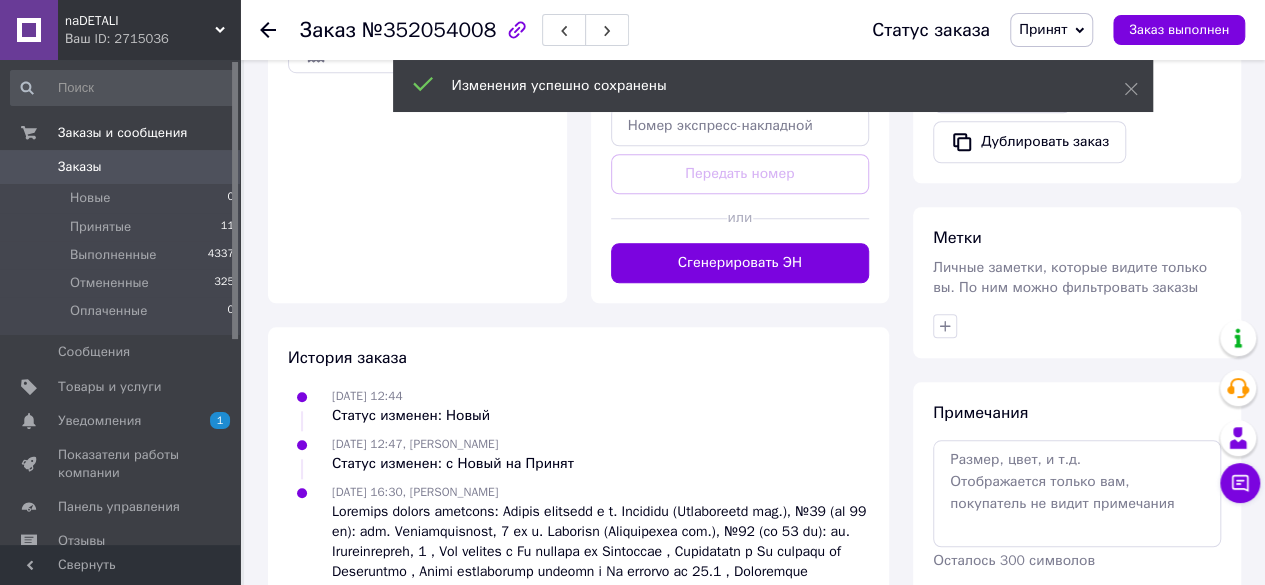 scroll, scrollTop: 616, scrollLeft: 0, axis: vertical 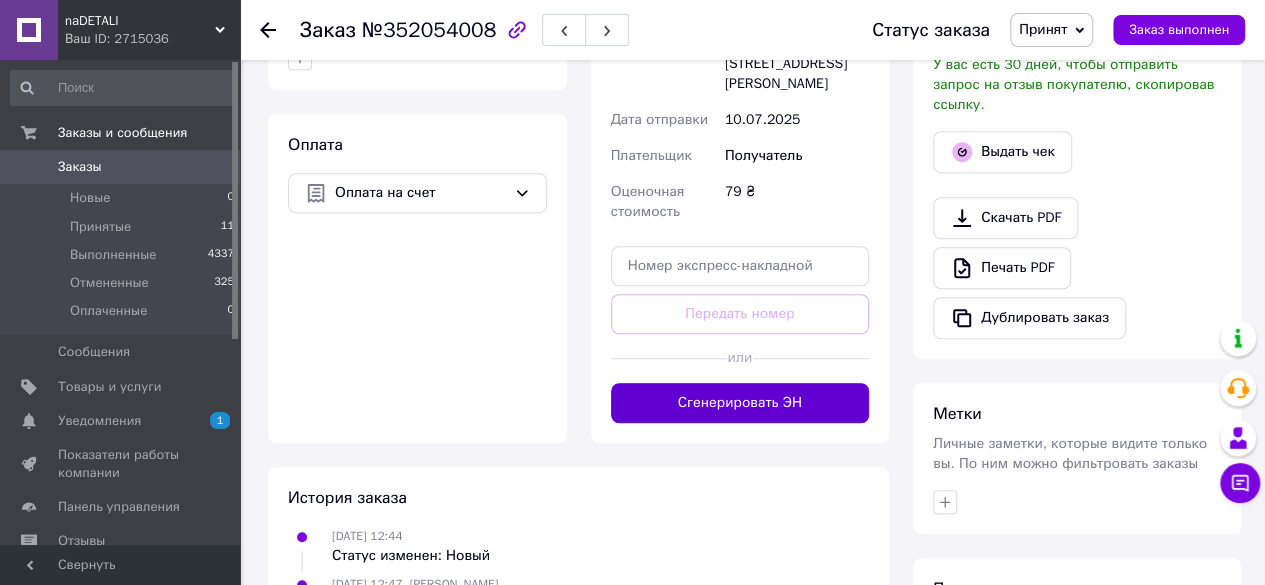 click on "Сгенерировать ЭН" at bounding box center (740, 403) 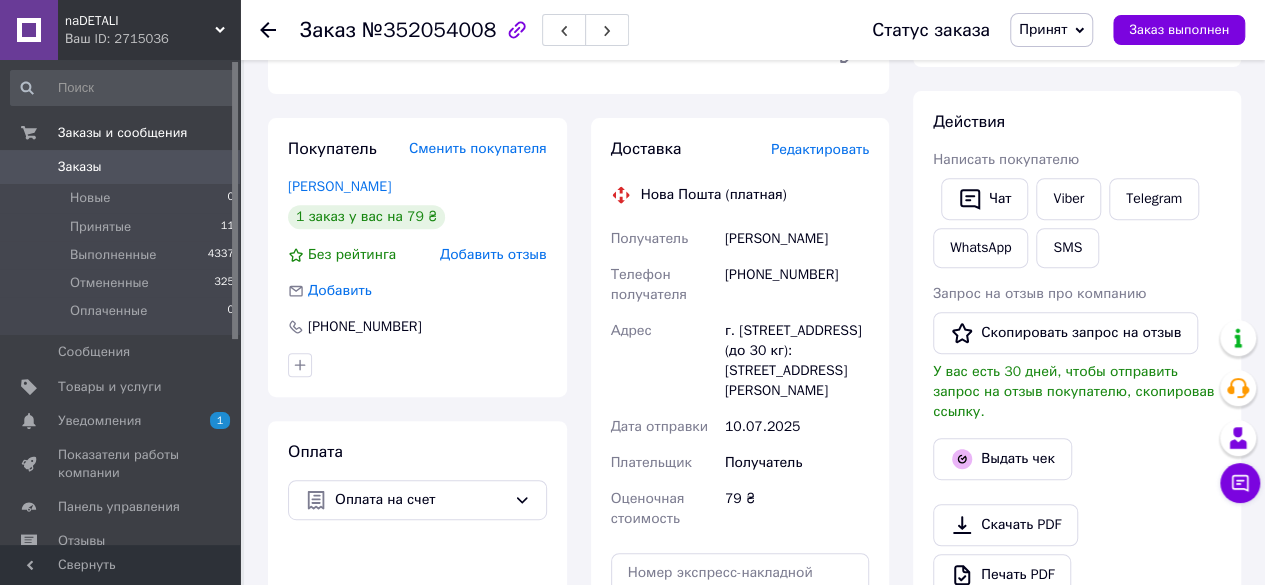 scroll, scrollTop: 216, scrollLeft: 0, axis: vertical 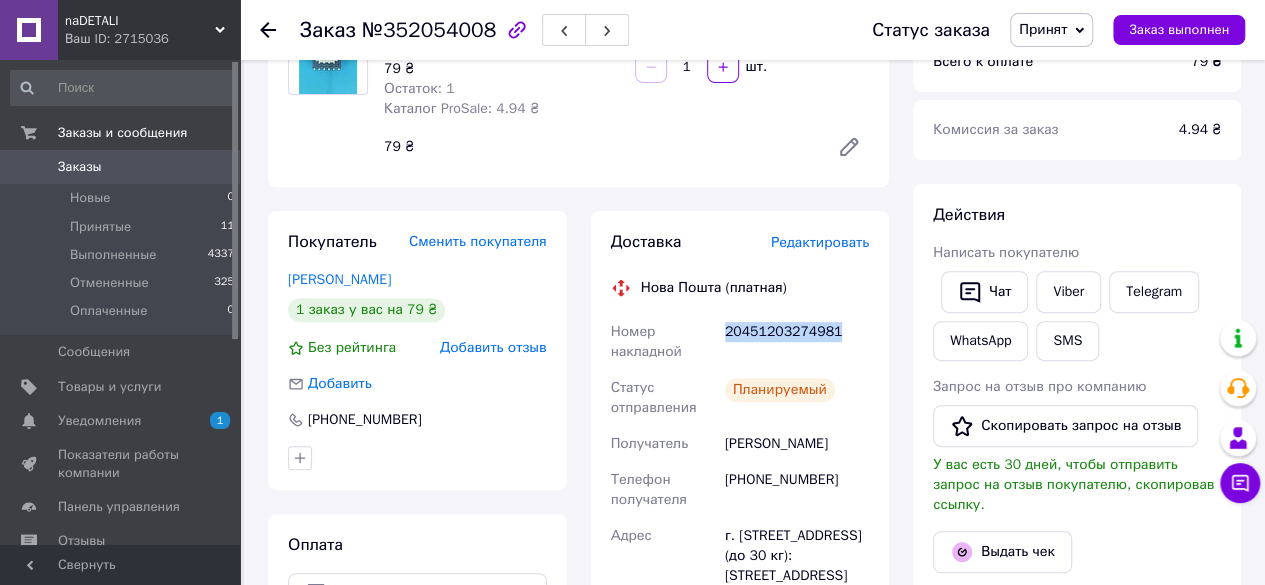 drag, startPoint x: 843, startPoint y: 331, endPoint x: 726, endPoint y: 334, distance: 117.03845 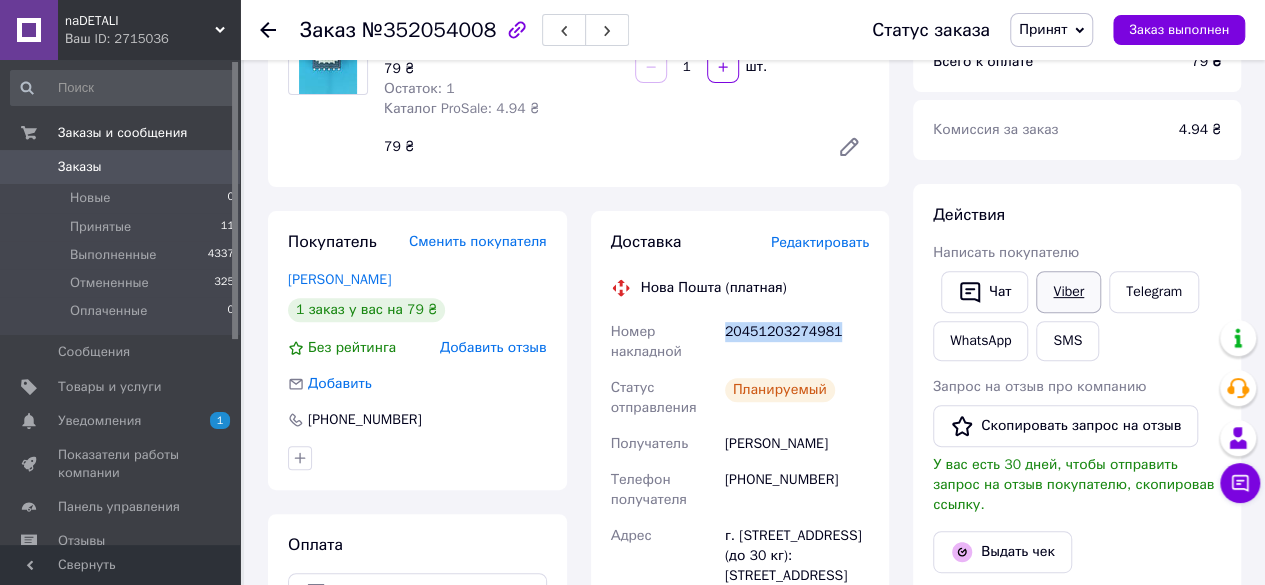 click on "Viber" at bounding box center (1068, 292) 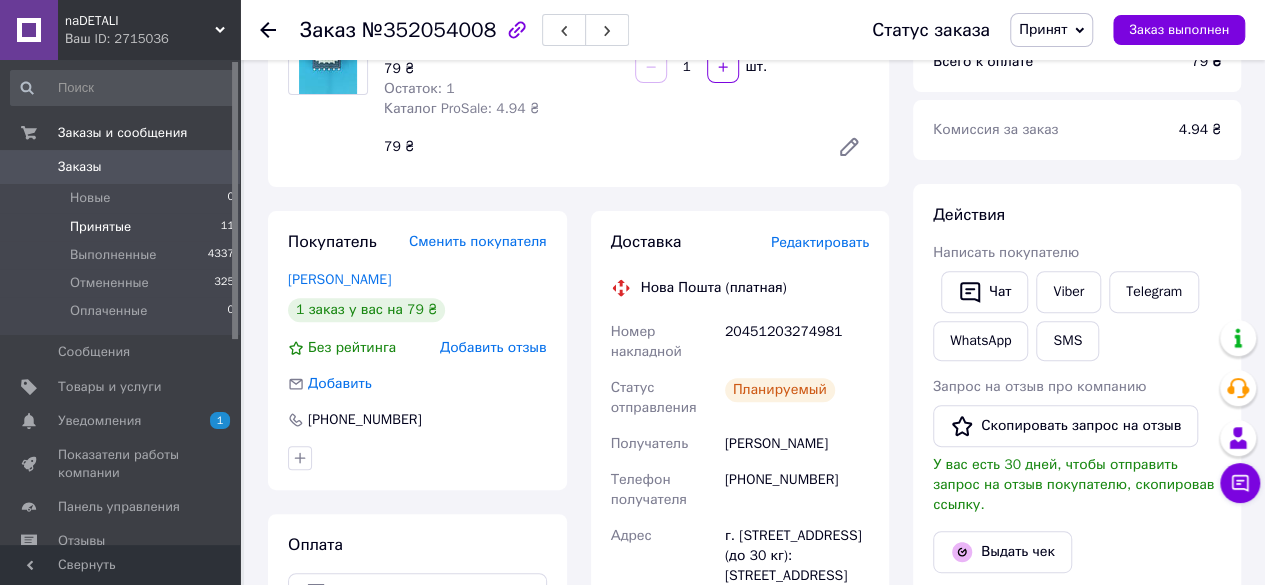 click on "Принятые" at bounding box center (100, 227) 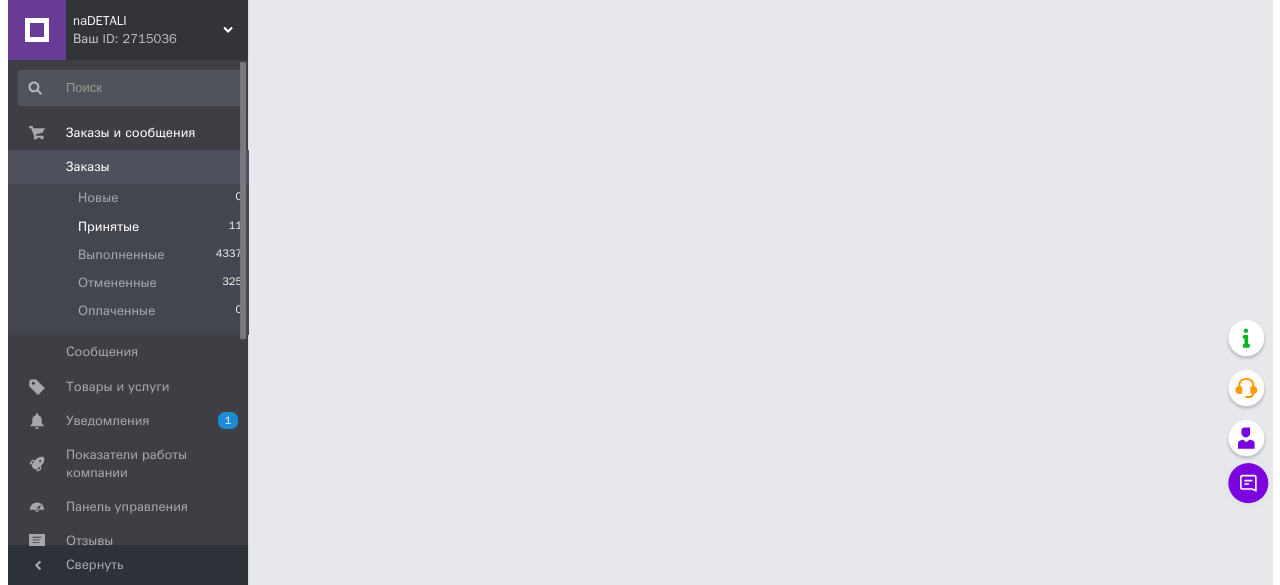 scroll, scrollTop: 0, scrollLeft: 0, axis: both 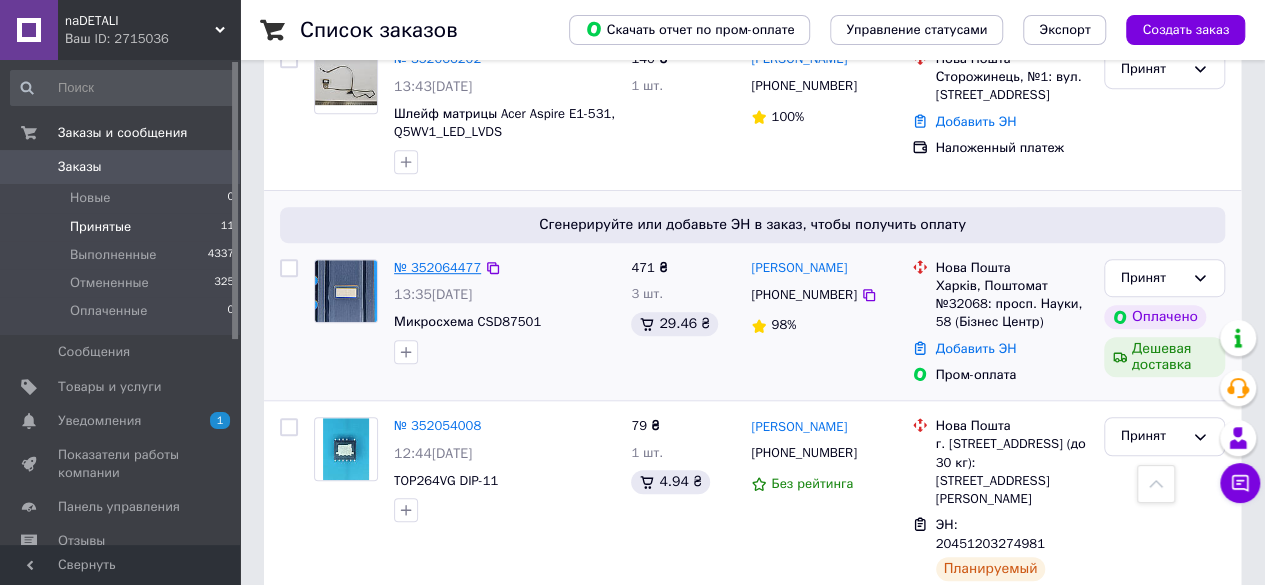 click on "№ 352064477" at bounding box center [437, 267] 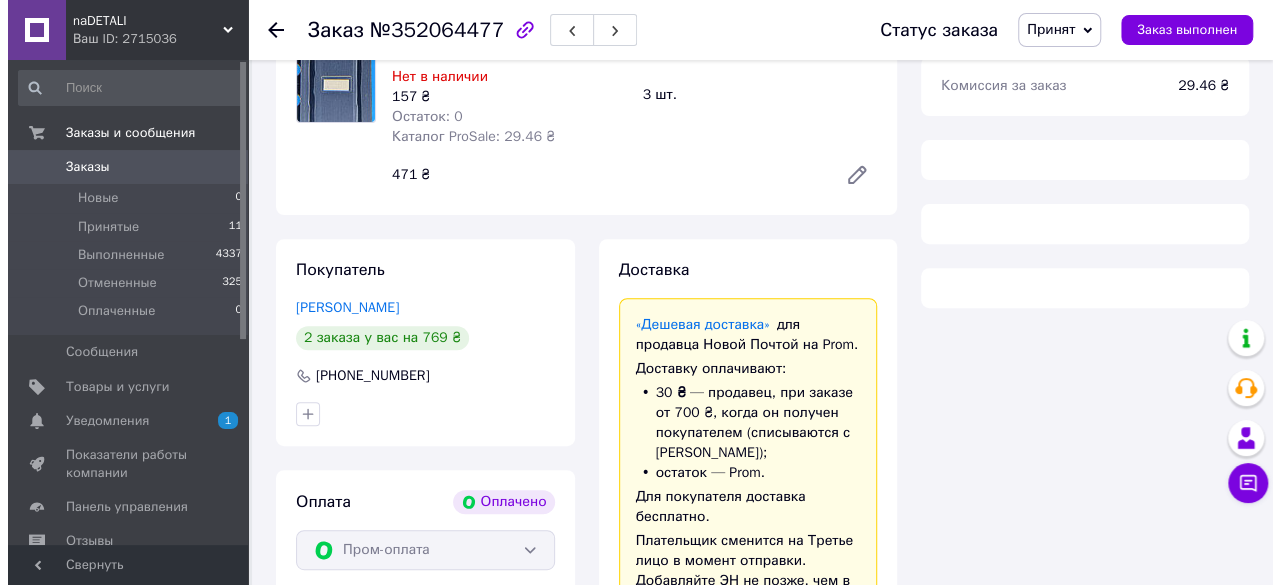 scroll, scrollTop: 0, scrollLeft: 0, axis: both 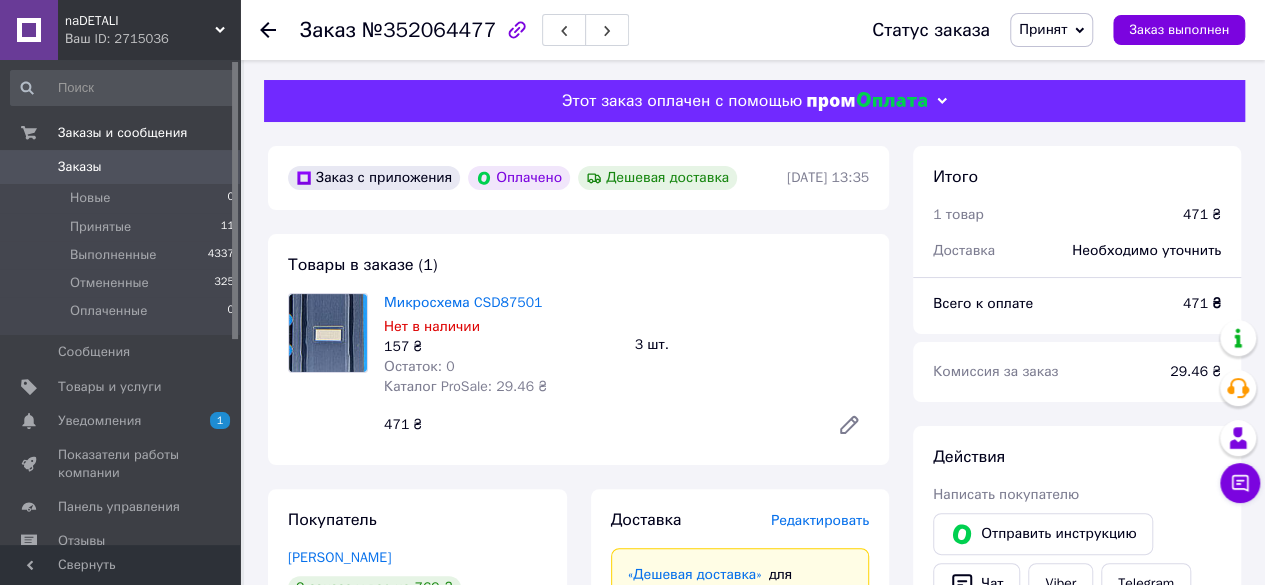 click on "Редактировать" at bounding box center [820, 521] 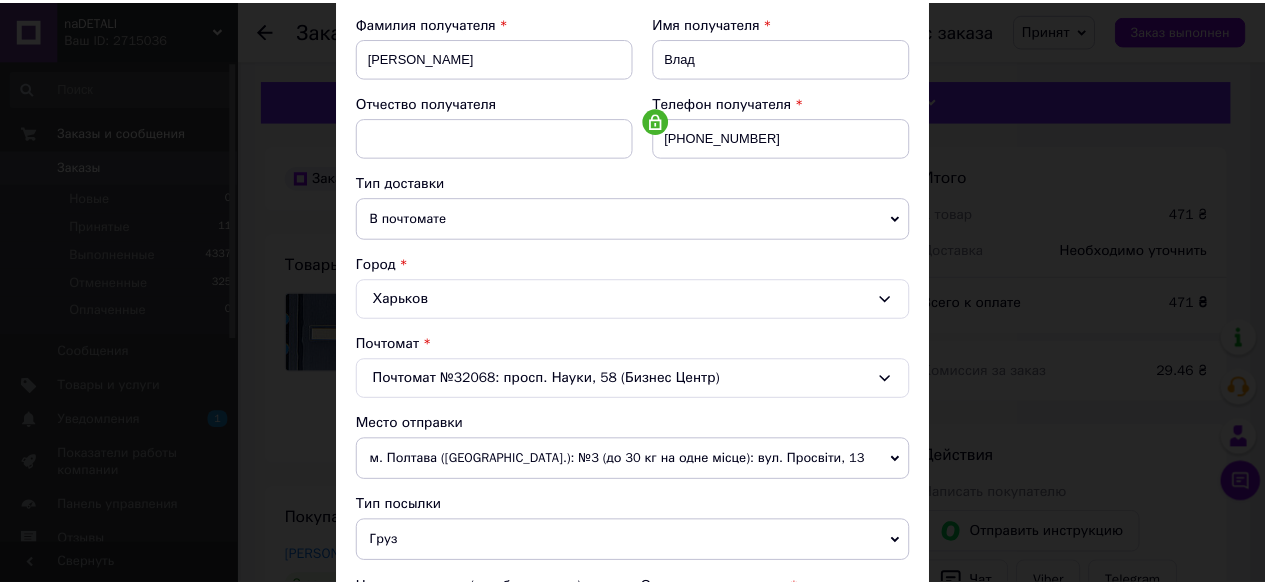 scroll, scrollTop: 700, scrollLeft: 0, axis: vertical 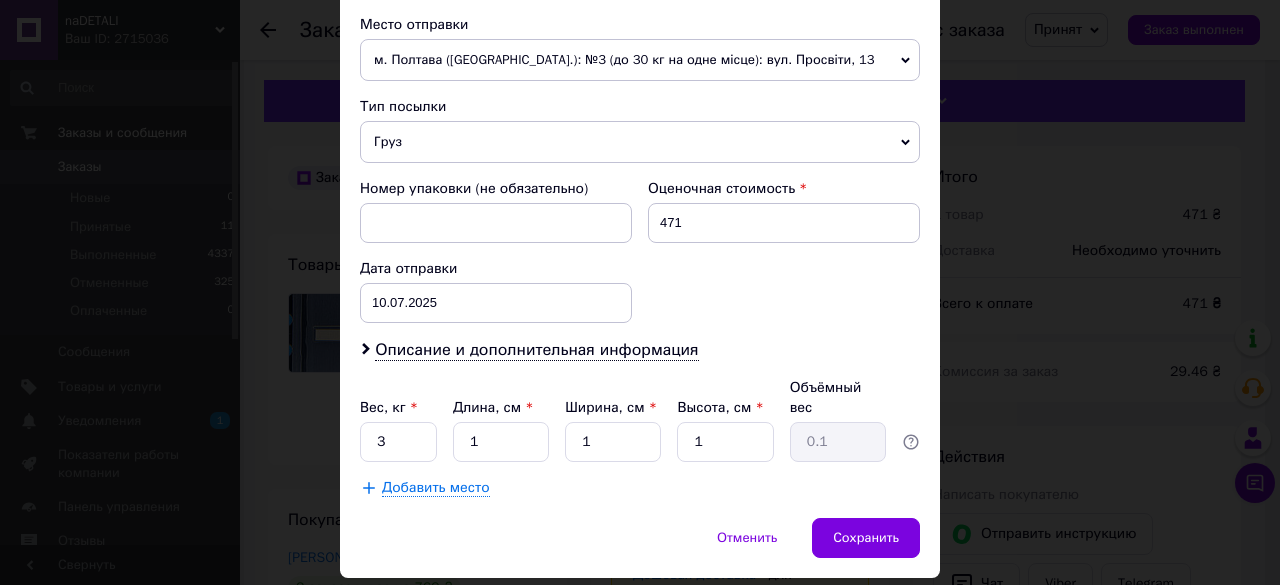 click on "Груз" at bounding box center [640, 142] 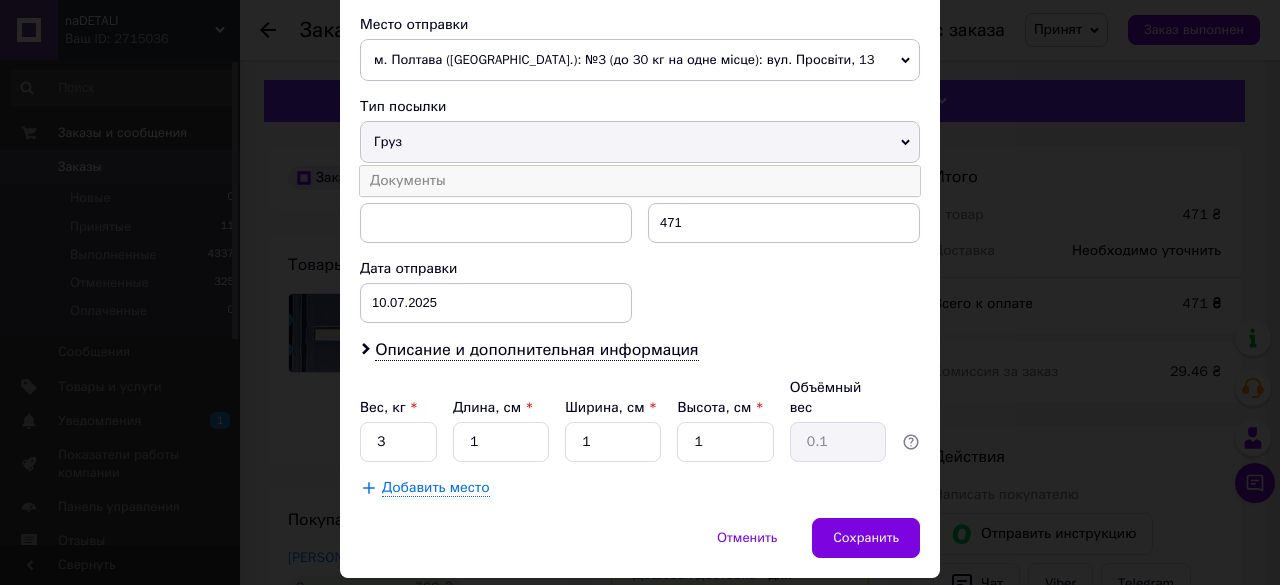 click on "Документы" at bounding box center (640, 181) 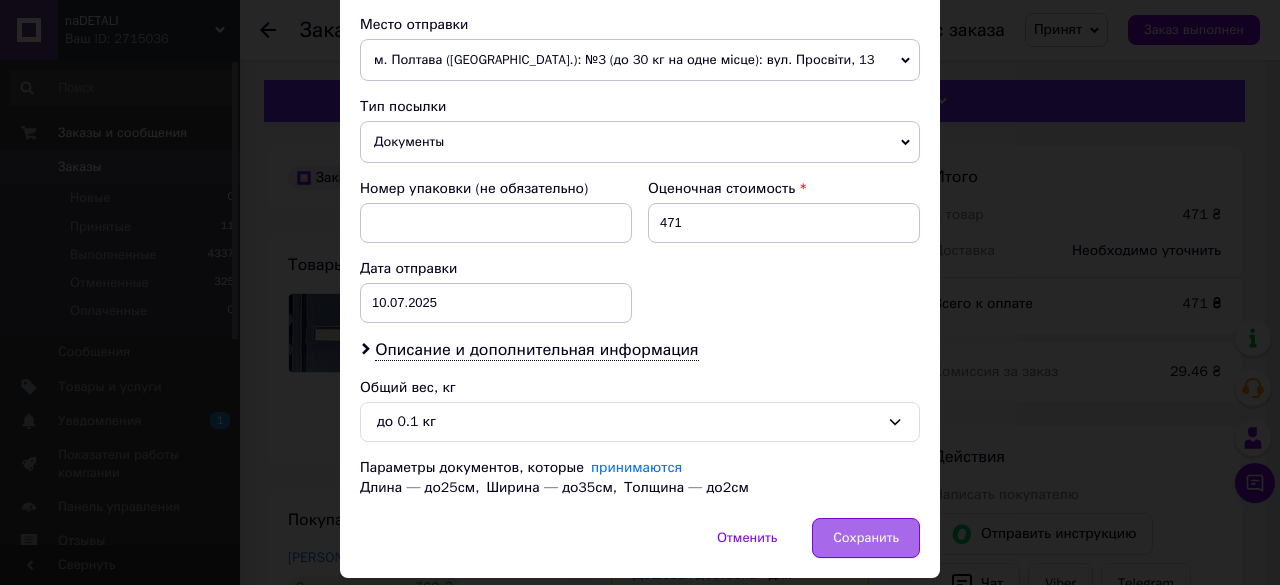 click on "Сохранить" at bounding box center [866, 538] 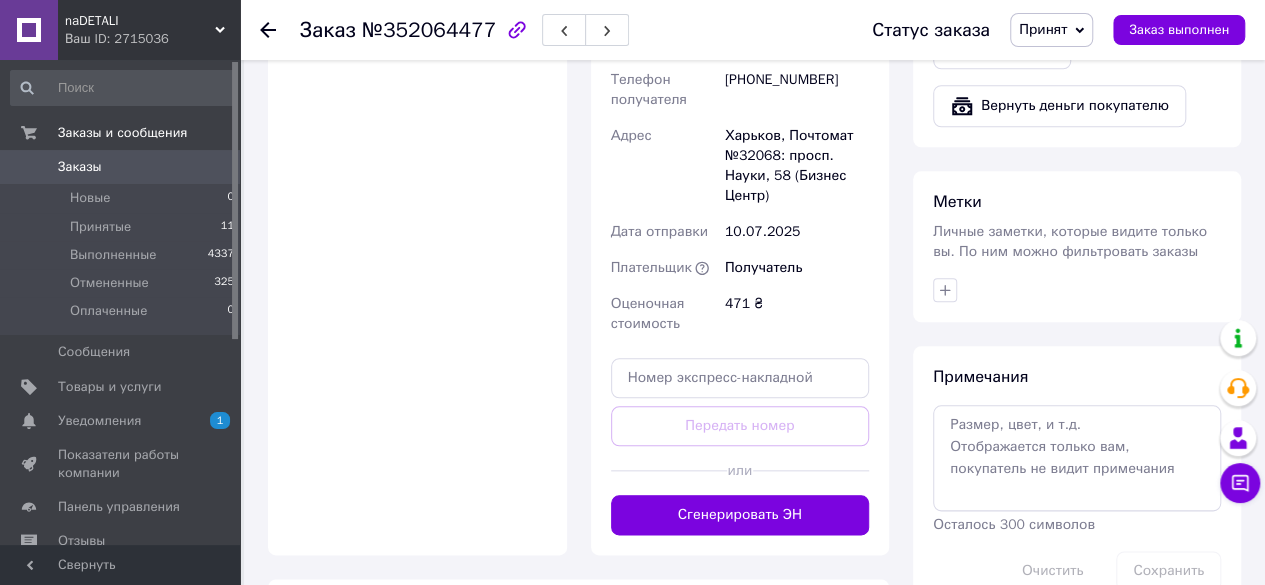 scroll, scrollTop: 1000, scrollLeft: 0, axis: vertical 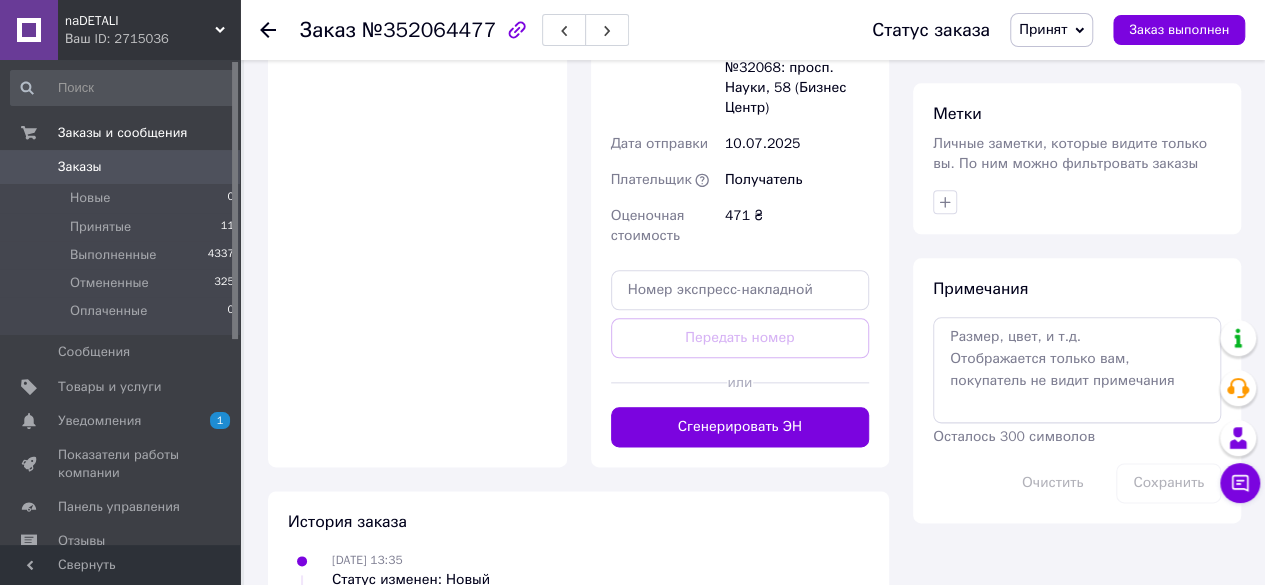 click on "Сгенерировать ЭН" at bounding box center [740, 427] 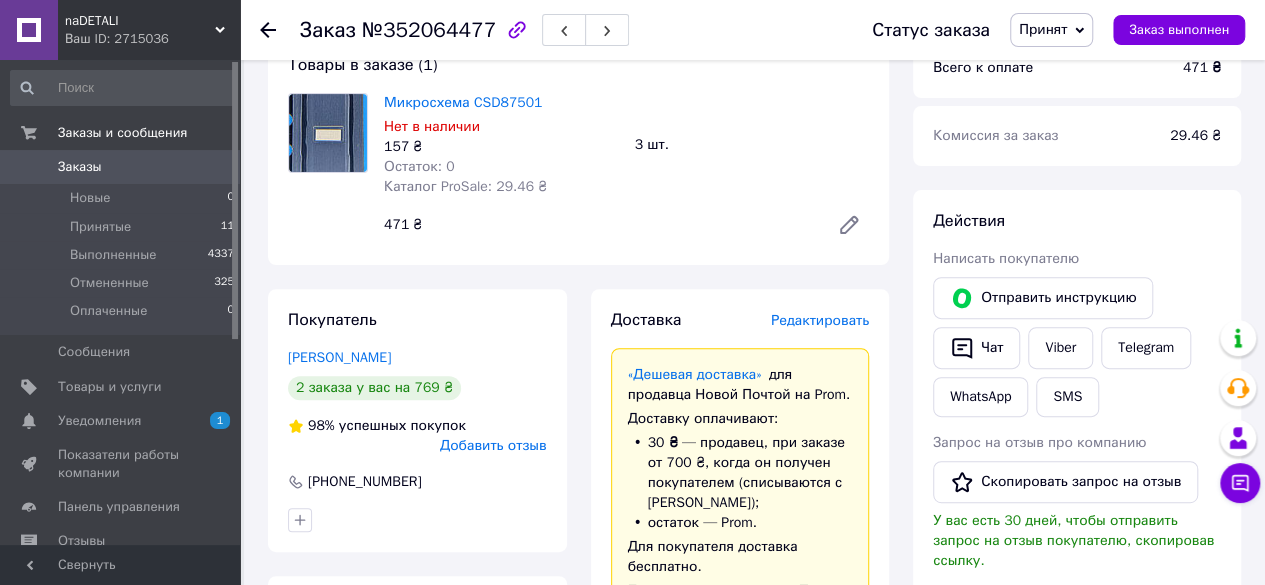 scroll, scrollTop: 500, scrollLeft: 0, axis: vertical 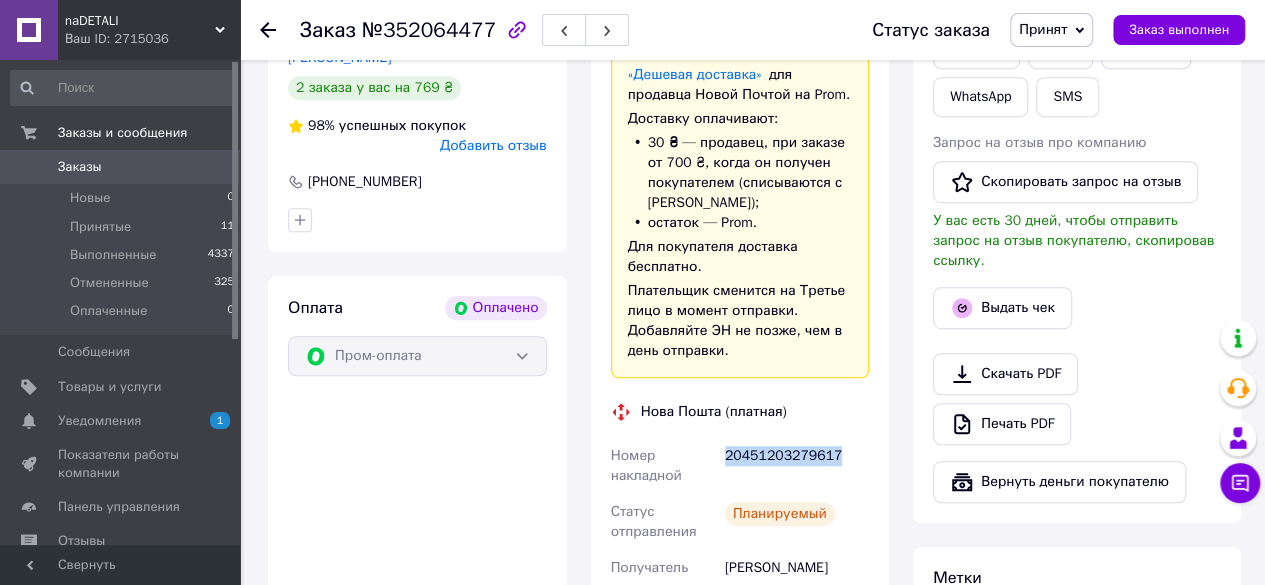 drag, startPoint x: 828, startPoint y: 454, endPoint x: 726, endPoint y: 456, distance: 102.01961 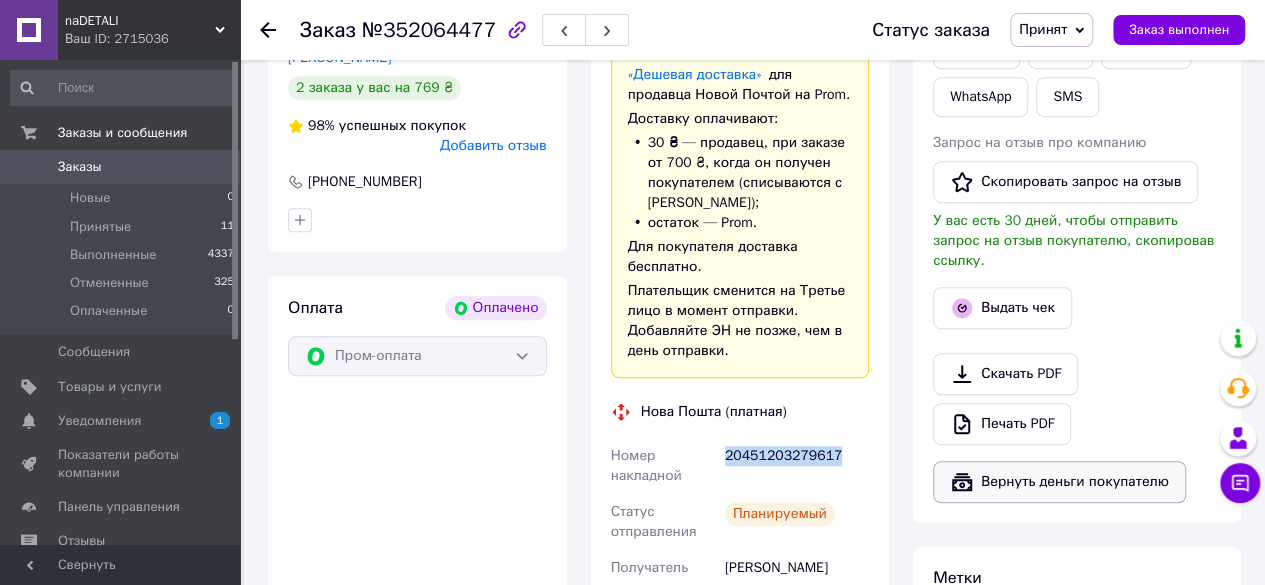 scroll, scrollTop: 200, scrollLeft: 0, axis: vertical 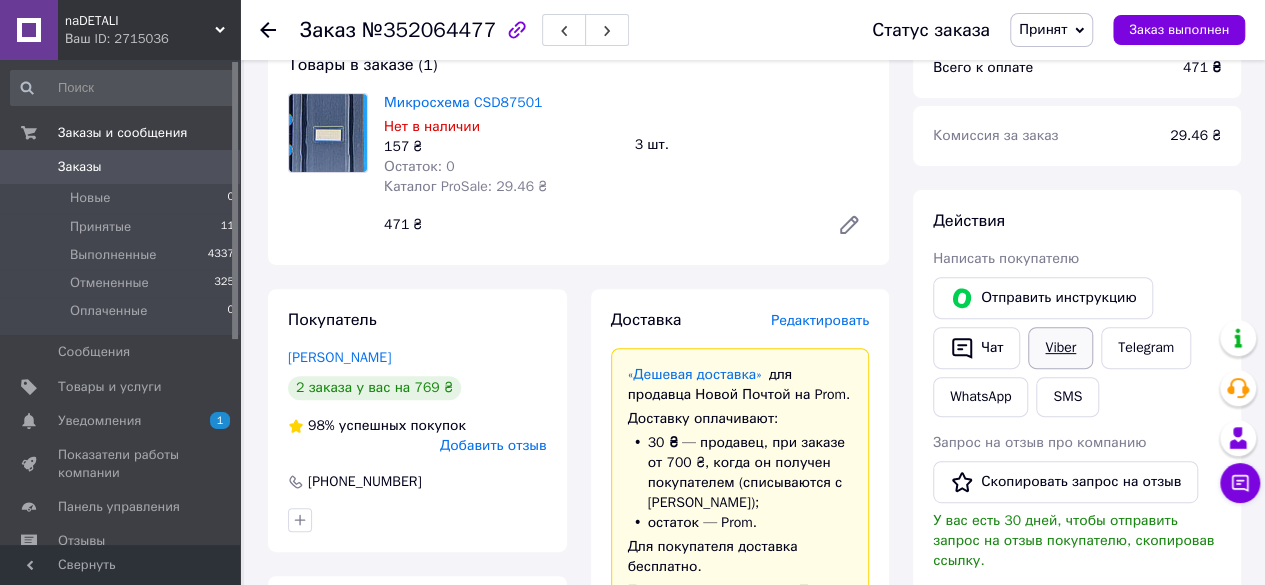 click on "Viber" at bounding box center [1060, 348] 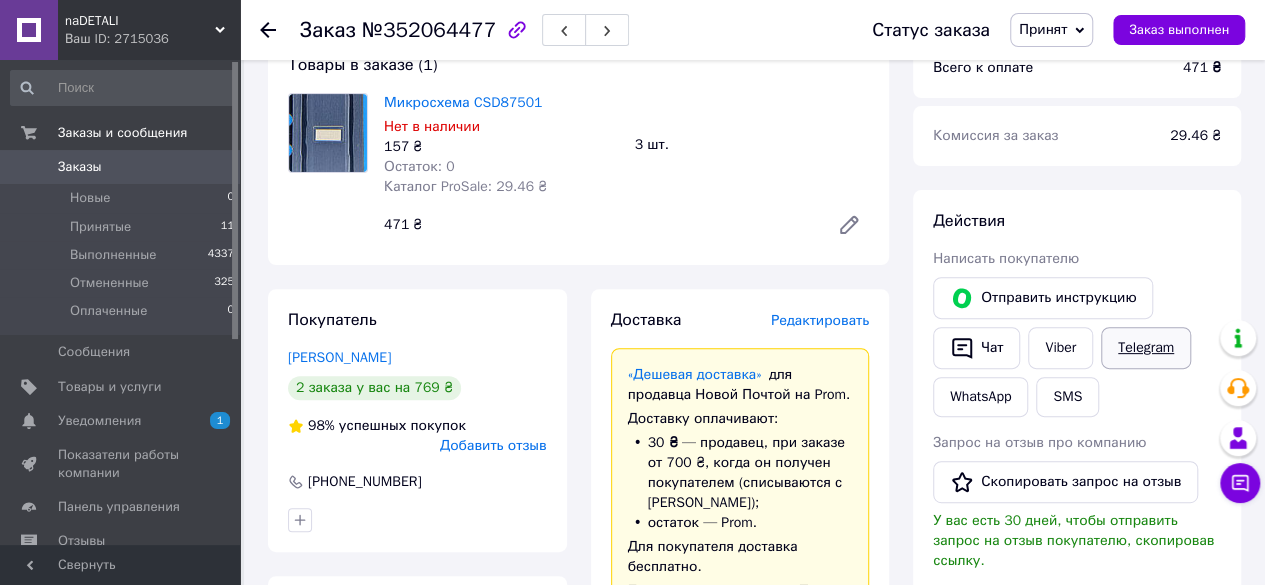 click on "Telegram" at bounding box center (1146, 348) 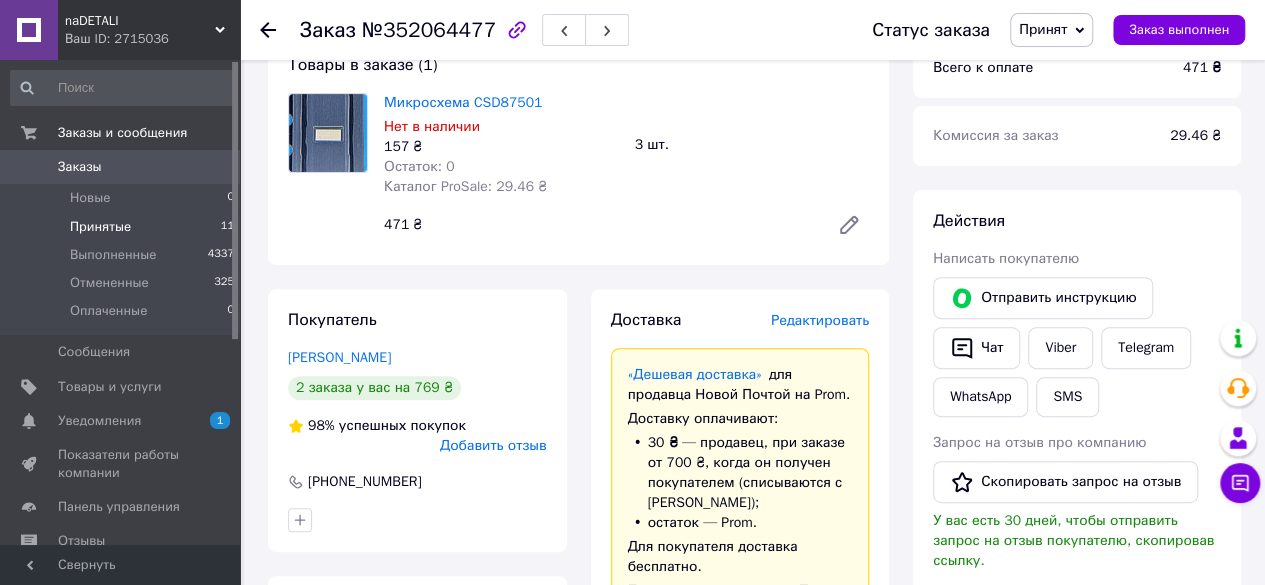 scroll, scrollTop: 200, scrollLeft: 0, axis: vertical 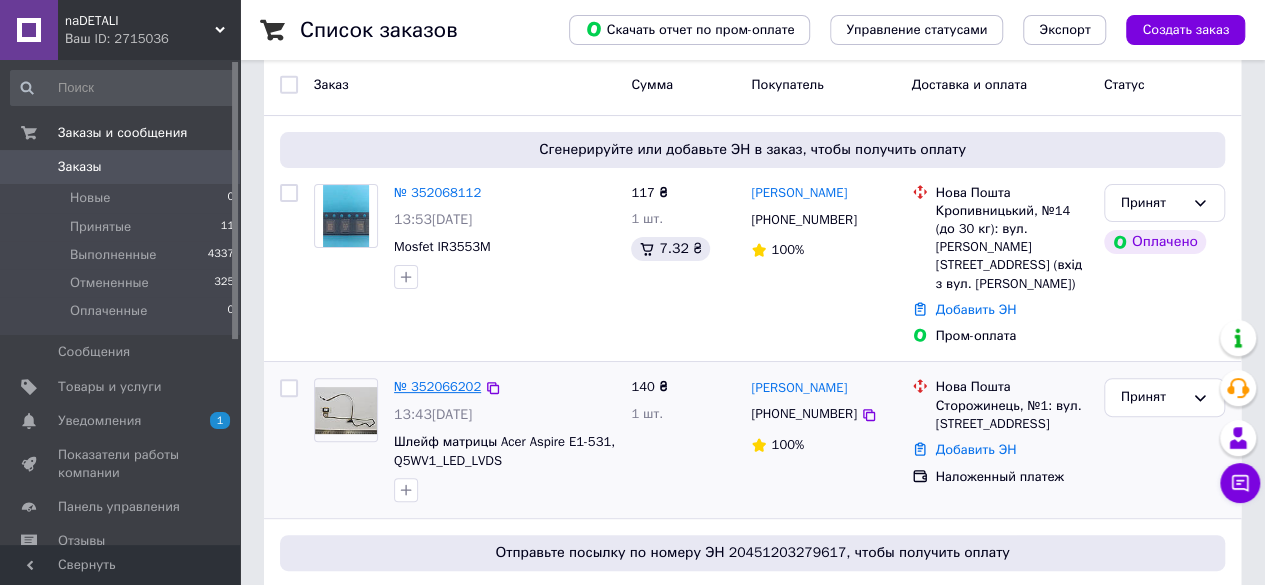 click on "№ 352066202" at bounding box center (437, 386) 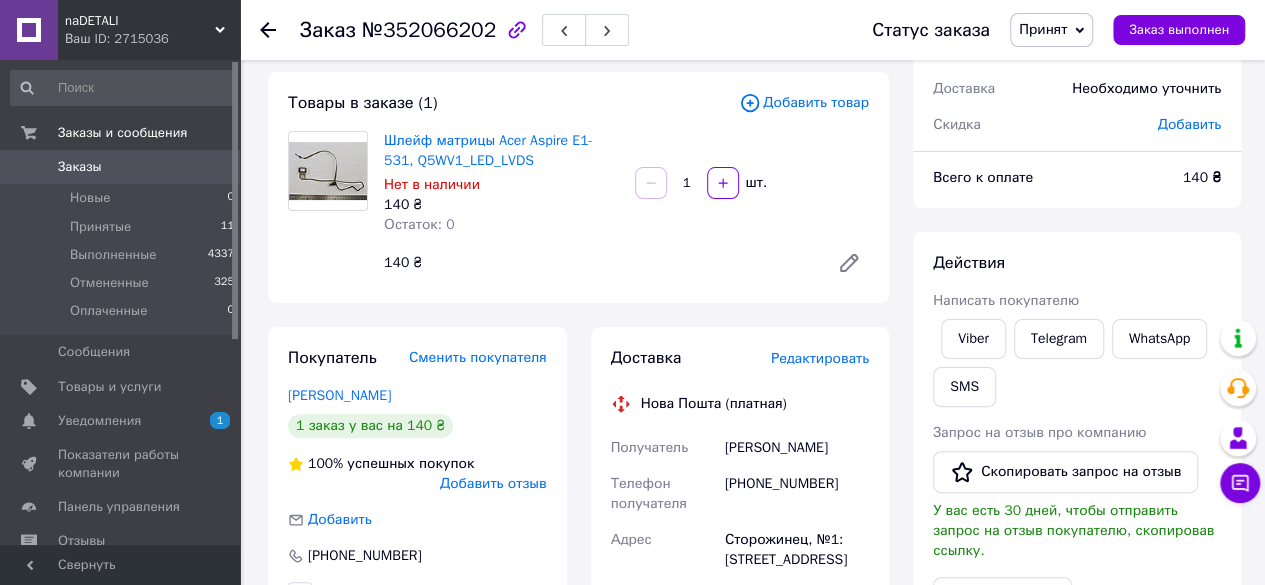 click on "Редактировать" at bounding box center (820, 358) 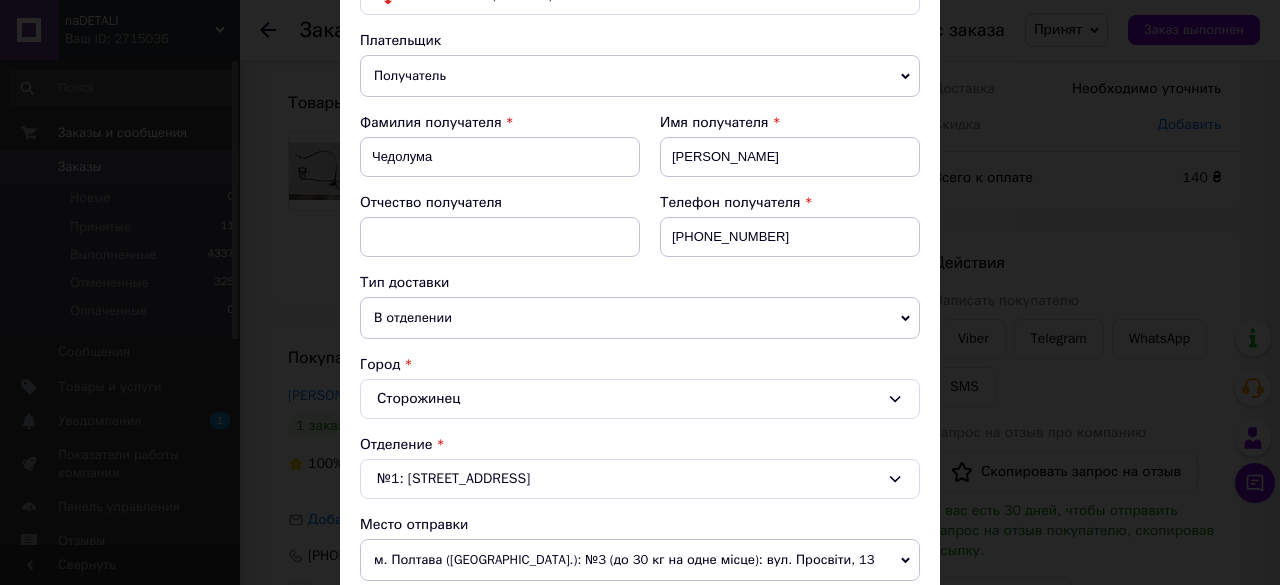 scroll, scrollTop: 400, scrollLeft: 0, axis: vertical 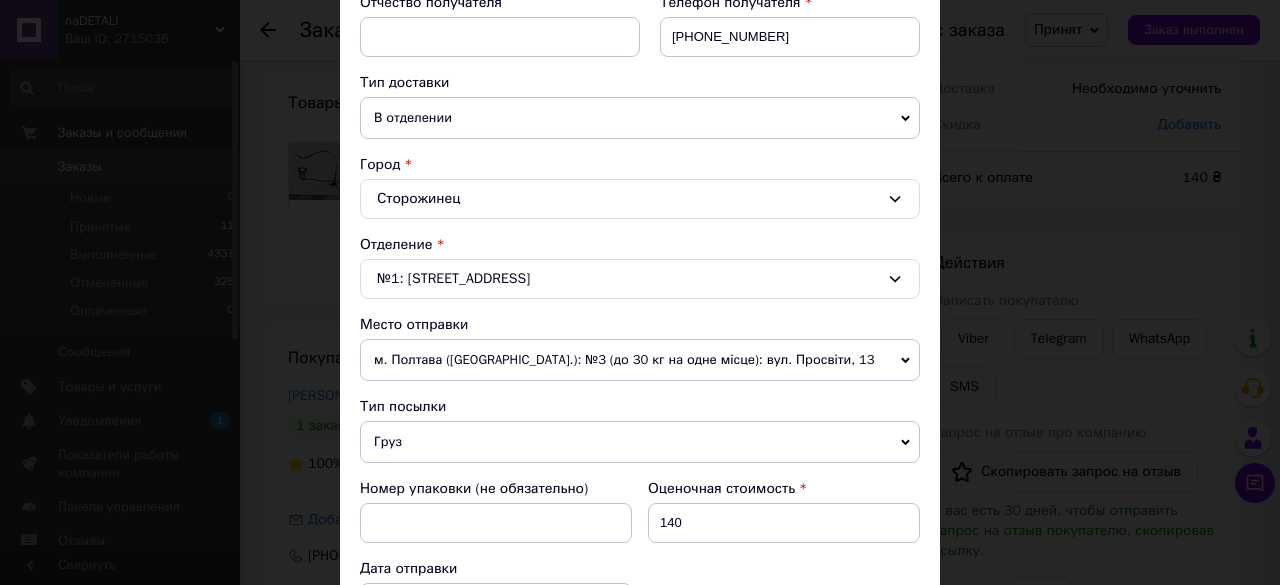 click on "Груз" at bounding box center (640, 442) 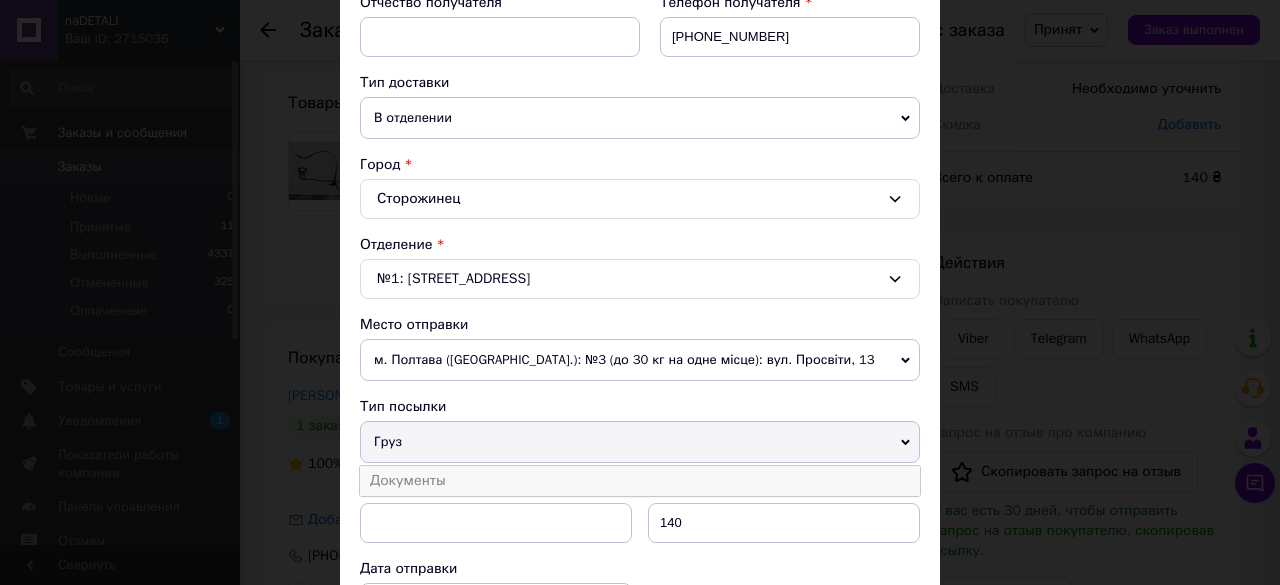 click on "Документы" at bounding box center [640, 481] 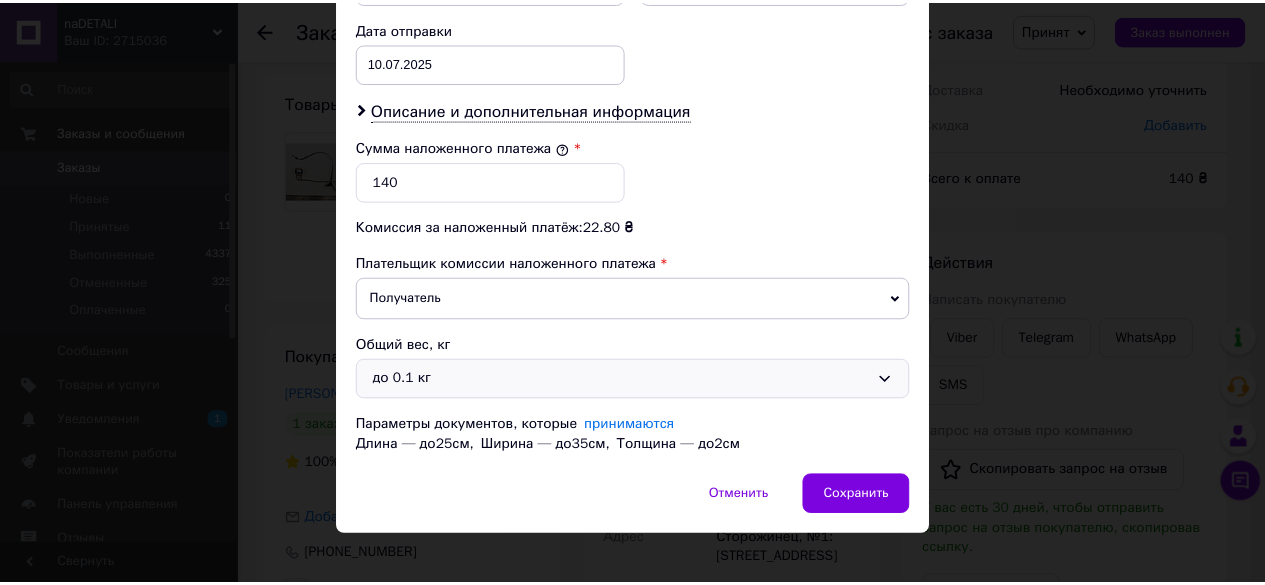 scroll, scrollTop: 950, scrollLeft: 0, axis: vertical 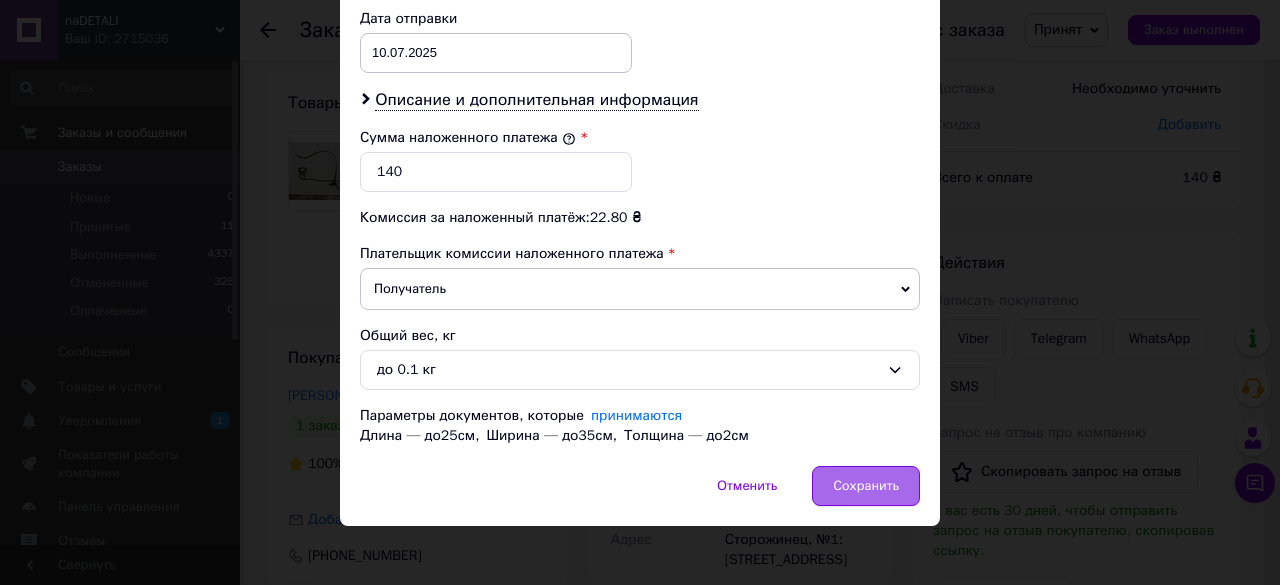 click on "Сохранить" at bounding box center (866, 486) 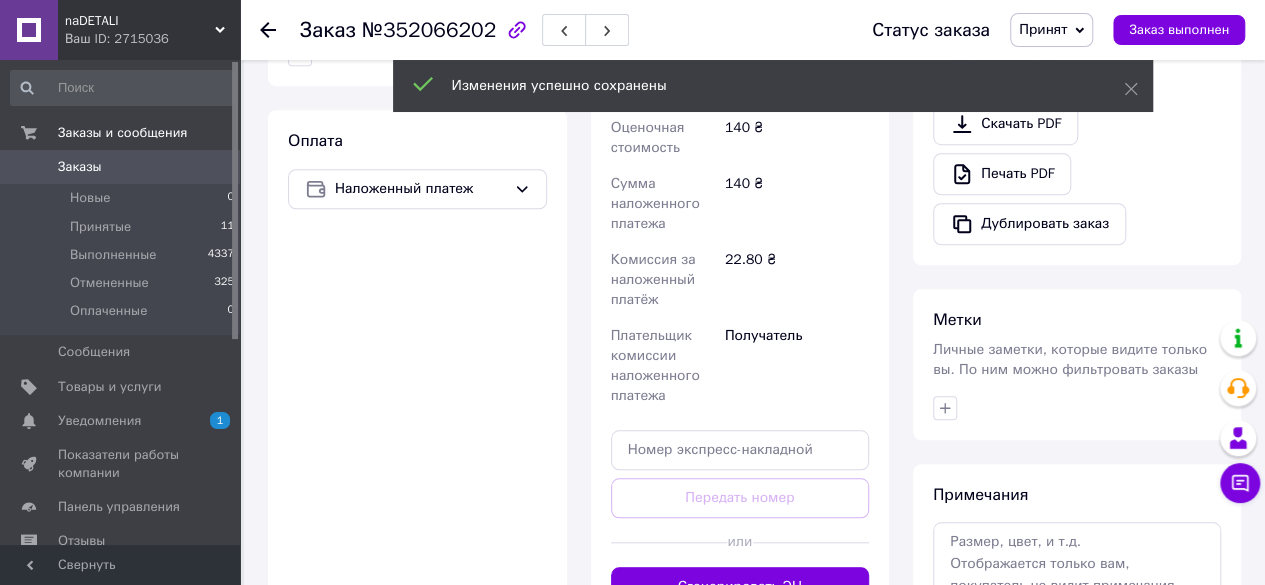 scroll, scrollTop: 700, scrollLeft: 0, axis: vertical 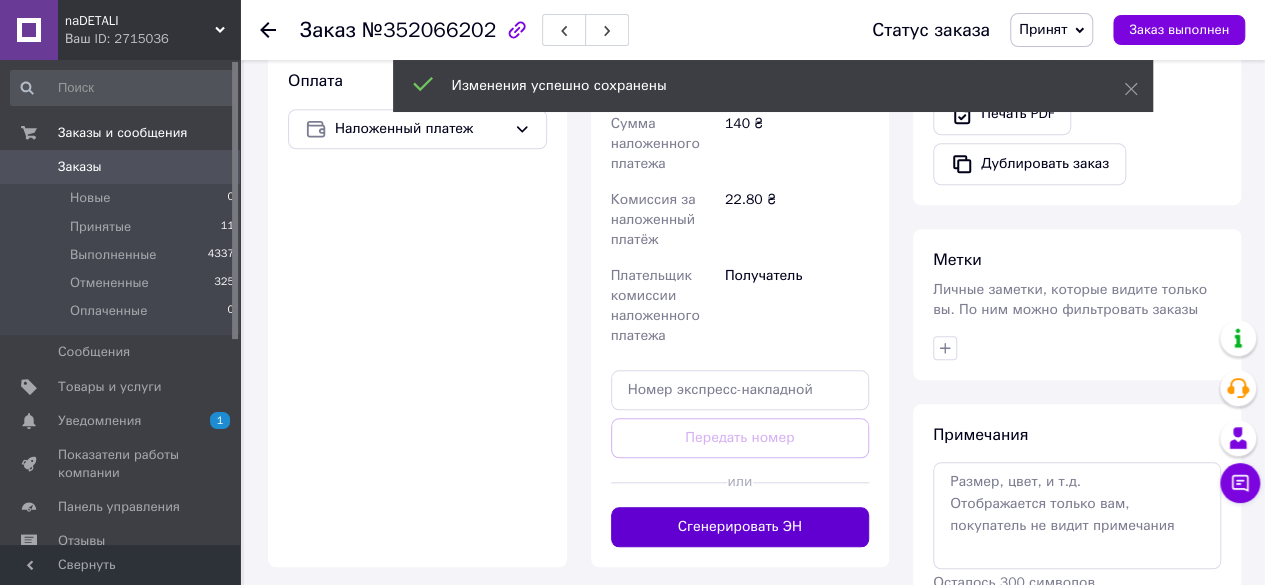 click on "Сгенерировать ЭН" at bounding box center [740, 527] 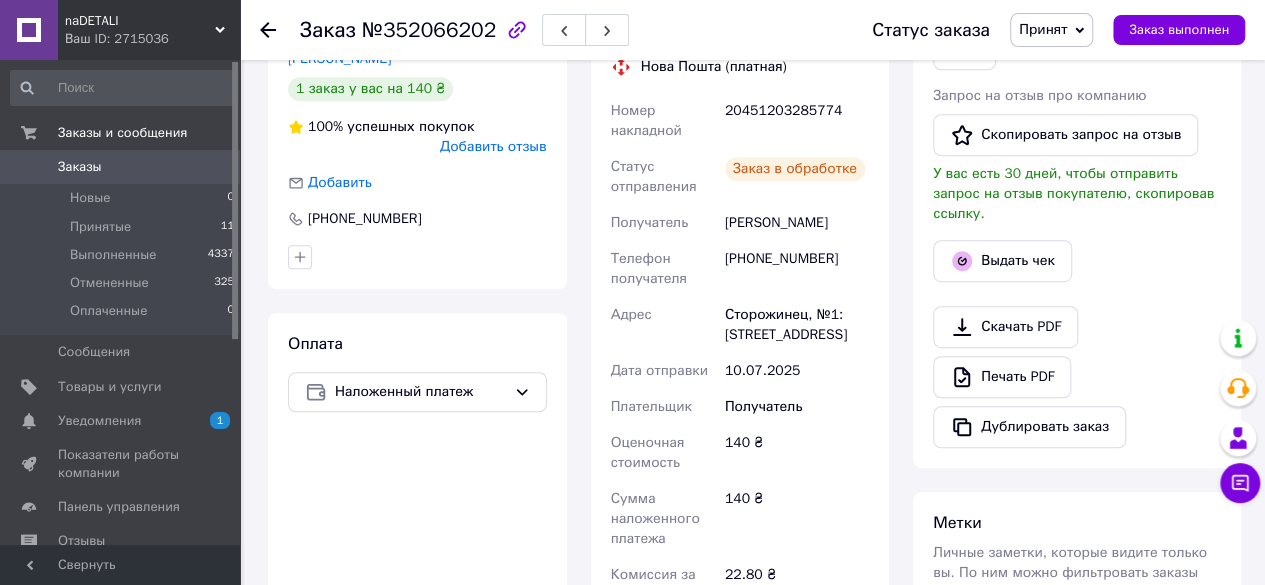 scroll, scrollTop: 300, scrollLeft: 0, axis: vertical 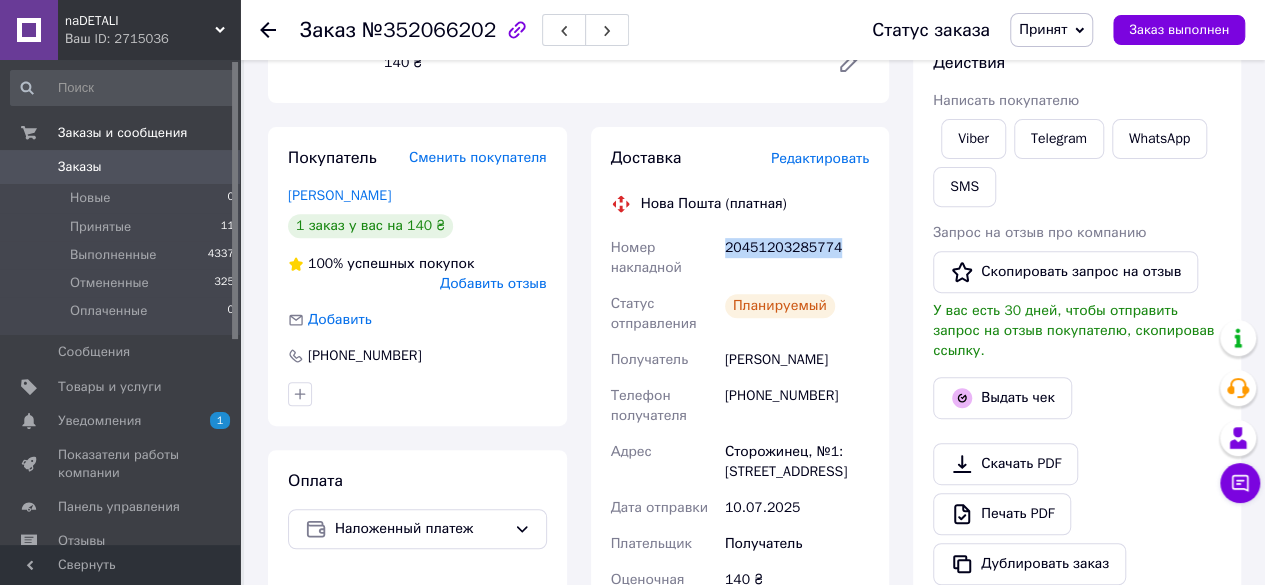 drag, startPoint x: 840, startPoint y: 247, endPoint x: 724, endPoint y: 255, distance: 116.275536 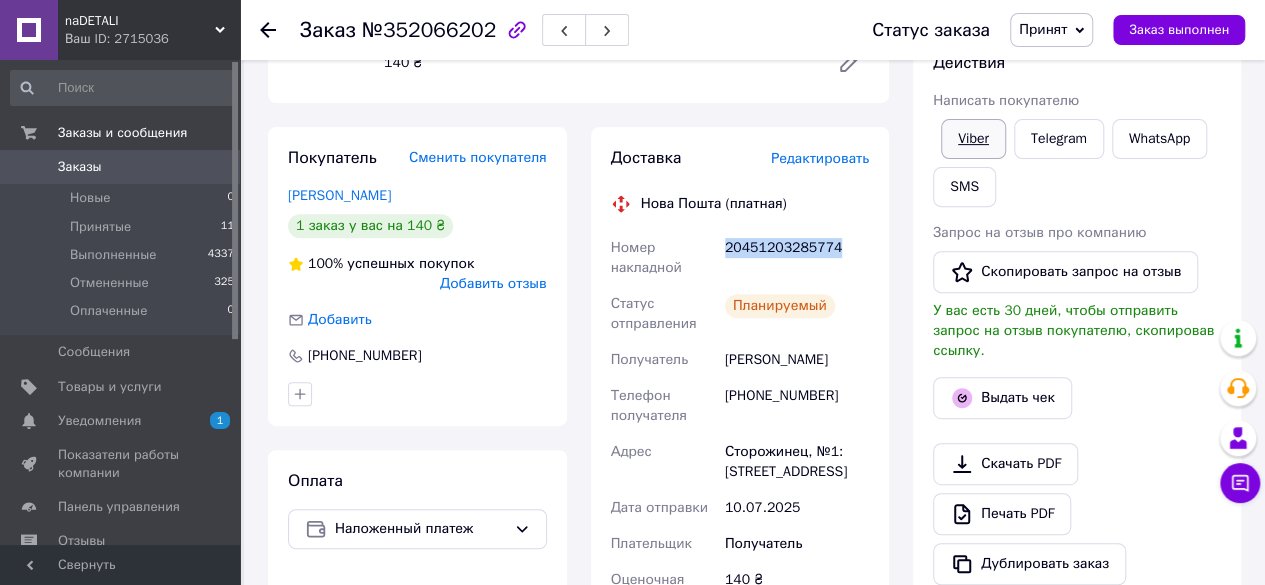 click on "Viber" at bounding box center [973, 139] 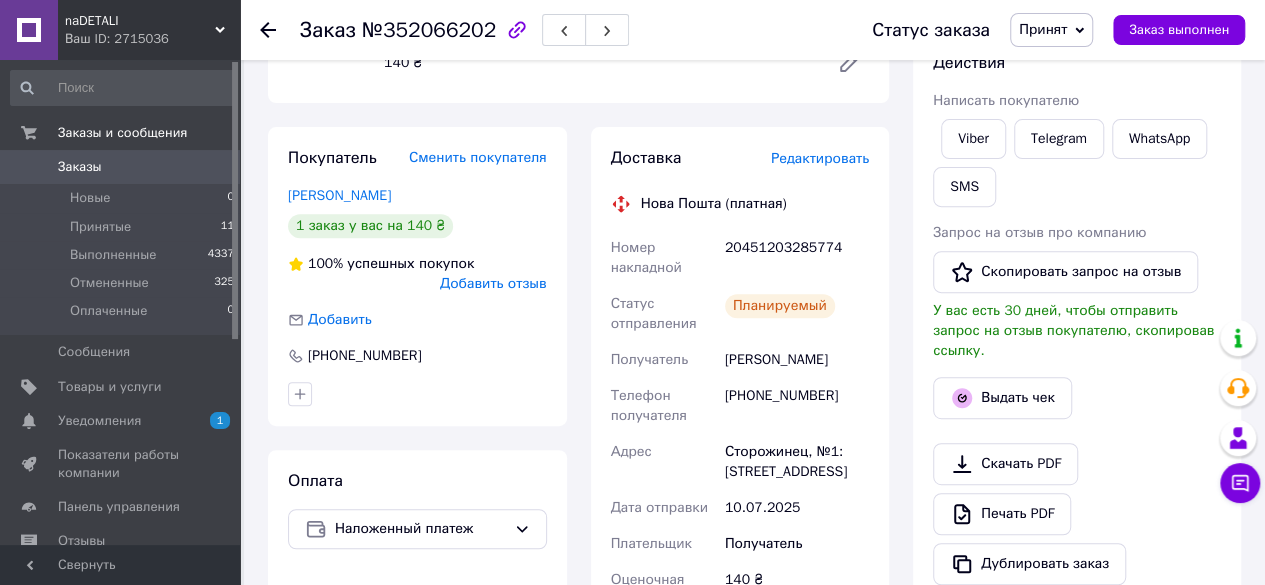 click at bounding box center (417, 394) 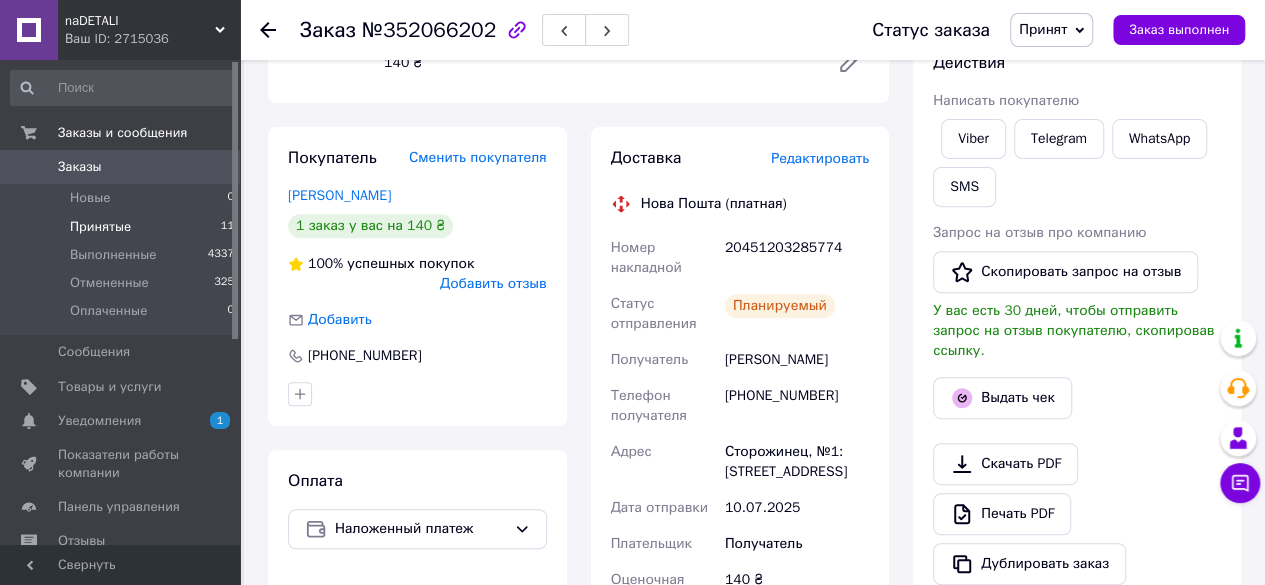 click on "Принятые" at bounding box center [100, 227] 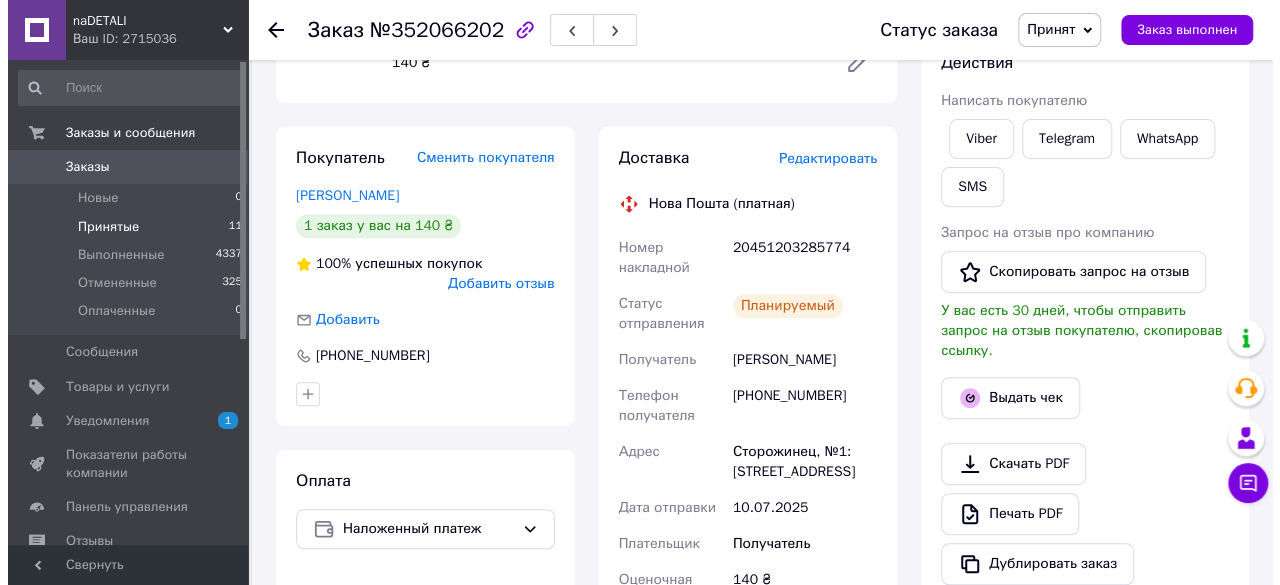 scroll, scrollTop: 0, scrollLeft: 0, axis: both 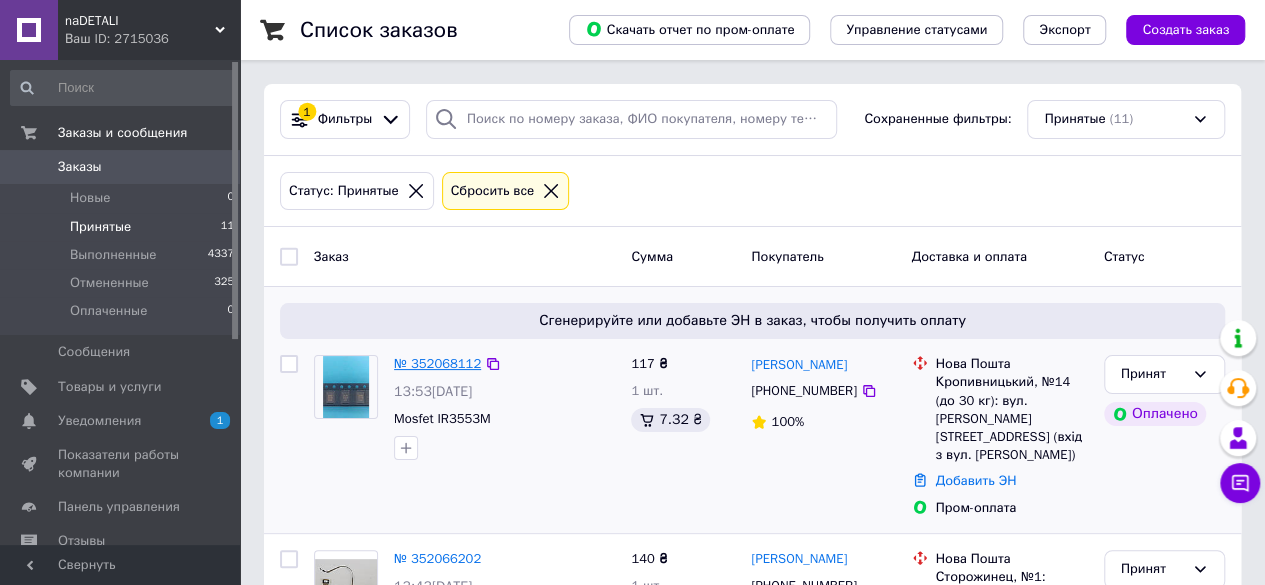 click on "№ 352068112" at bounding box center (437, 363) 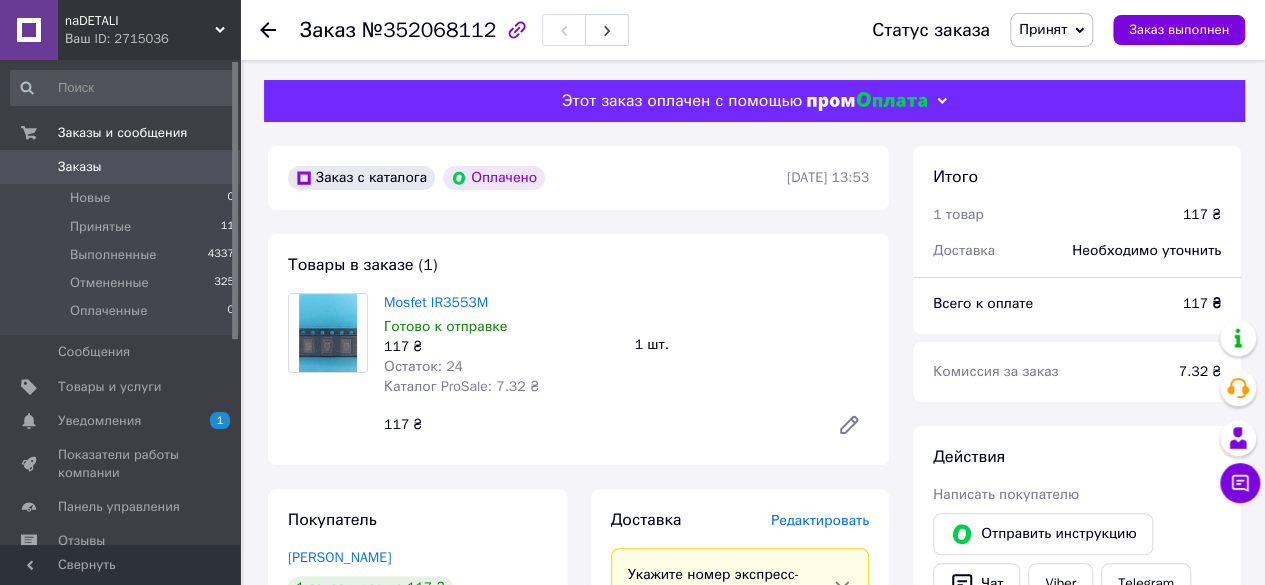 click on "Редактировать" at bounding box center (820, 520) 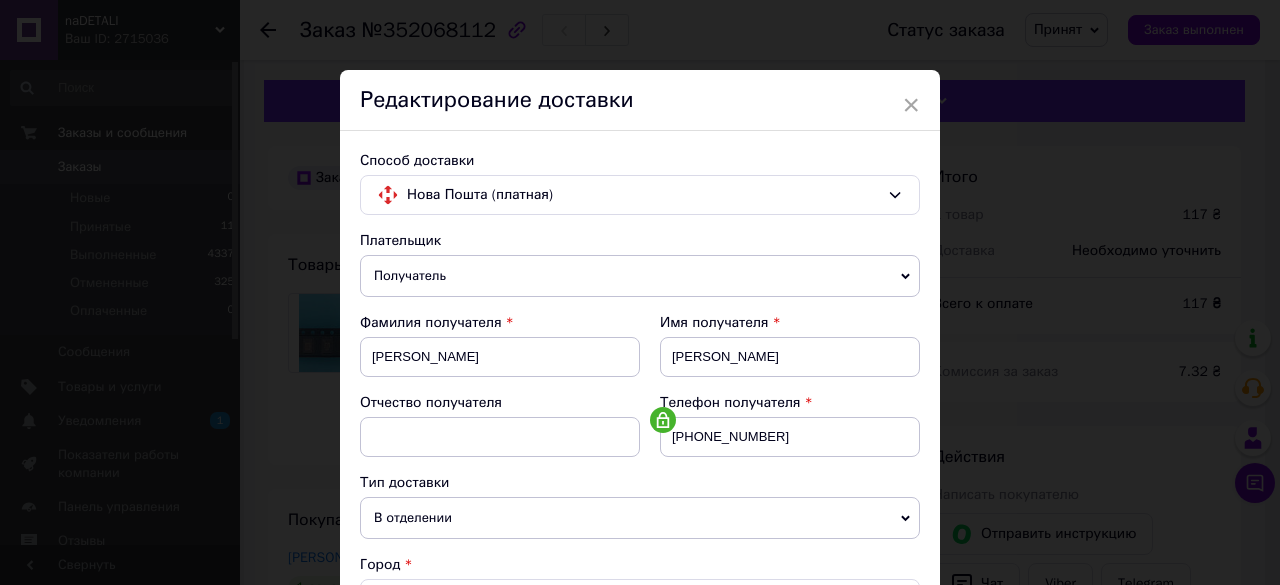 scroll, scrollTop: 300, scrollLeft: 0, axis: vertical 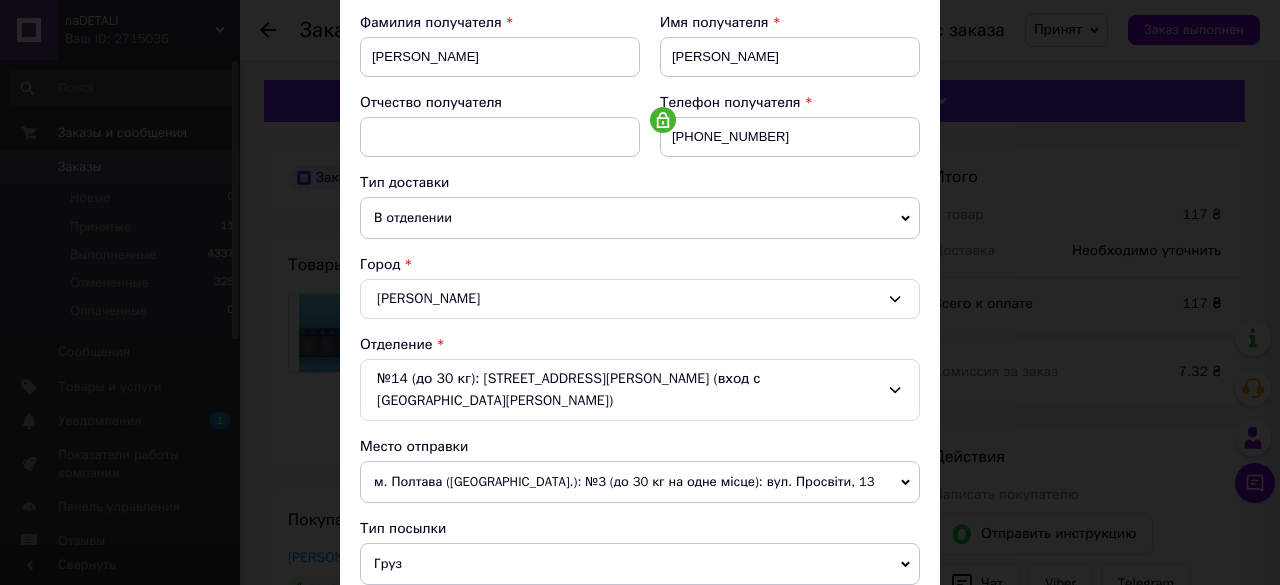 click on "Груз" at bounding box center (640, 564) 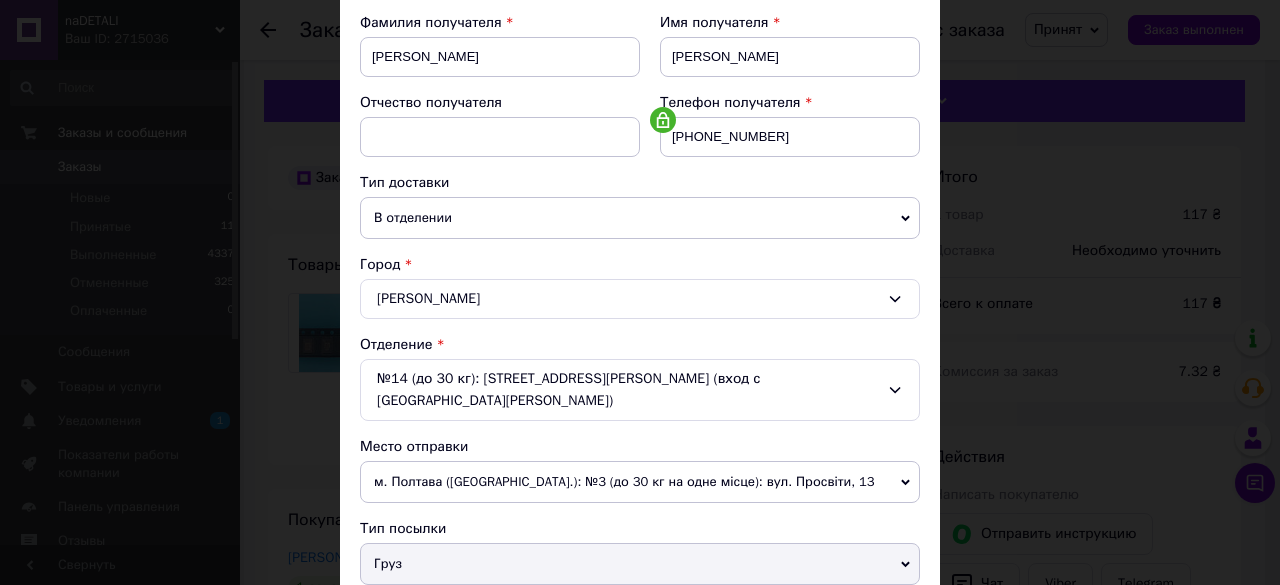 click on "Документы" at bounding box center (640, 603) 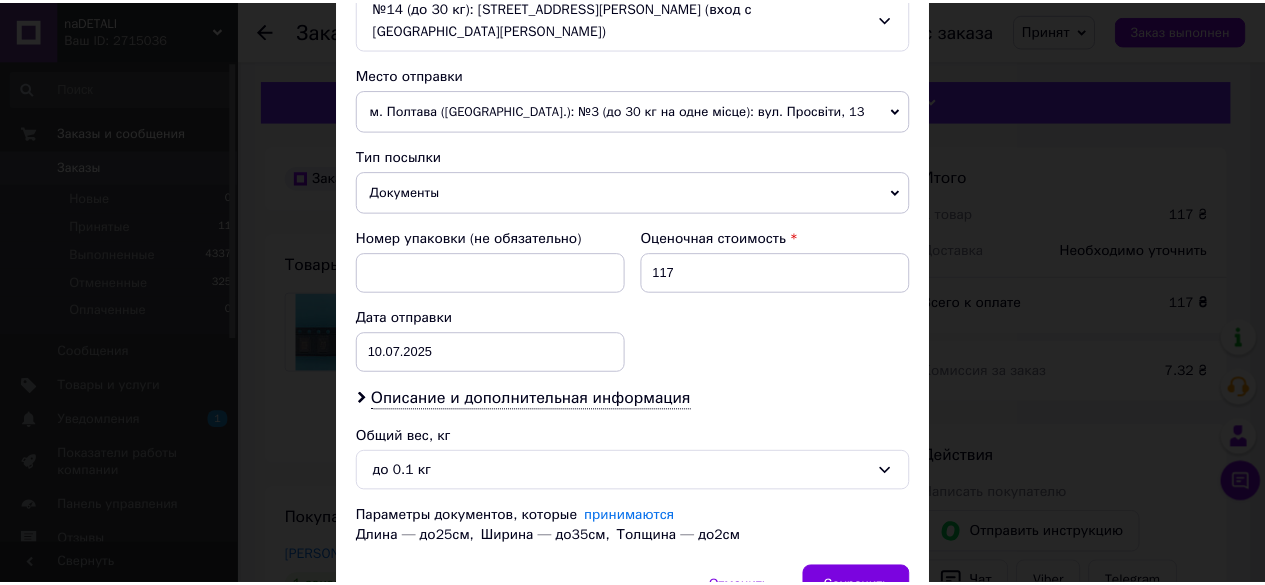 scroll, scrollTop: 754, scrollLeft: 0, axis: vertical 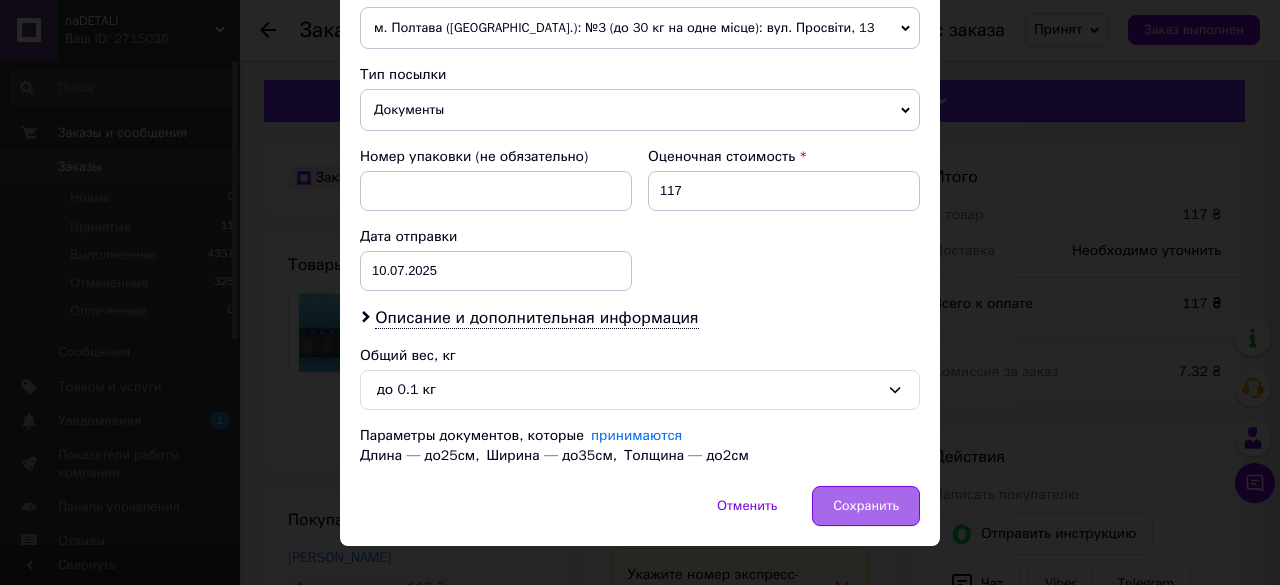 click on "Сохранить" at bounding box center [866, 506] 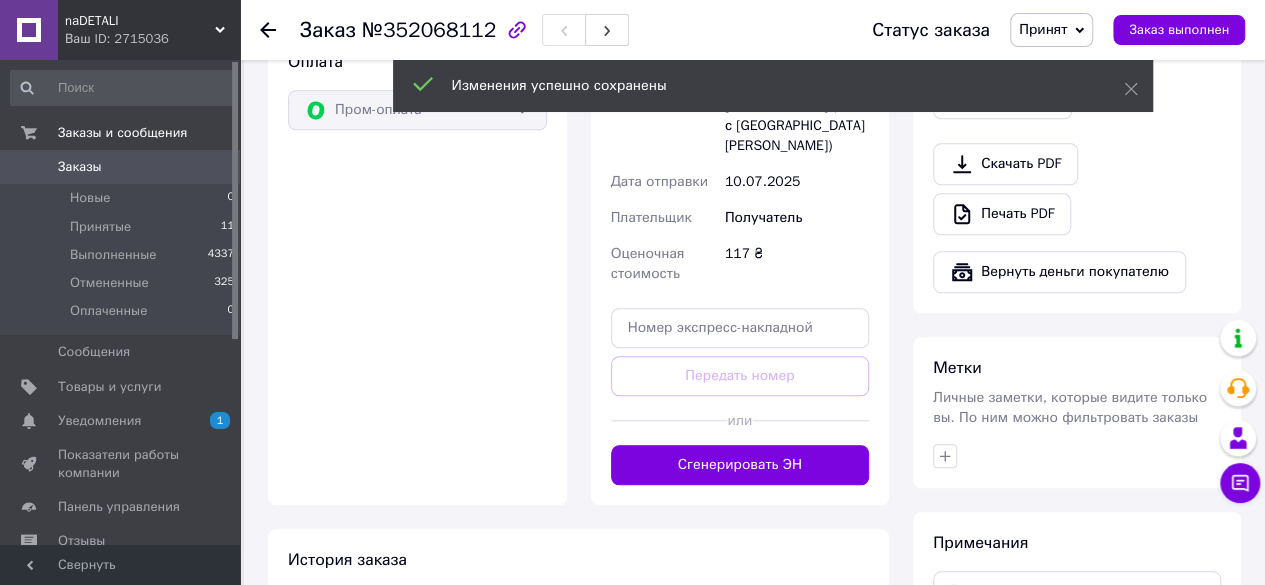 scroll, scrollTop: 800, scrollLeft: 0, axis: vertical 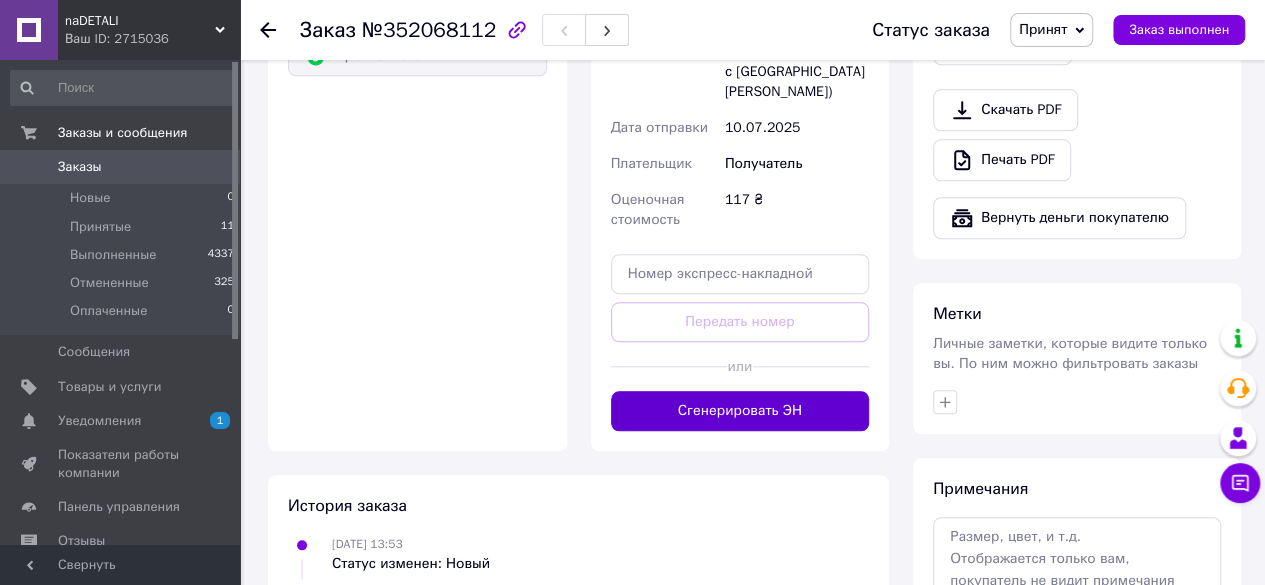 click on "Сгенерировать ЭН" at bounding box center (740, 411) 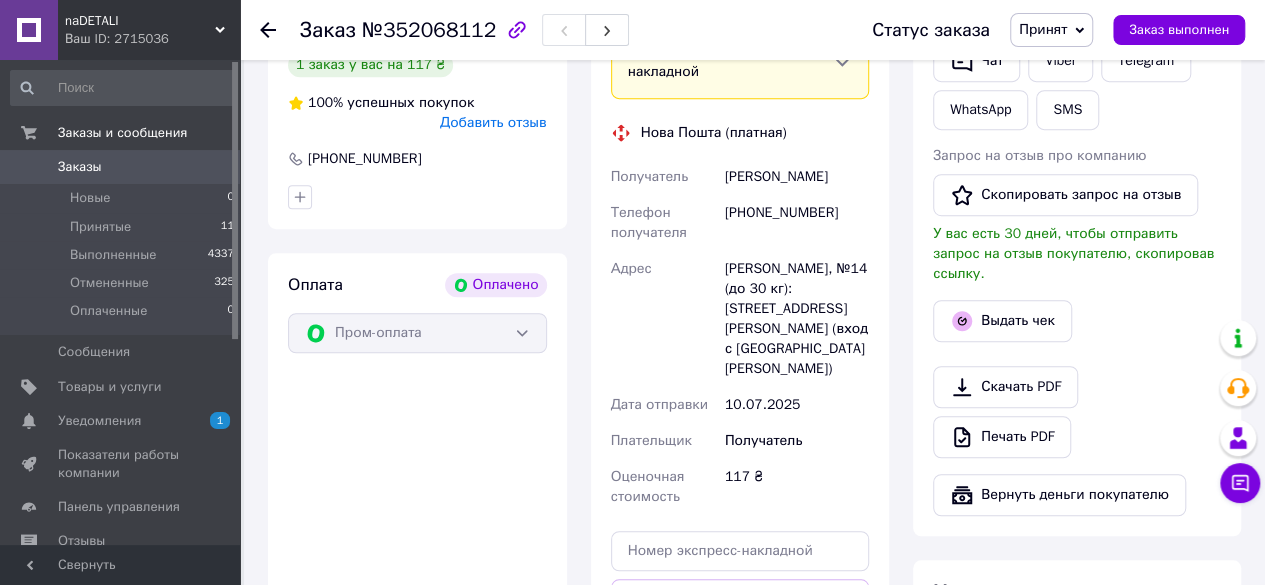 scroll, scrollTop: 400, scrollLeft: 0, axis: vertical 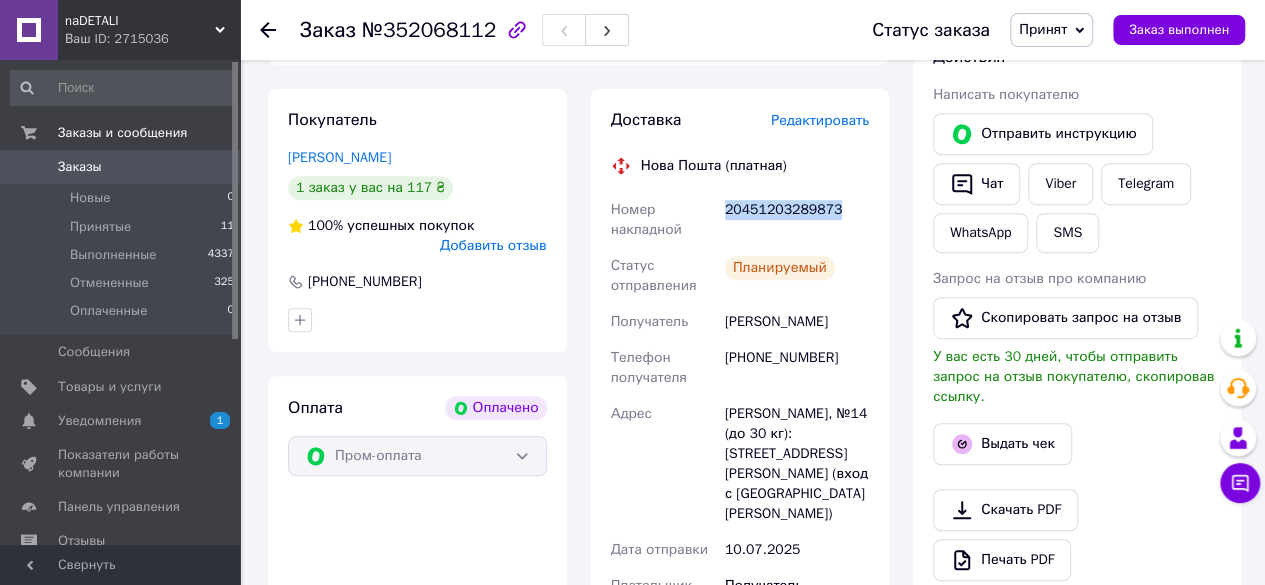 drag, startPoint x: 833, startPoint y: 215, endPoint x: 722, endPoint y: 217, distance: 111.01801 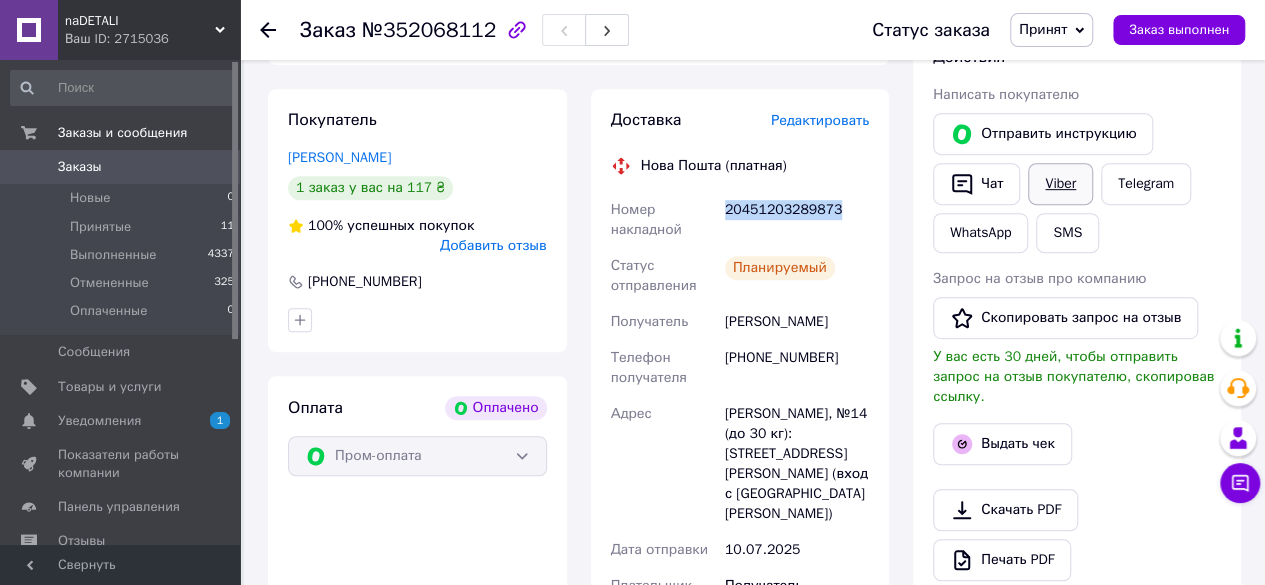click on "Viber" at bounding box center [1060, 184] 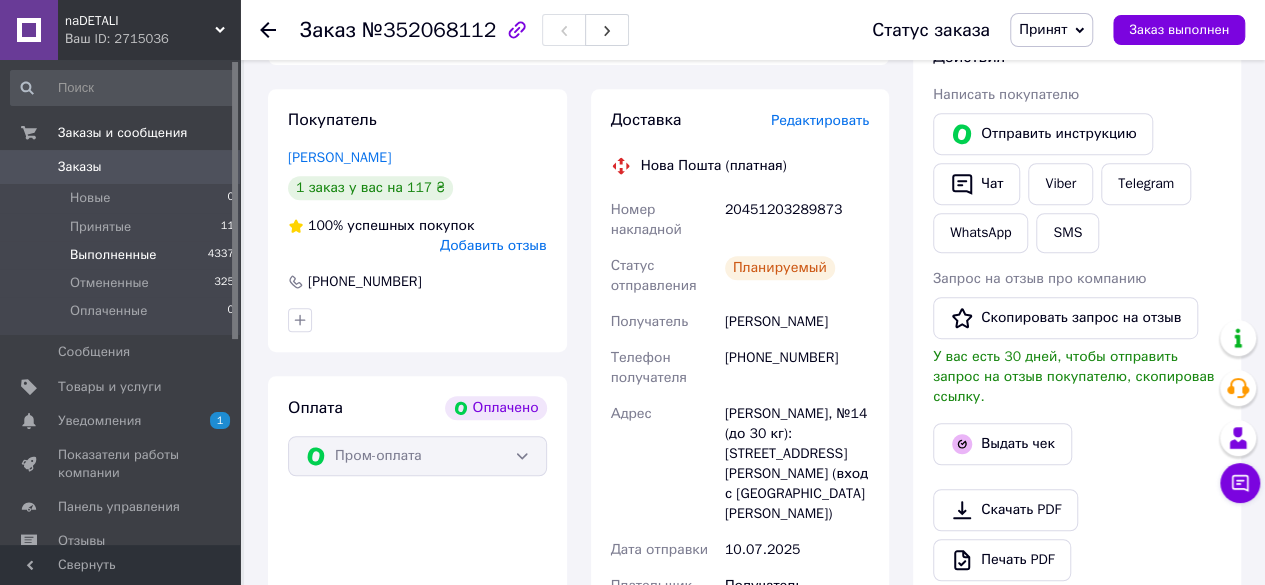 click on "Выполненные" at bounding box center (113, 255) 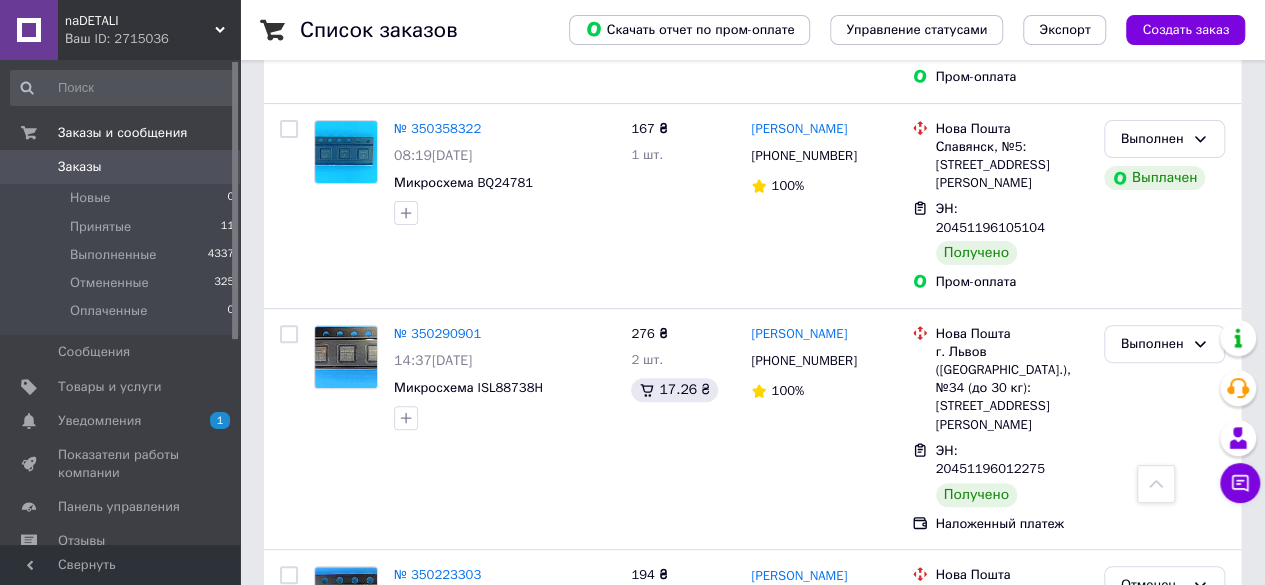 scroll, scrollTop: 19208, scrollLeft: 0, axis: vertical 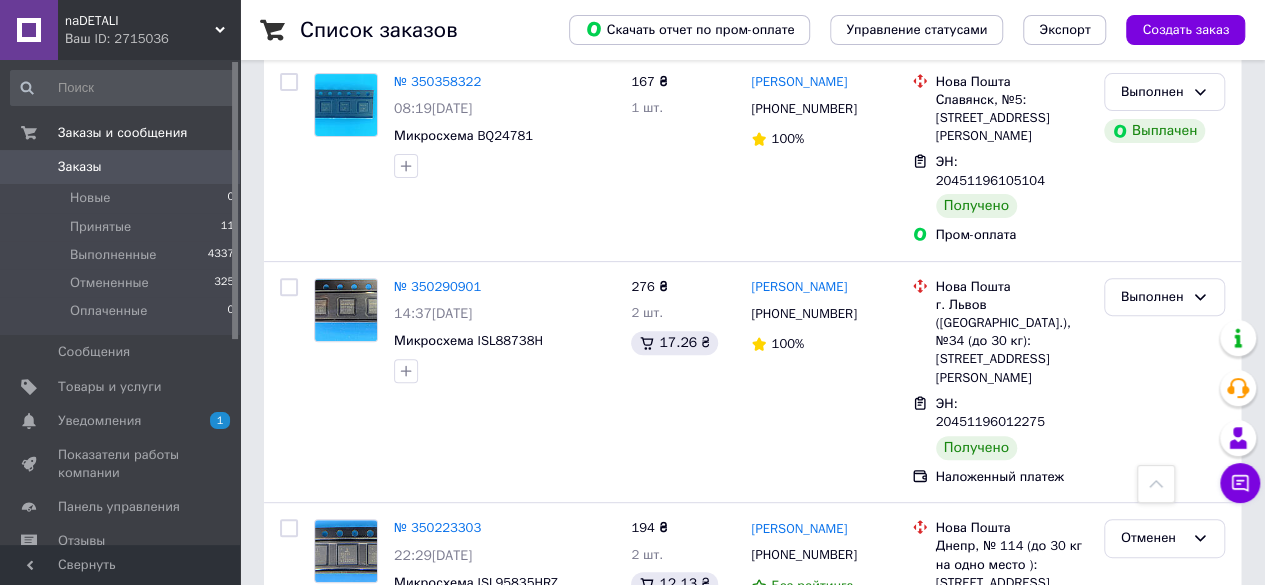click on "2" at bounding box center [327, 3008] 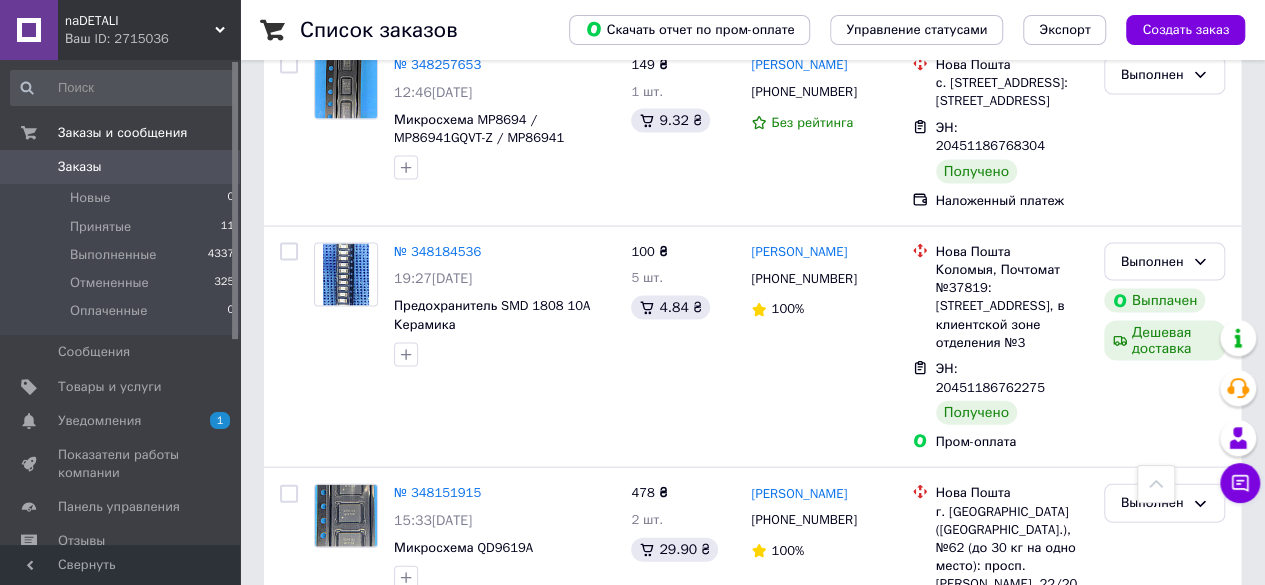scroll, scrollTop: 13600, scrollLeft: 0, axis: vertical 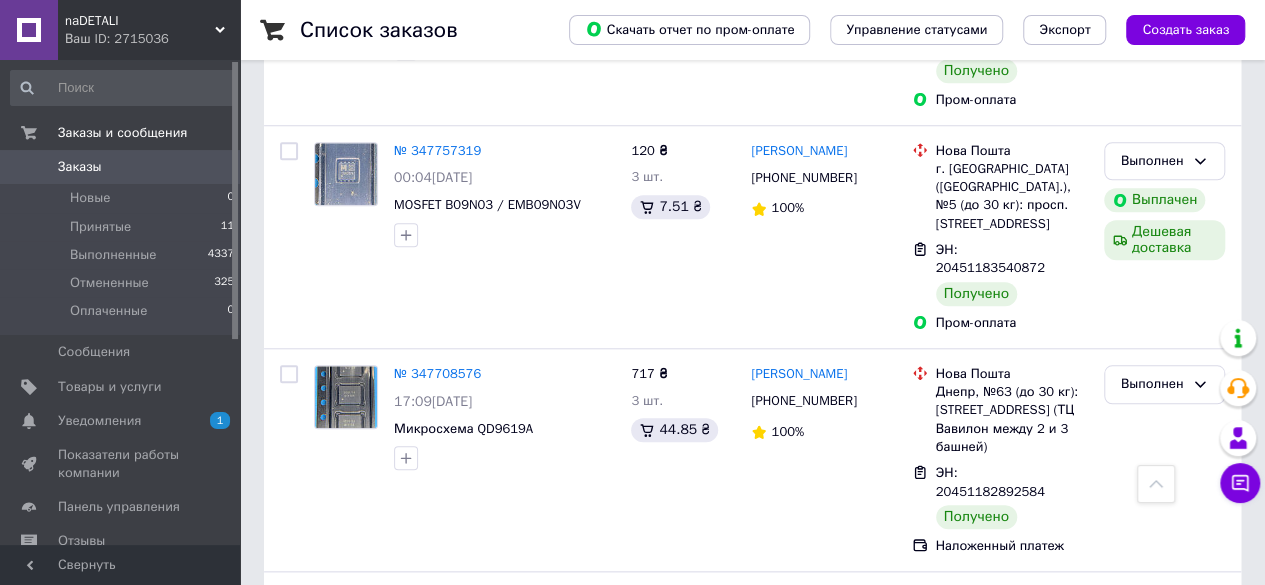 drag, startPoint x: 336, startPoint y: 521, endPoint x: 844, endPoint y: 433, distance: 515.56573 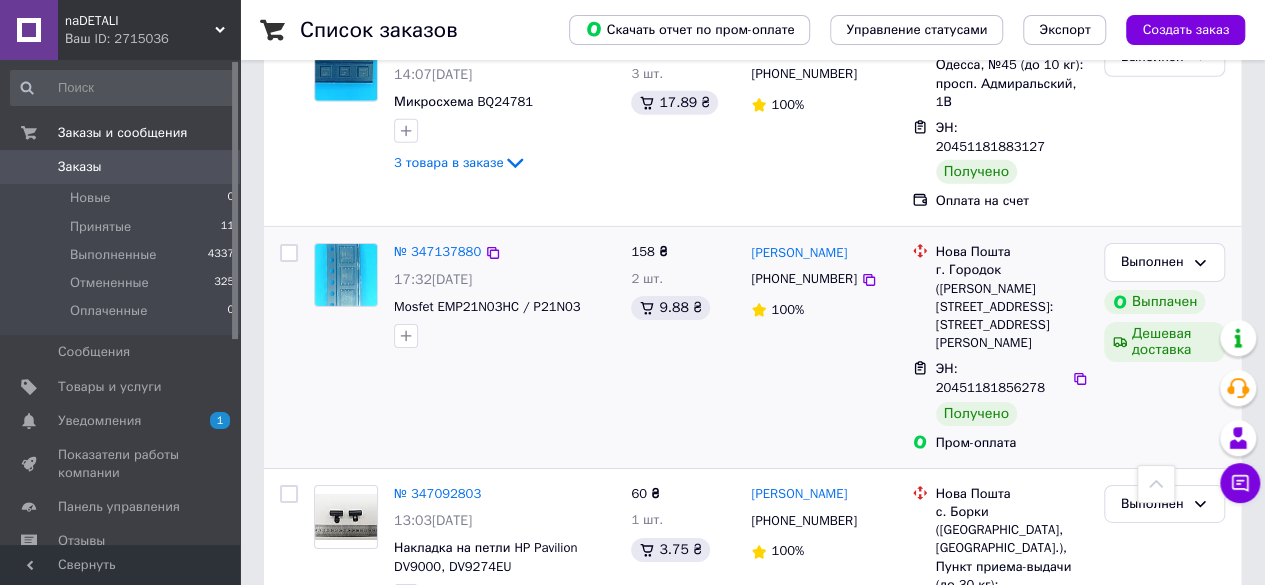 scroll, scrollTop: 18780, scrollLeft: 0, axis: vertical 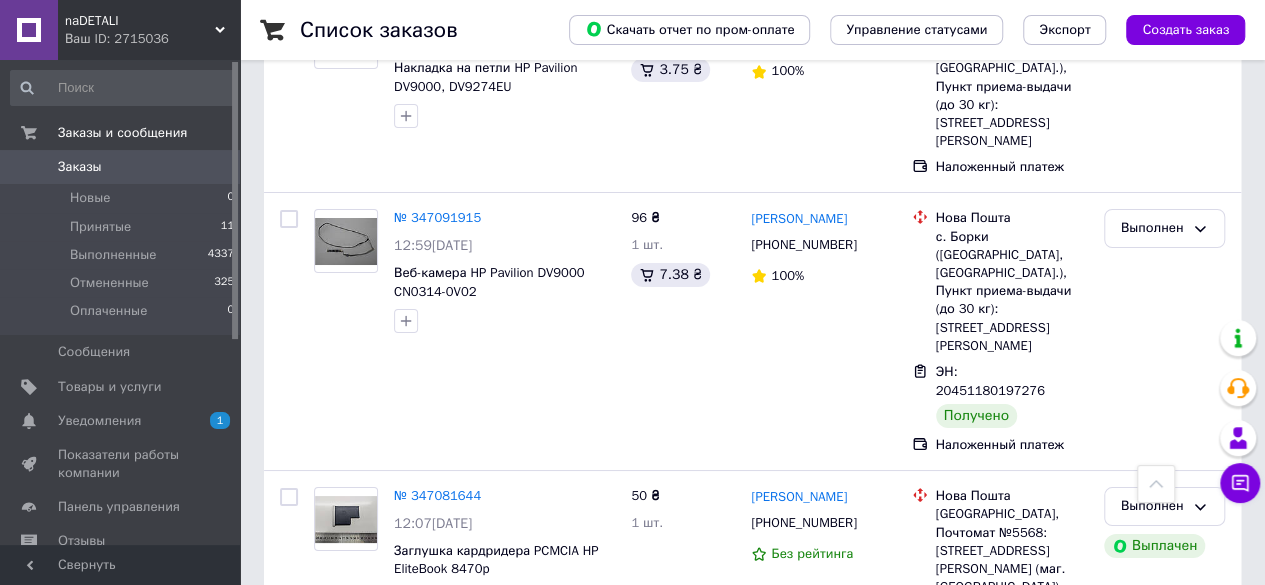click on "1" at bounding box center [415, 3286] 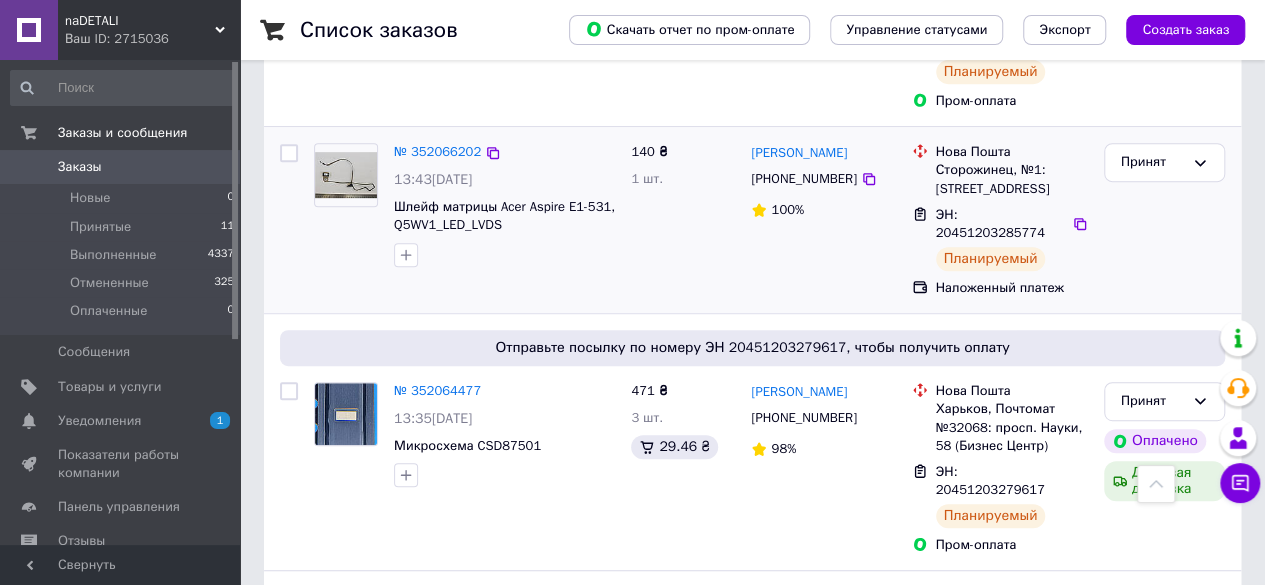 scroll, scrollTop: 600, scrollLeft: 0, axis: vertical 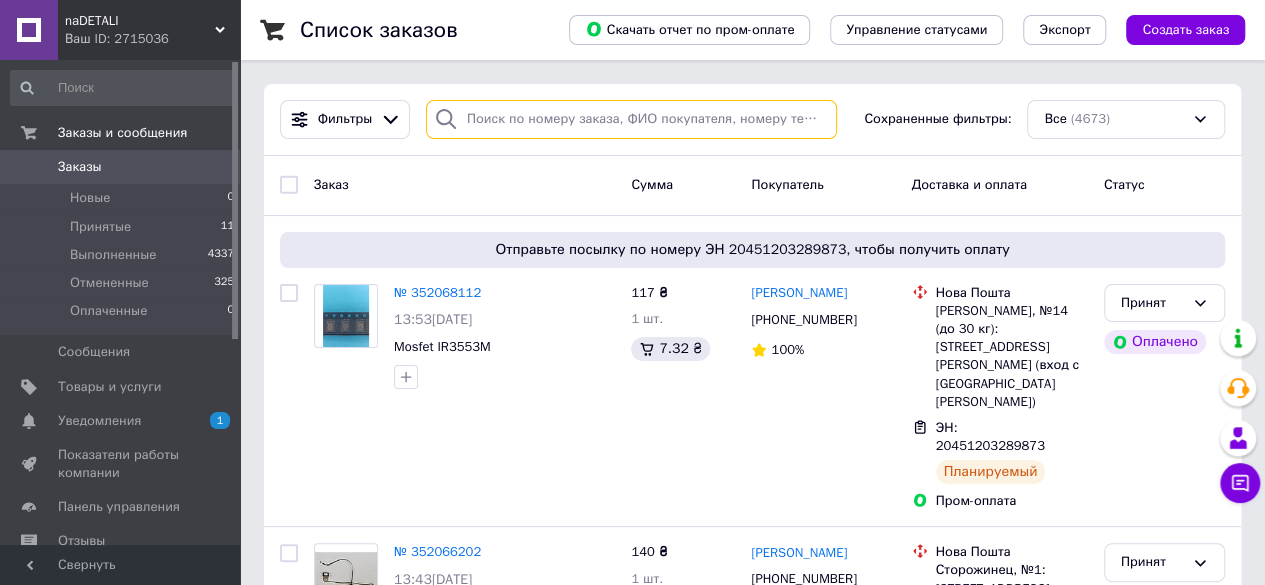 click at bounding box center (631, 119) 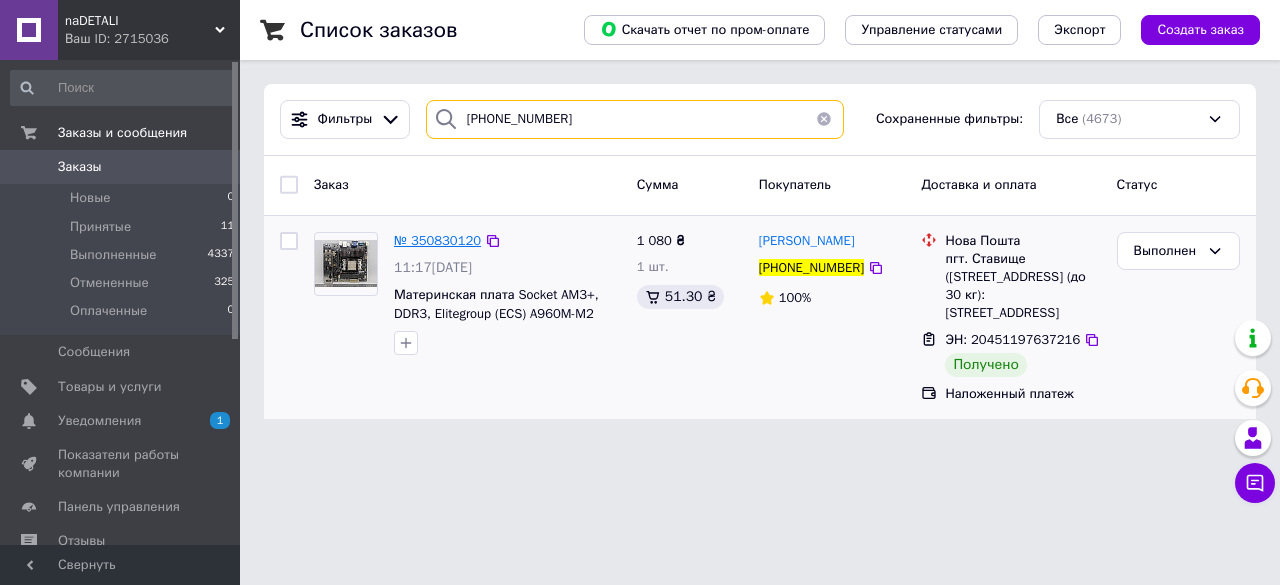 type on "[PHONE_NUMBER]" 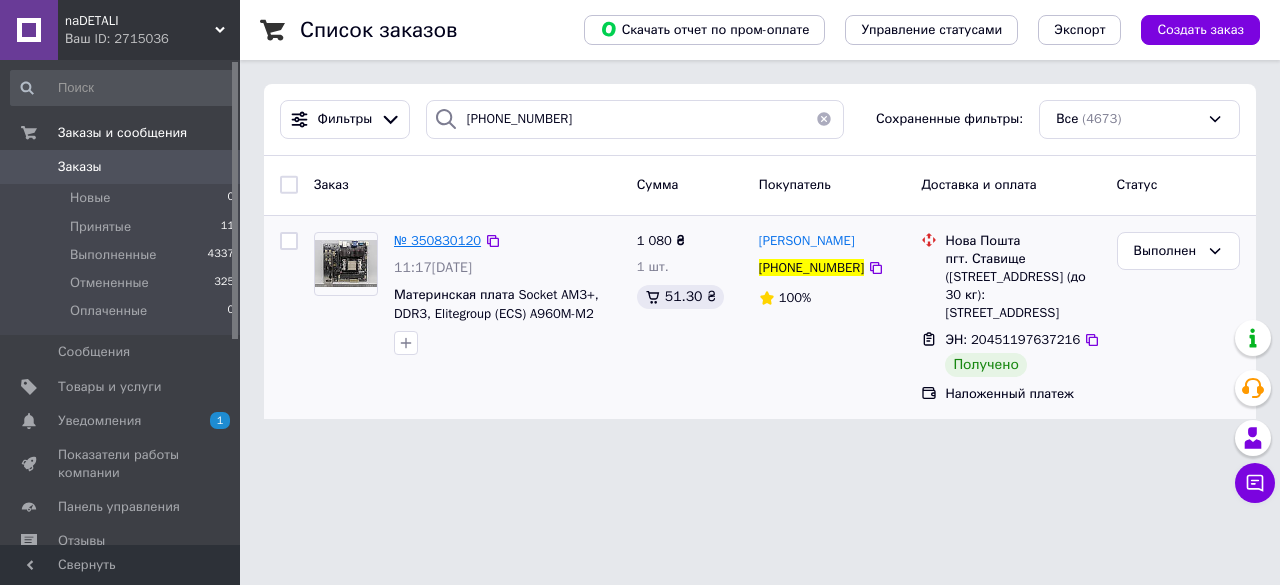 click on "№ 350830120" at bounding box center [437, 240] 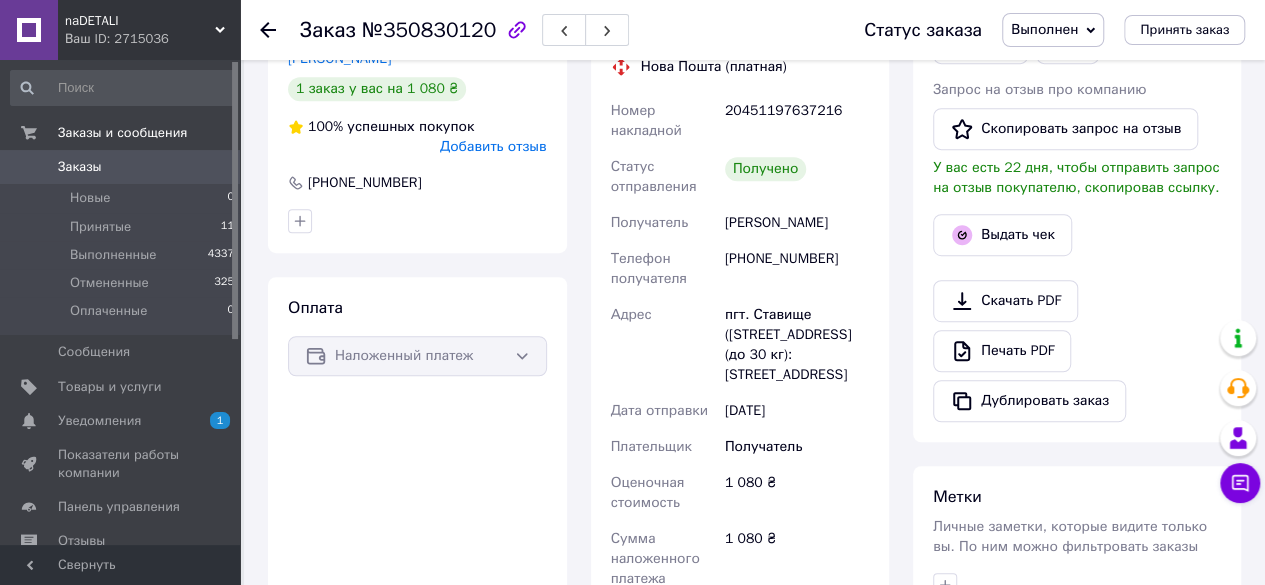scroll, scrollTop: 500, scrollLeft: 0, axis: vertical 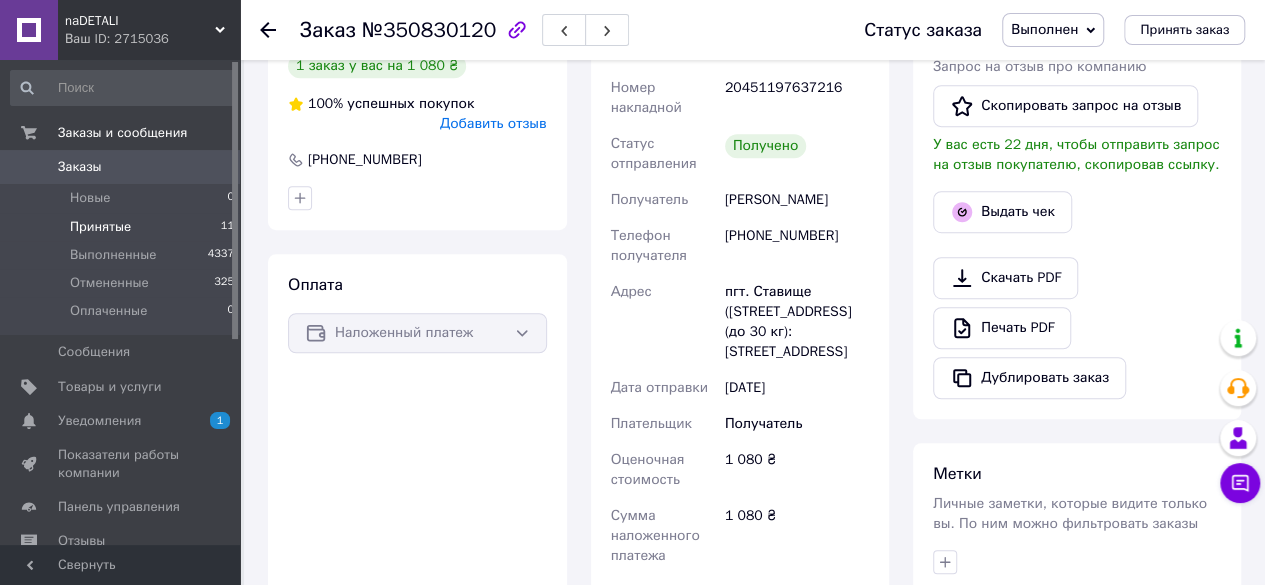 click on "Принятые" at bounding box center (100, 227) 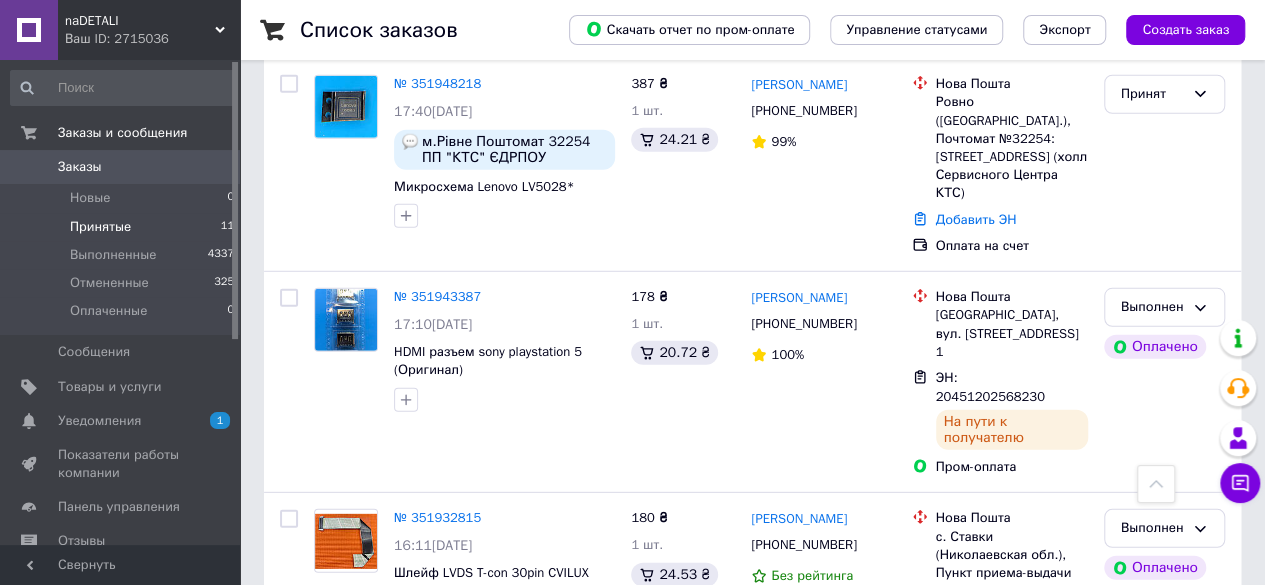 scroll, scrollTop: 2500, scrollLeft: 0, axis: vertical 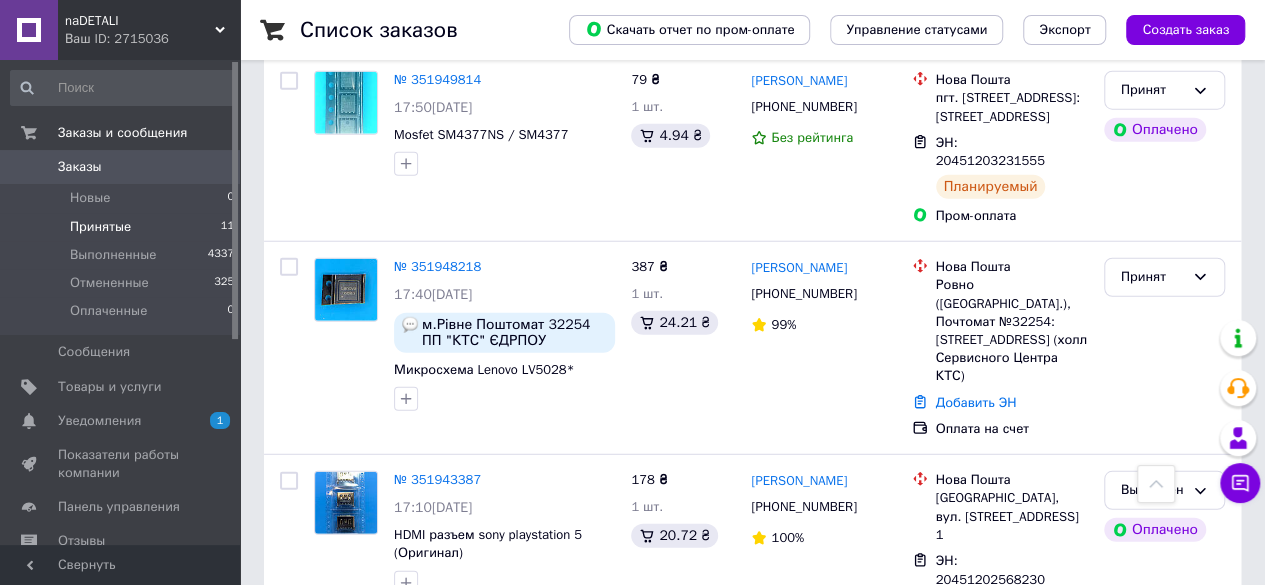 click on "Принятые" at bounding box center (100, 227) 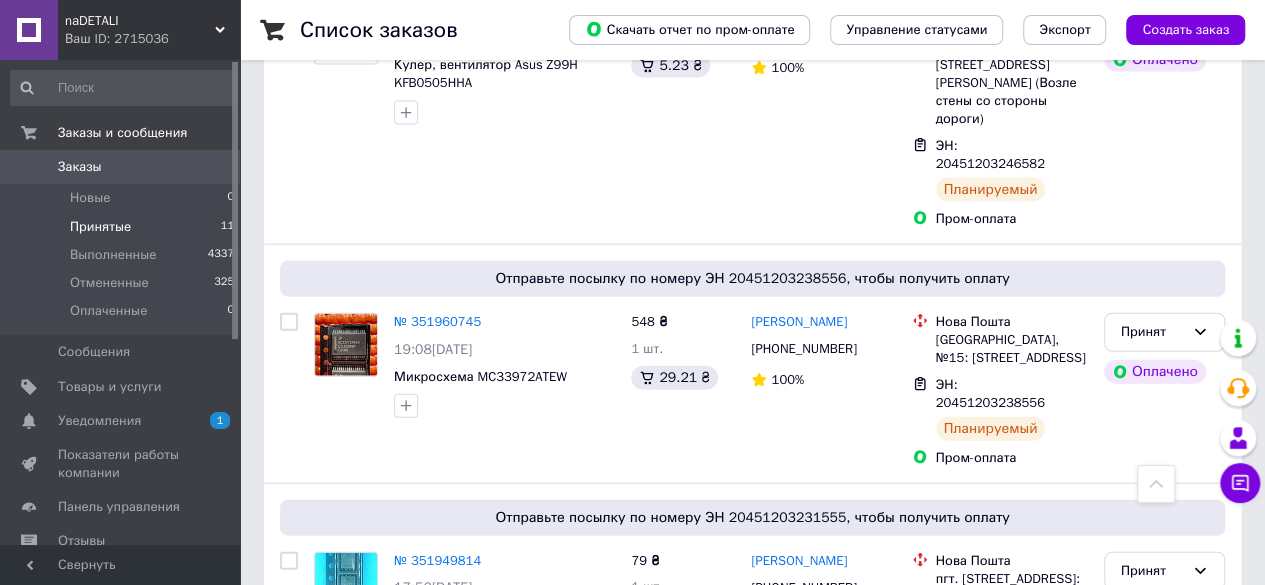 scroll, scrollTop: 2156, scrollLeft: 0, axis: vertical 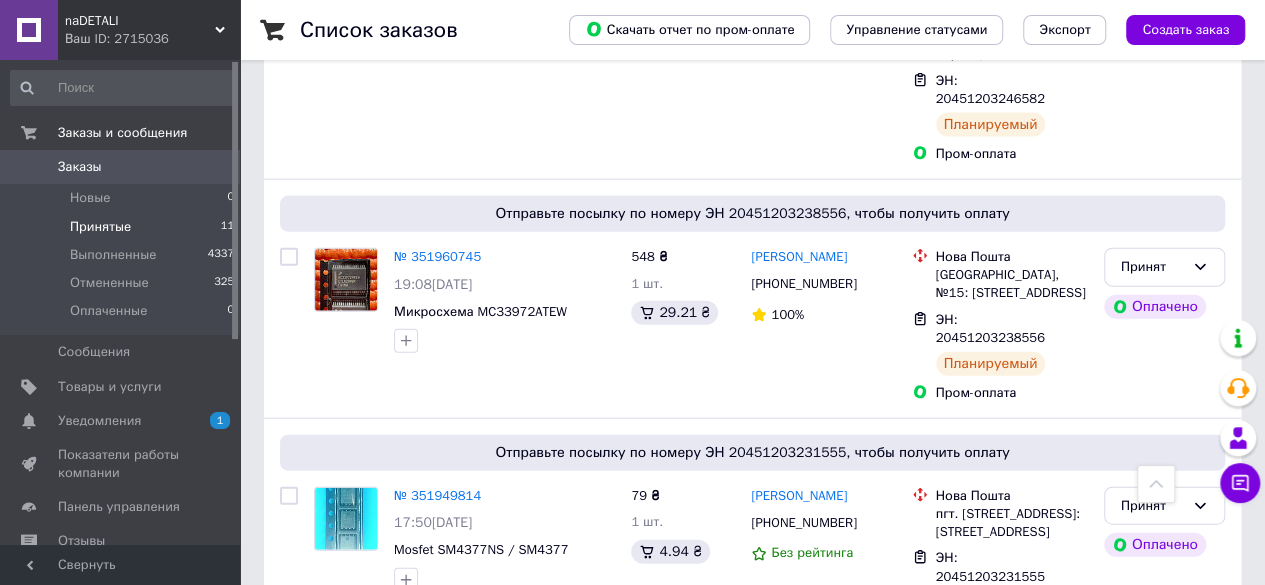 click on "Віталій Ісаєнко +380937064710 99%" at bounding box center (823, 764) 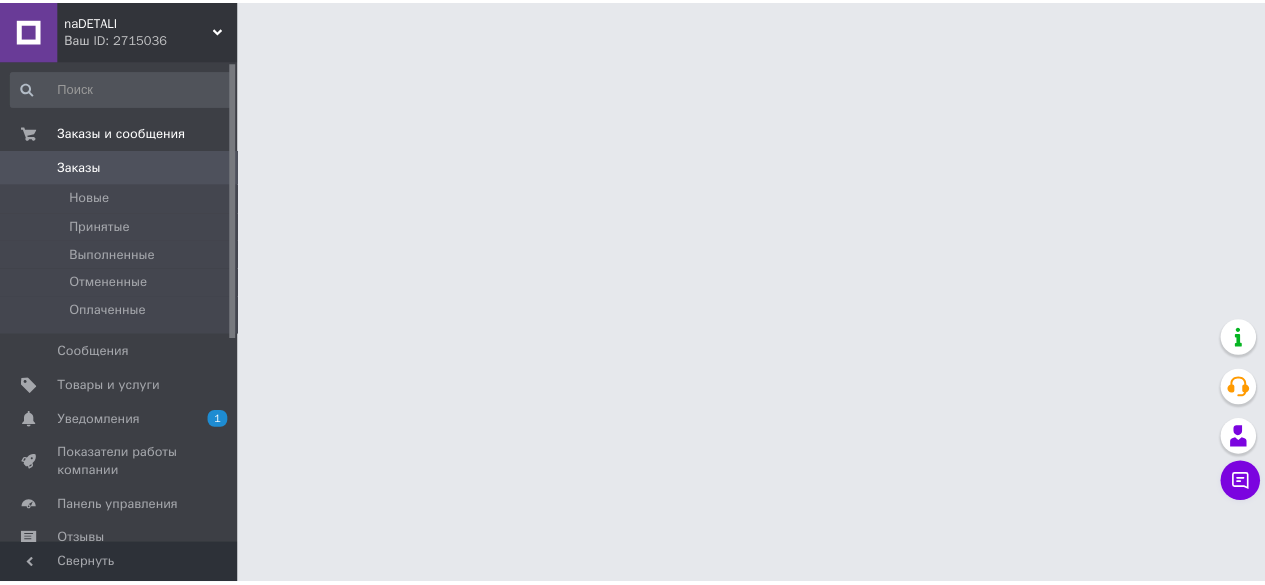 scroll, scrollTop: 0, scrollLeft: 0, axis: both 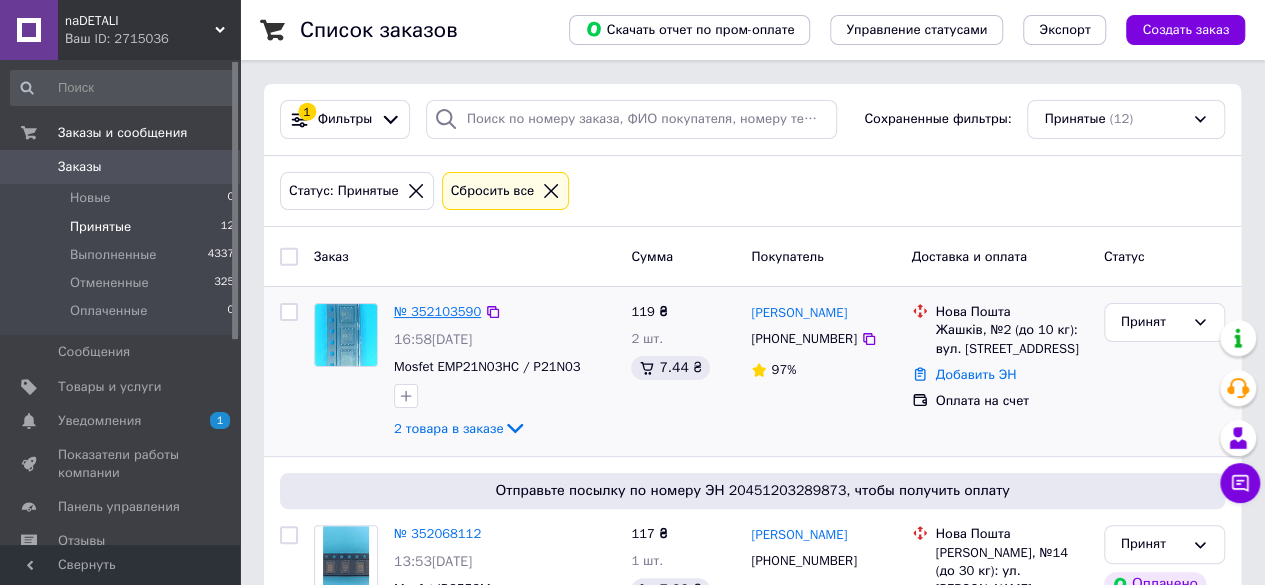 click on "№ 352103590" at bounding box center (437, 311) 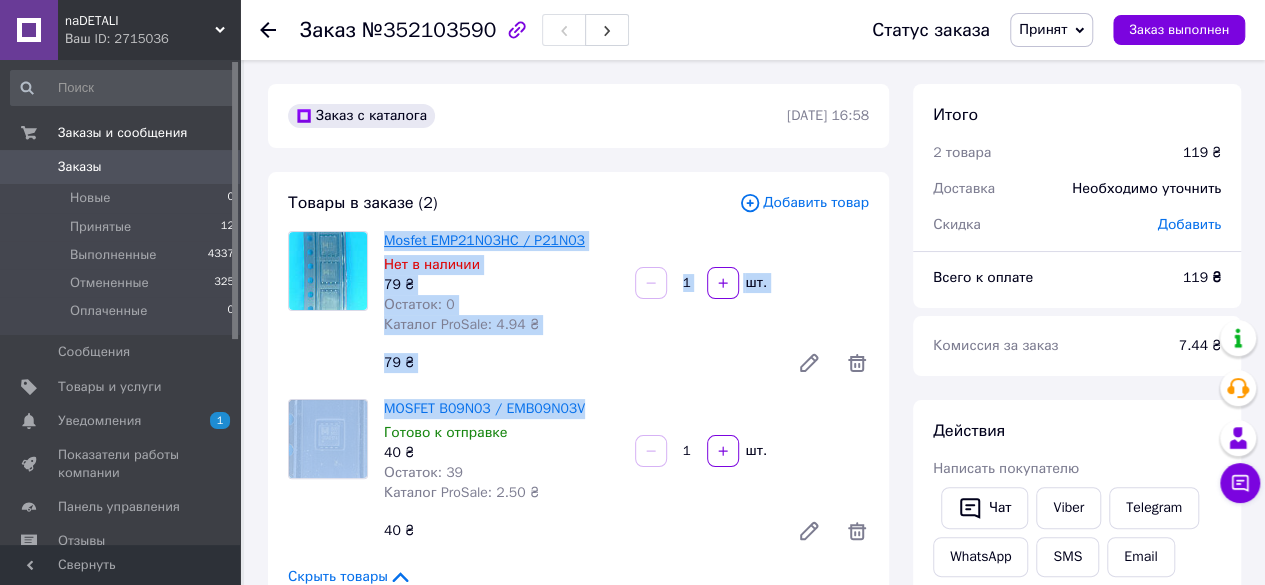 drag, startPoint x: 594, startPoint y: 415, endPoint x: 388, endPoint y: 235, distance: 273.5617 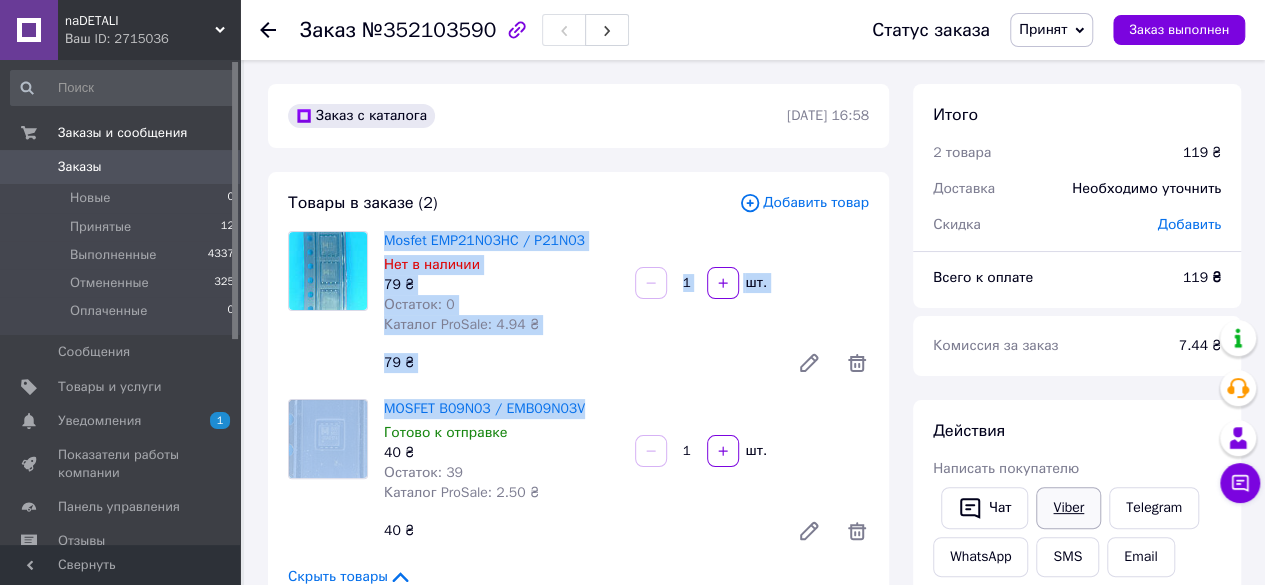 click on "Viber" at bounding box center (1068, 508) 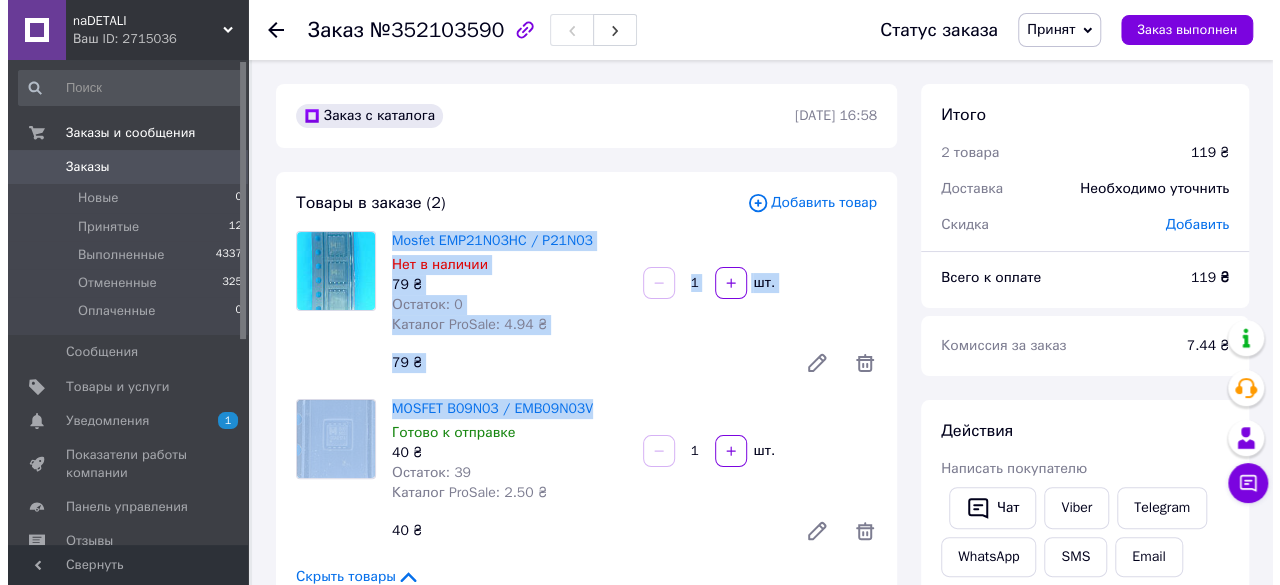 scroll, scrollTop: 100, scrollLeft: 0, axis: vertical 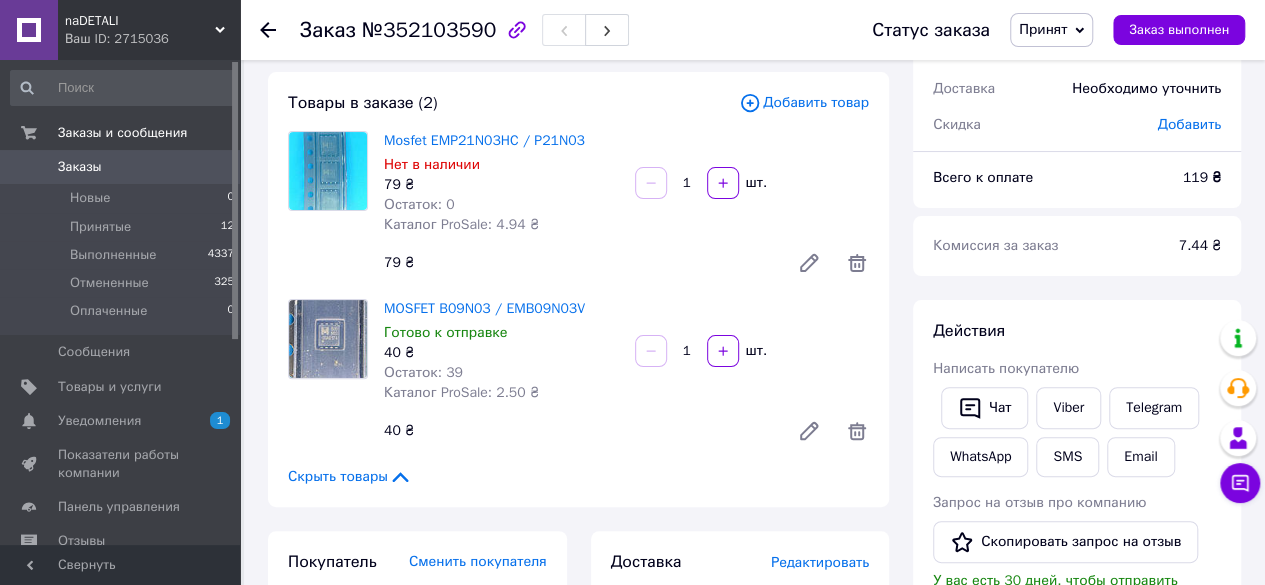 click on "Скрыть товары" at bounding box center (578, 477) 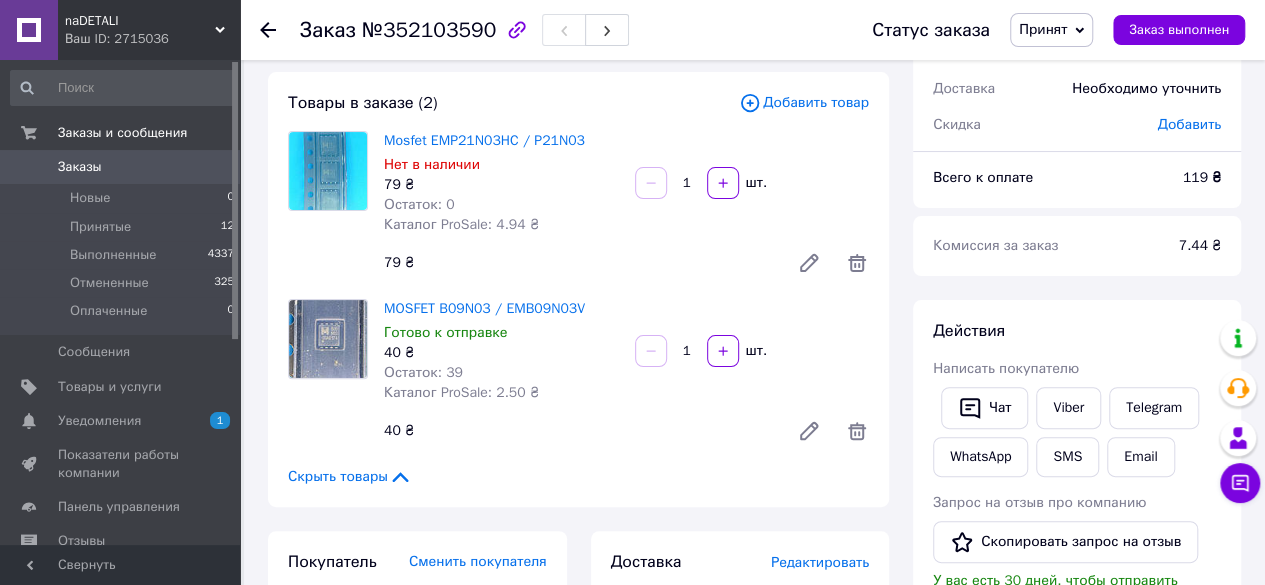 click on "Редактировать" at bounding box center [820, 562] 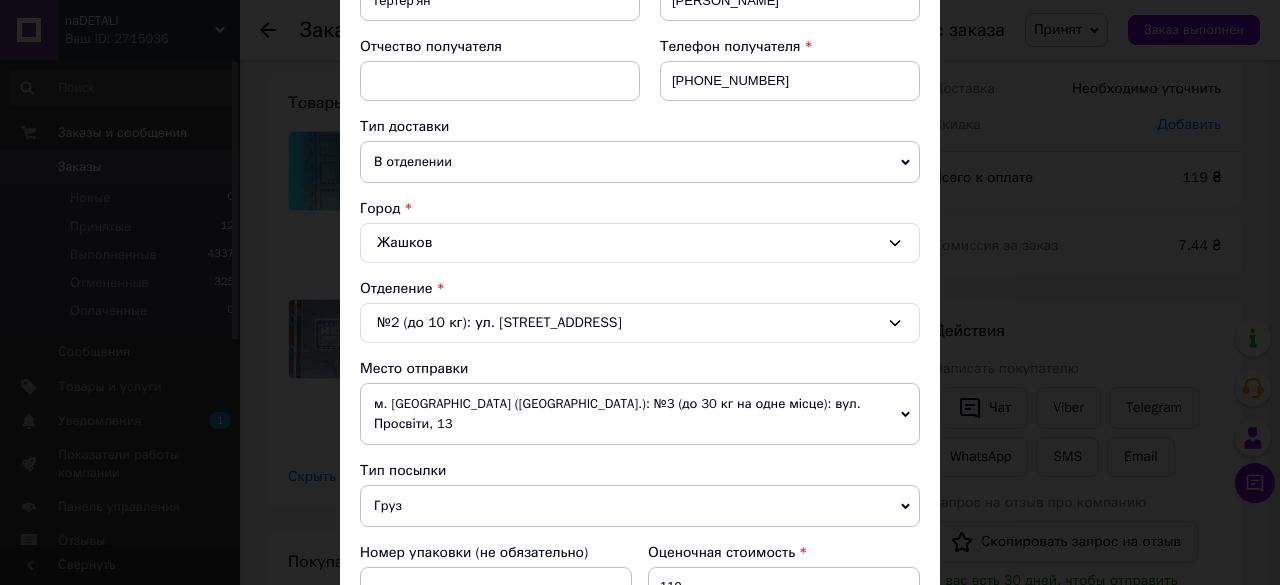 scroll, scrollTop: 500, scrollLeft: 0, axis: vertical 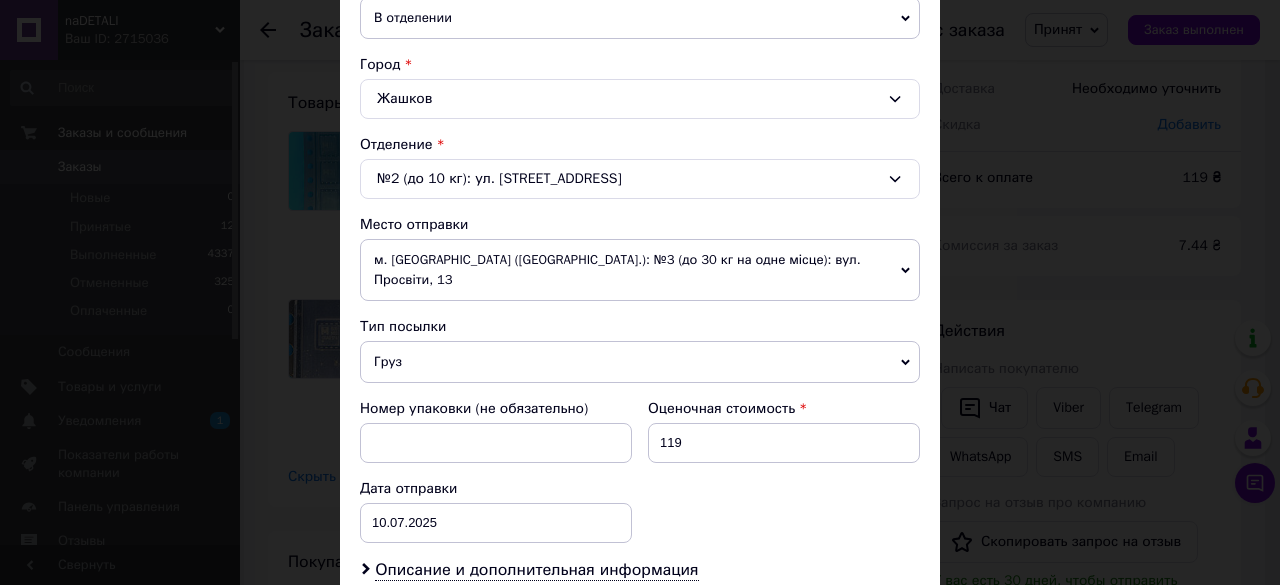 click on "Груз" at bounding box center [640, 362] 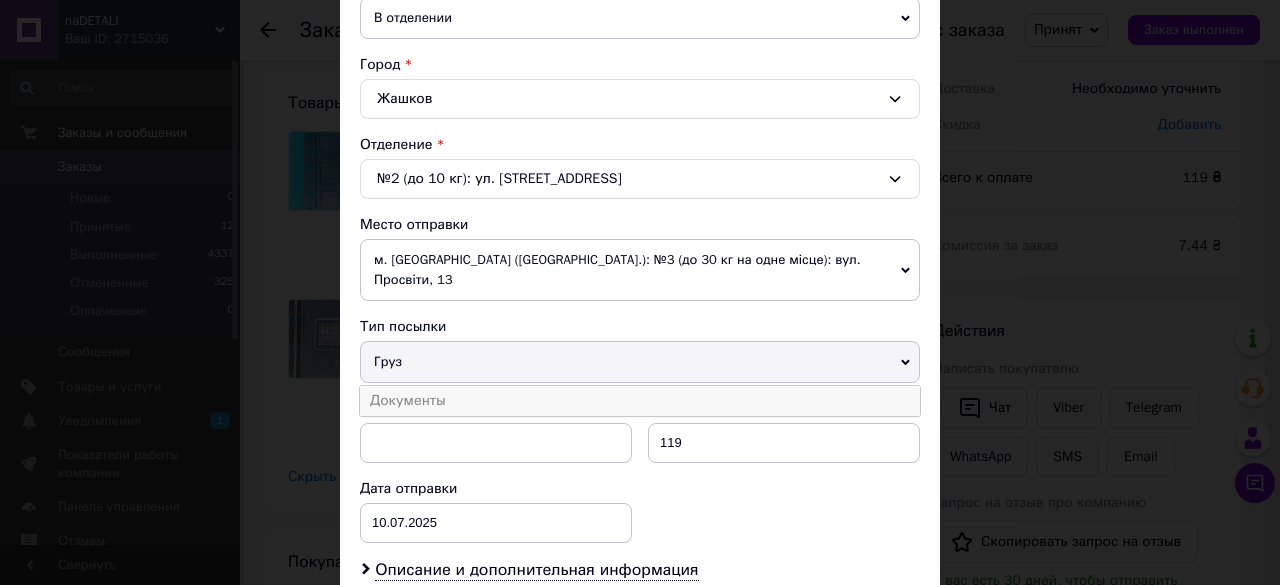 click on "Документы" at bounding box center [640, 401] 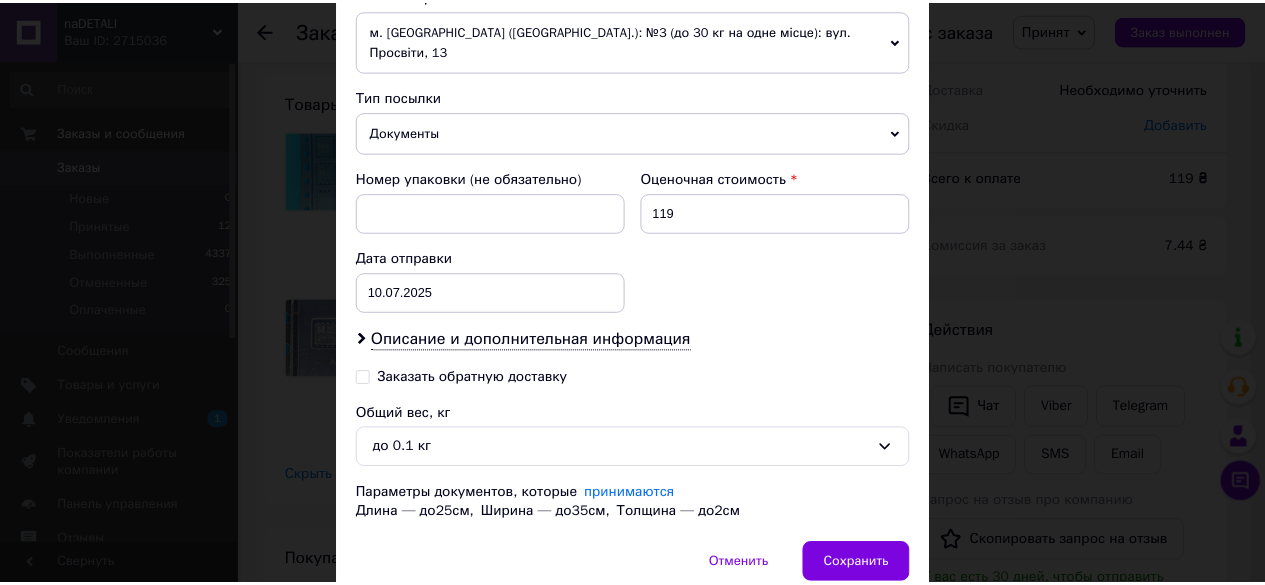 scroll, scrollTop: 790, scrollLeft: 0, axis: vertical 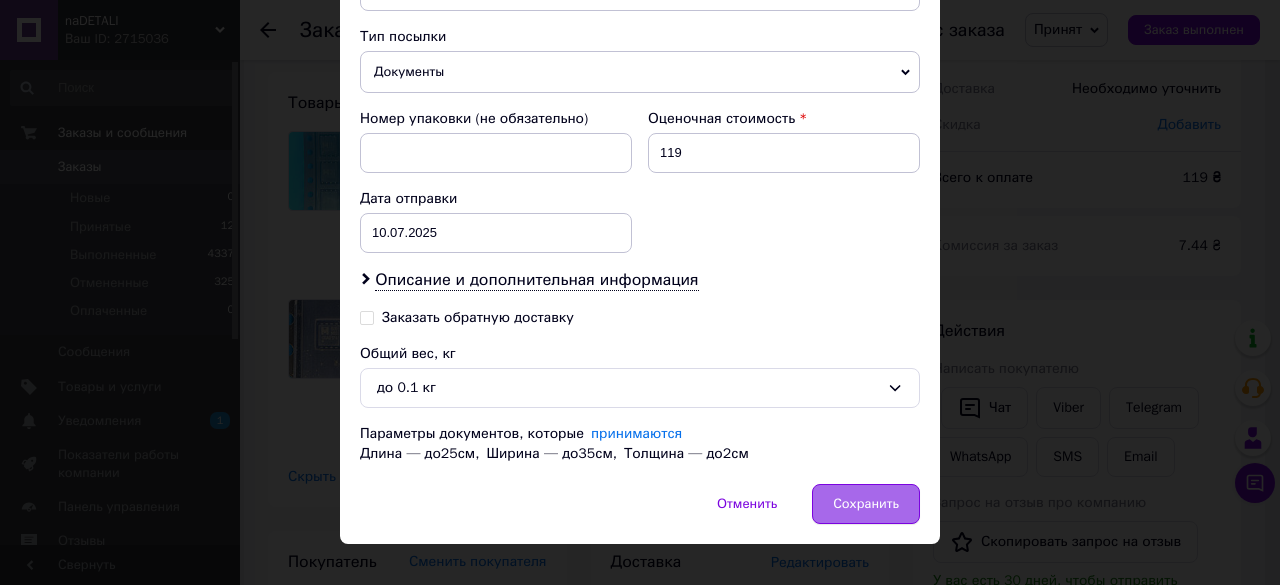 click on "Сохранить" at bounding box center (866, 504) 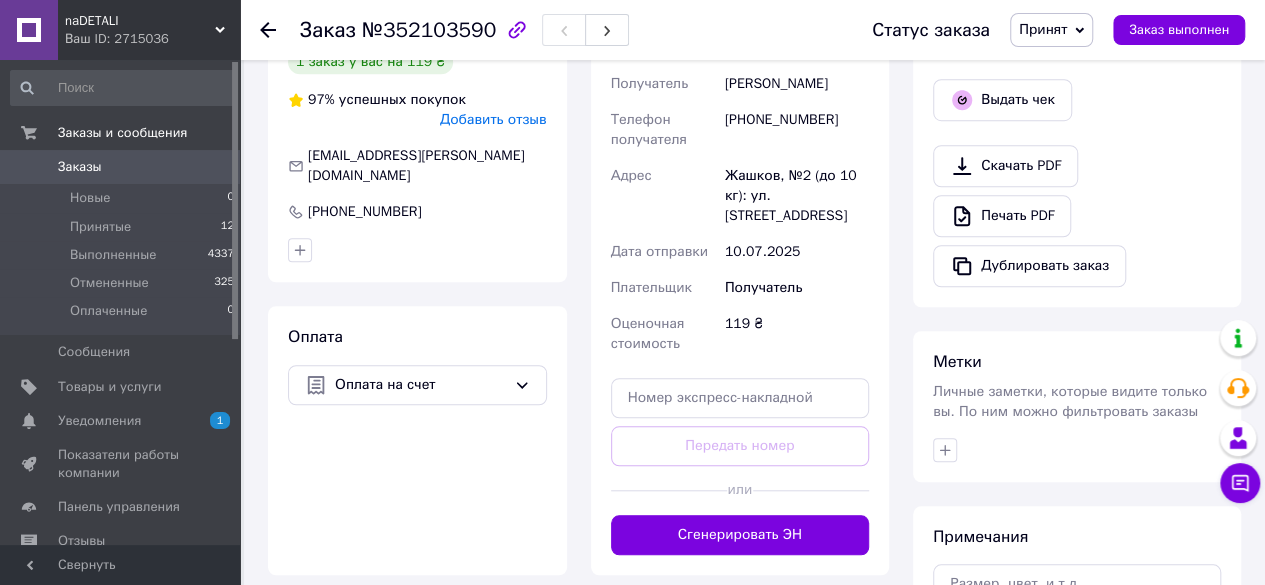 scroll, scrollTop: 800, scrollLeft: 0, axis: vertical 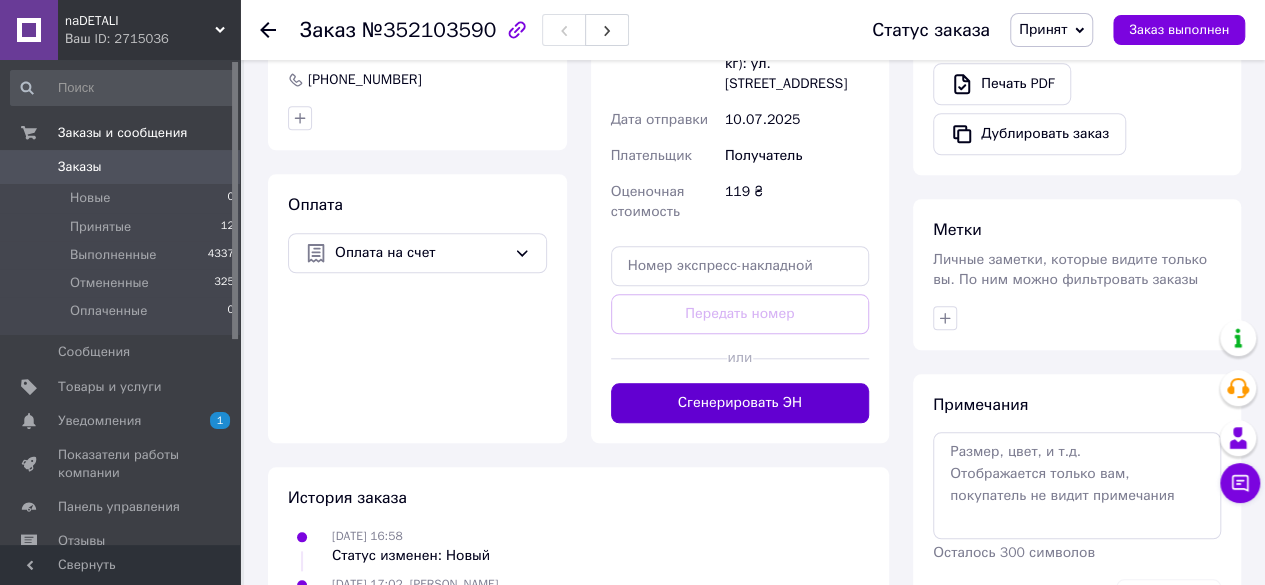 click on "Сгенерировать ЭН" at bounding box center [740, 403] 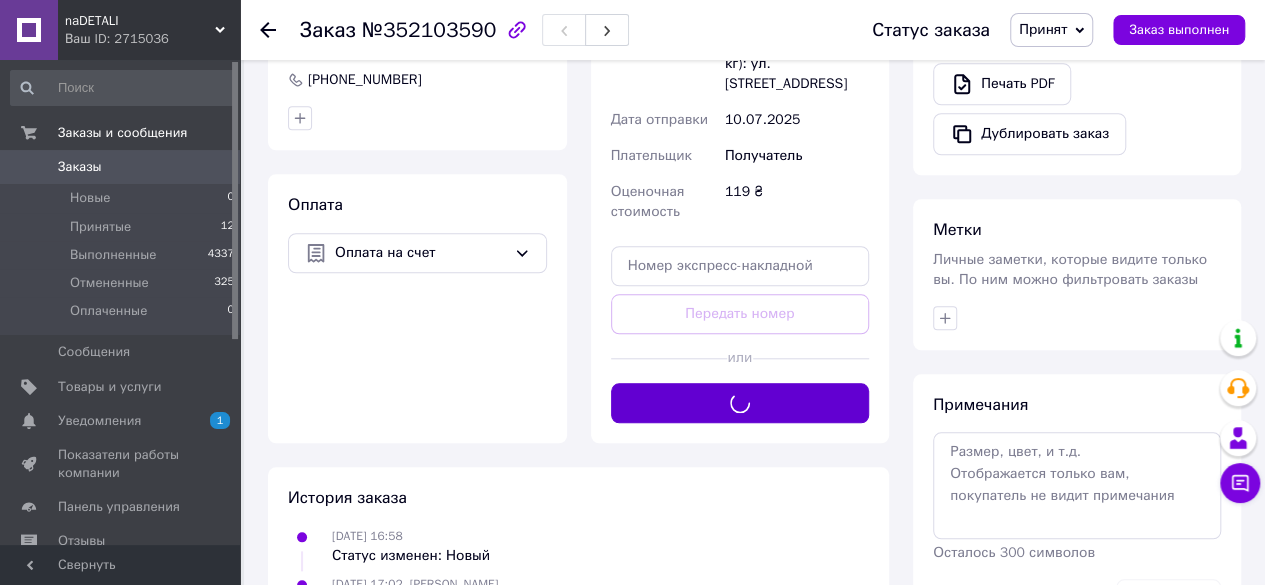 scroll, scrollTop: 400, scrollLeft: 0, axis: vertical 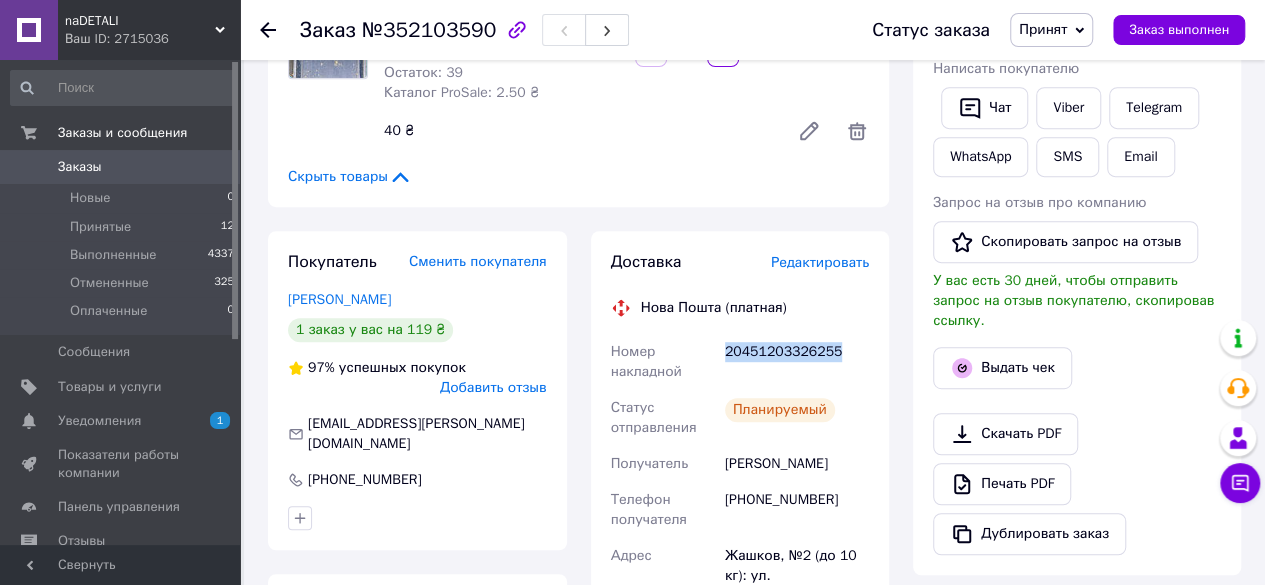 drag, startPoint x: 738, startPoint y: 354, endPoint x: 724, endPoint y: 359, distance: 14.866069 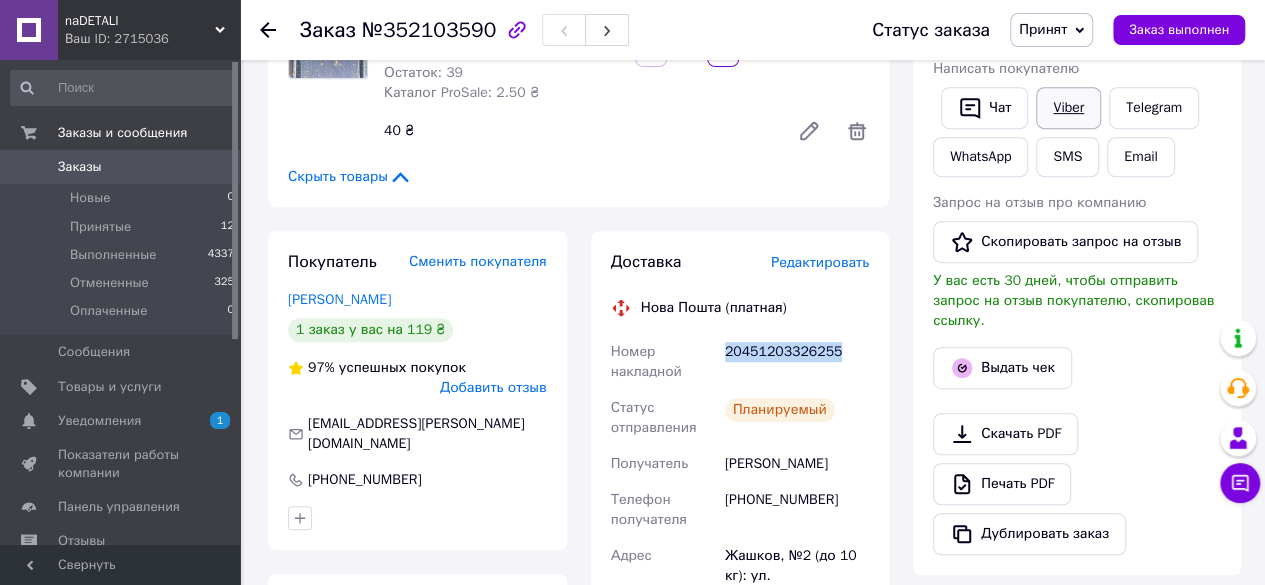 click on "Viber" at bounding box center [1068, 108] 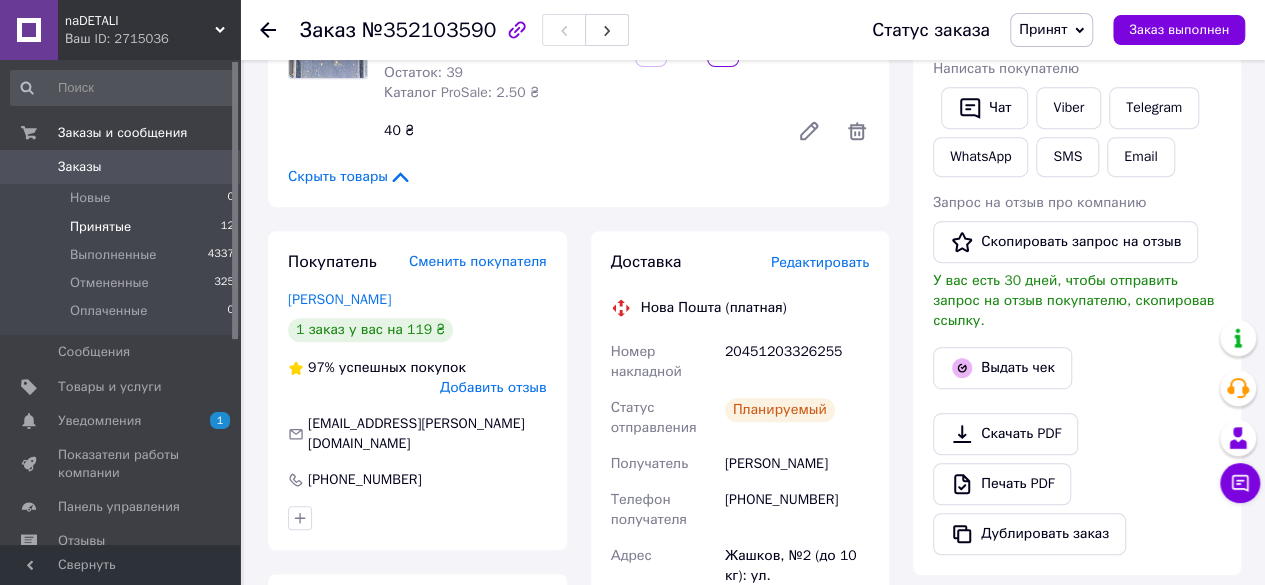 click on "Принятые 12" at bounding box center (123, 227) 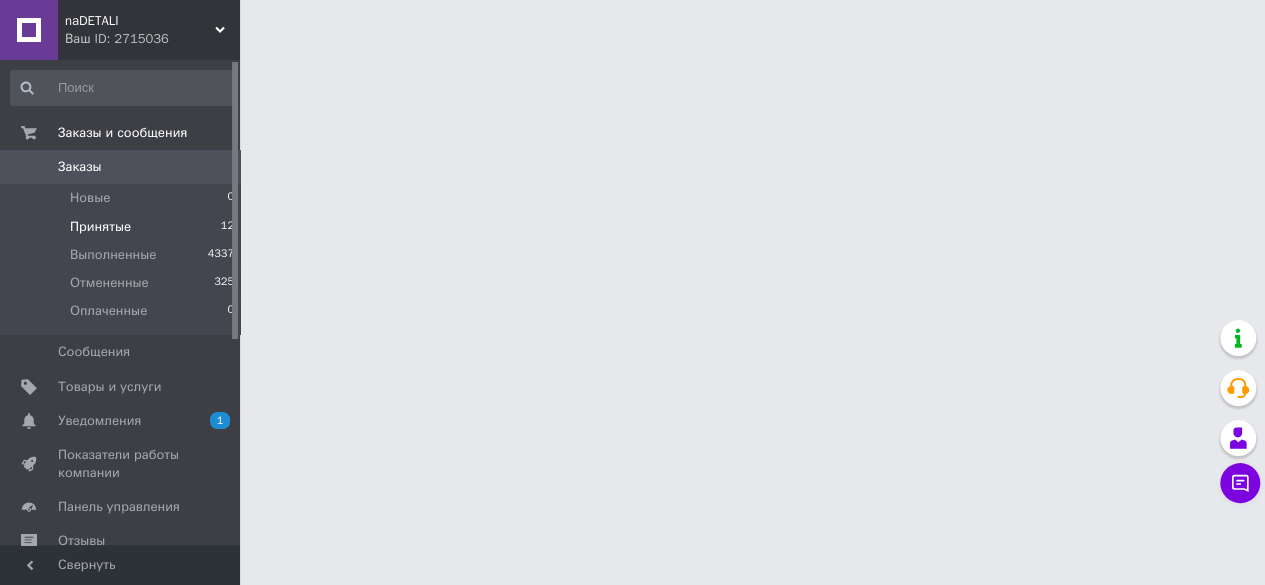 scroll, scrollTop: 0, scrollLeft: 0, axis: both 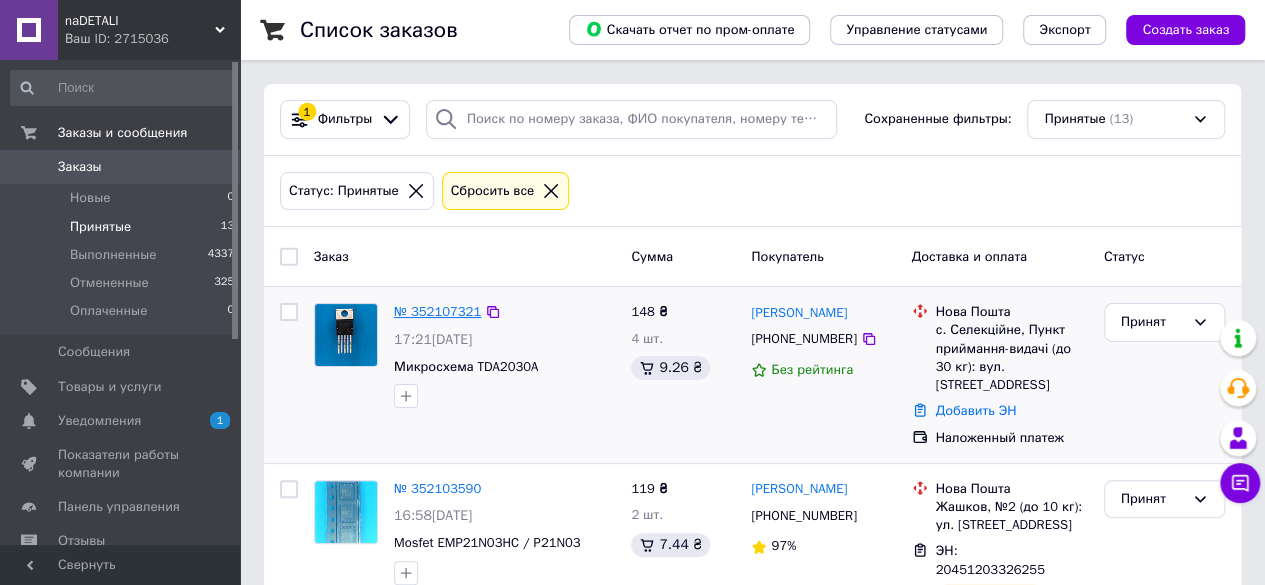 click on "№ 352107321" at bounding box center [437, 311] 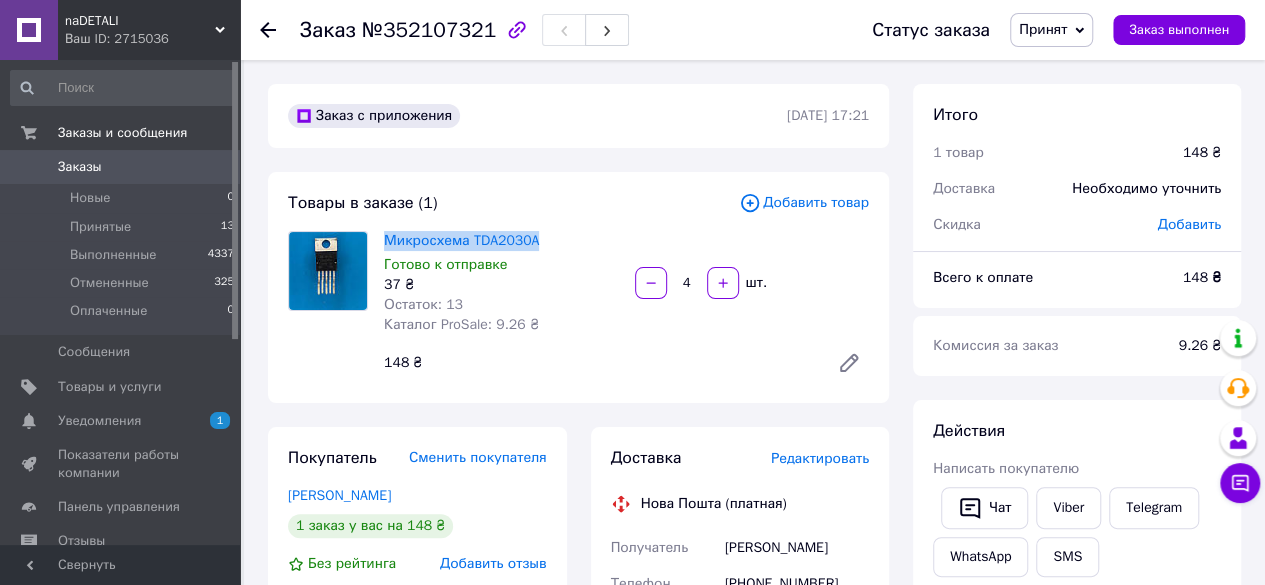 drag, startPoint x: 544, startPoint y: 247, endPoint x: 382, endPoint y: 237, distance: 162.30835 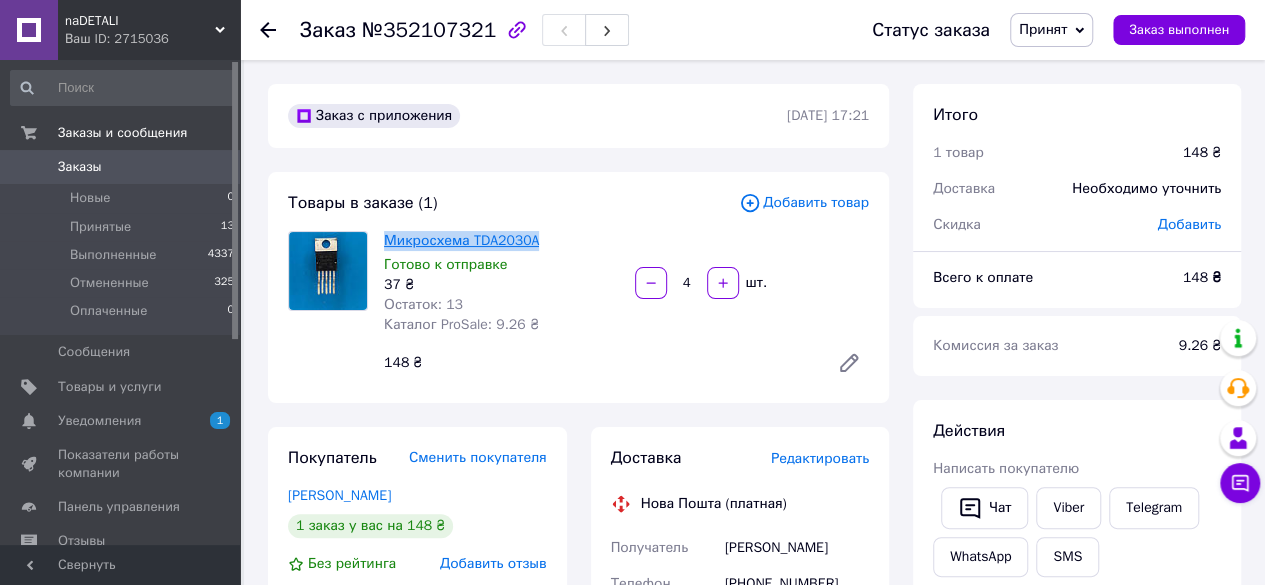copy on "Микросхема TDA2030A" 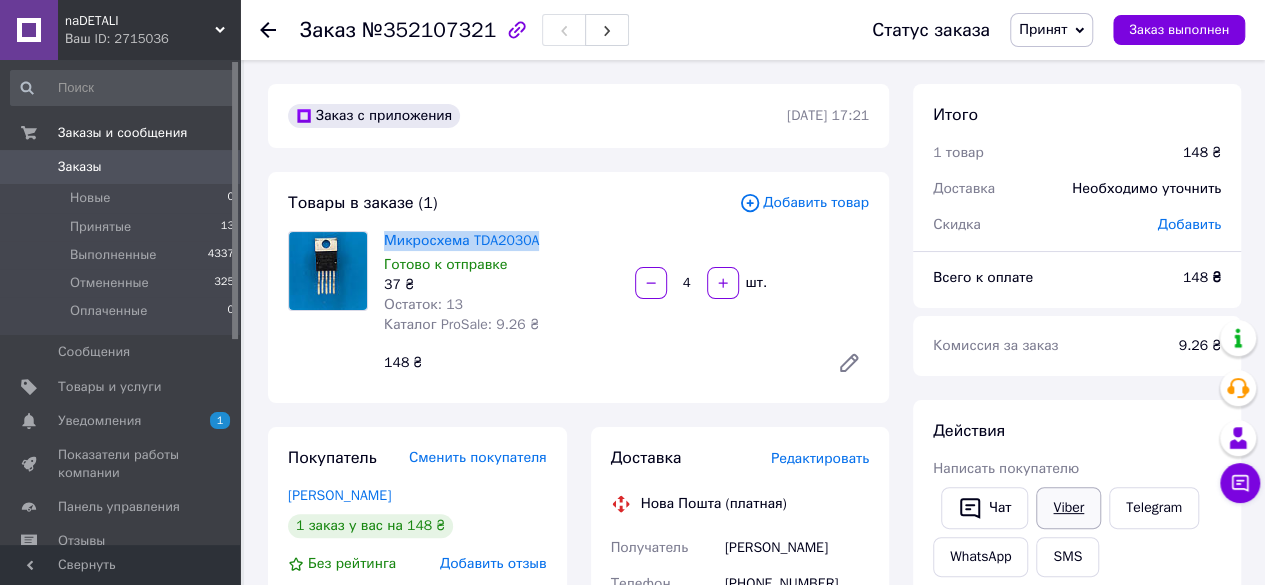 click on "Viber" at bounding box center (1068, 508) 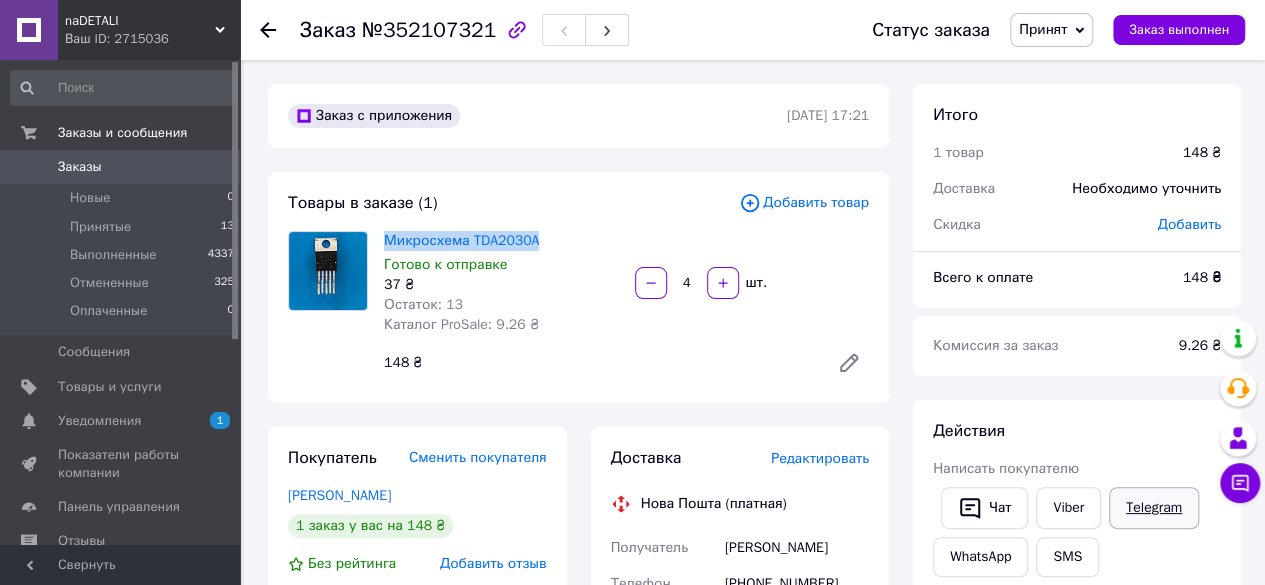 click on "Telegram" at bounding box center (1154, 508) 